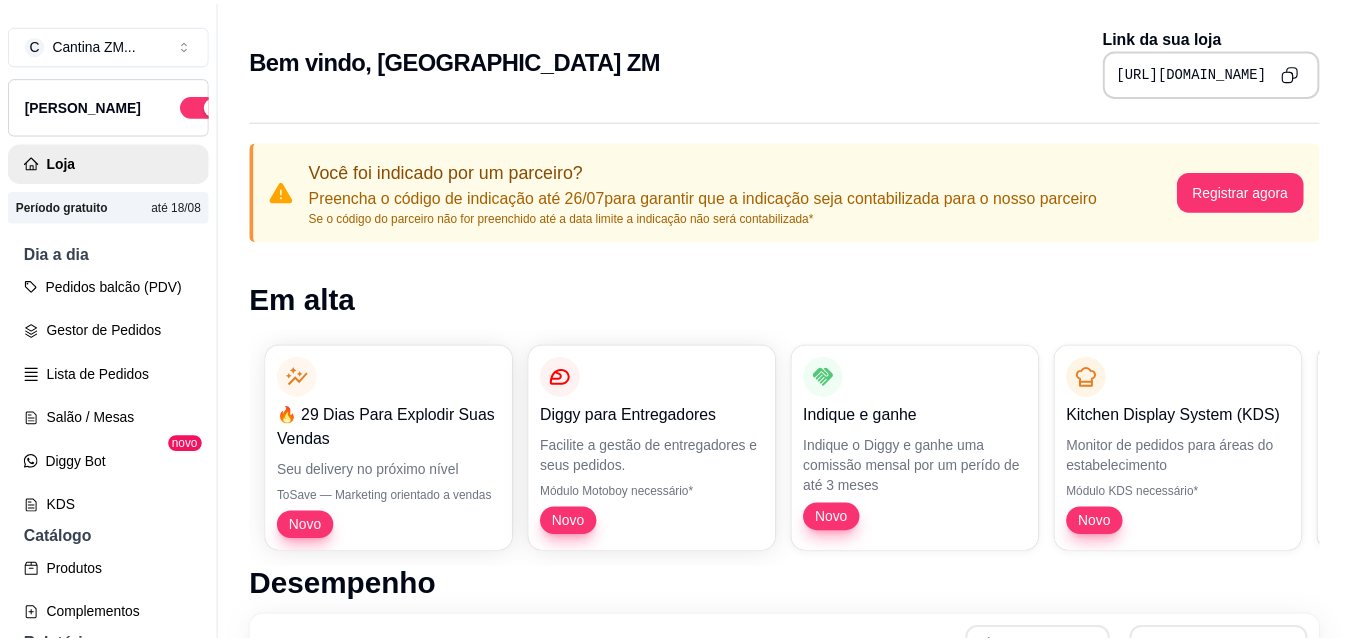 scroll, scrollTop: 0, scrollLeft: 0, axis: both 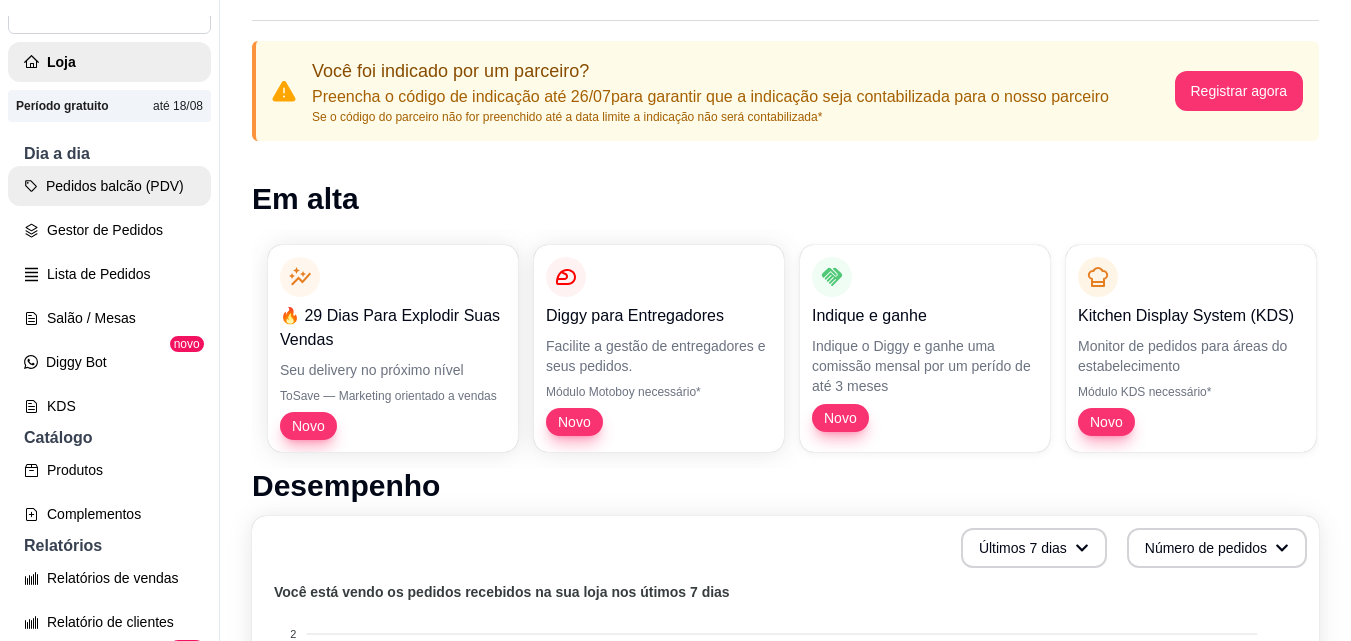 click on "Pedidos balcão (PDV)" at bounding box center (109, 186) 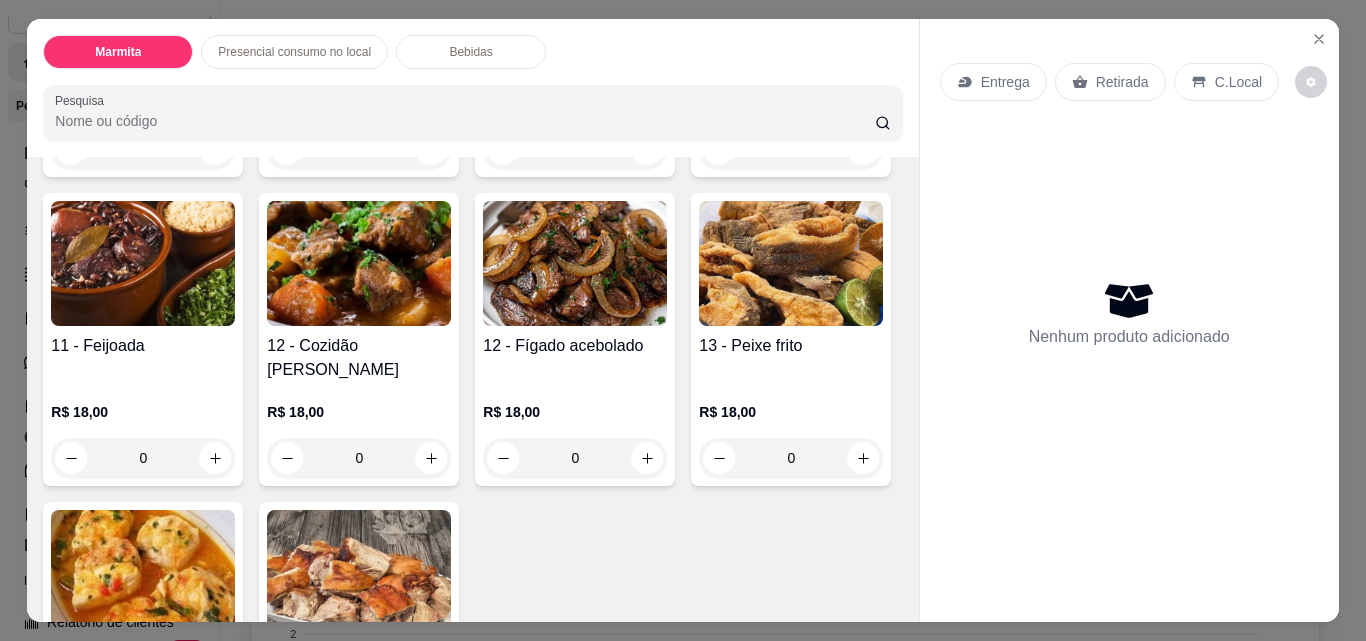scroll, scrollTop: 0, scrollLeft: 0, axis: both 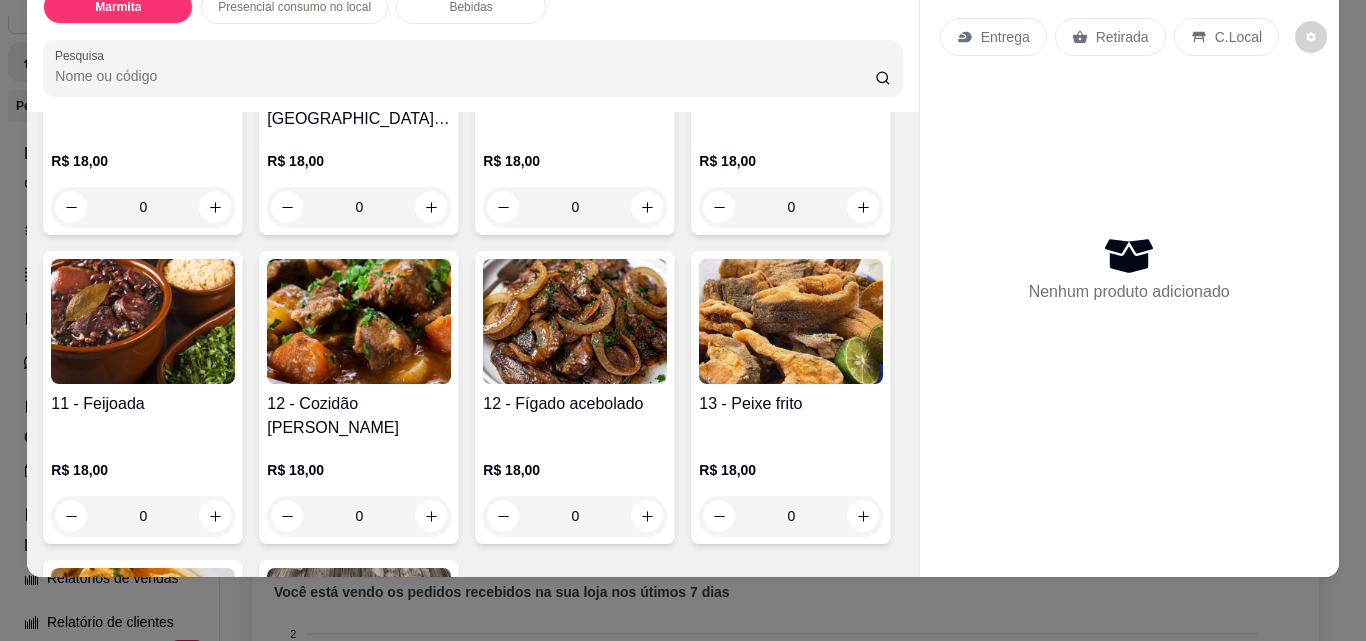 click at bounding box center (359, 321) 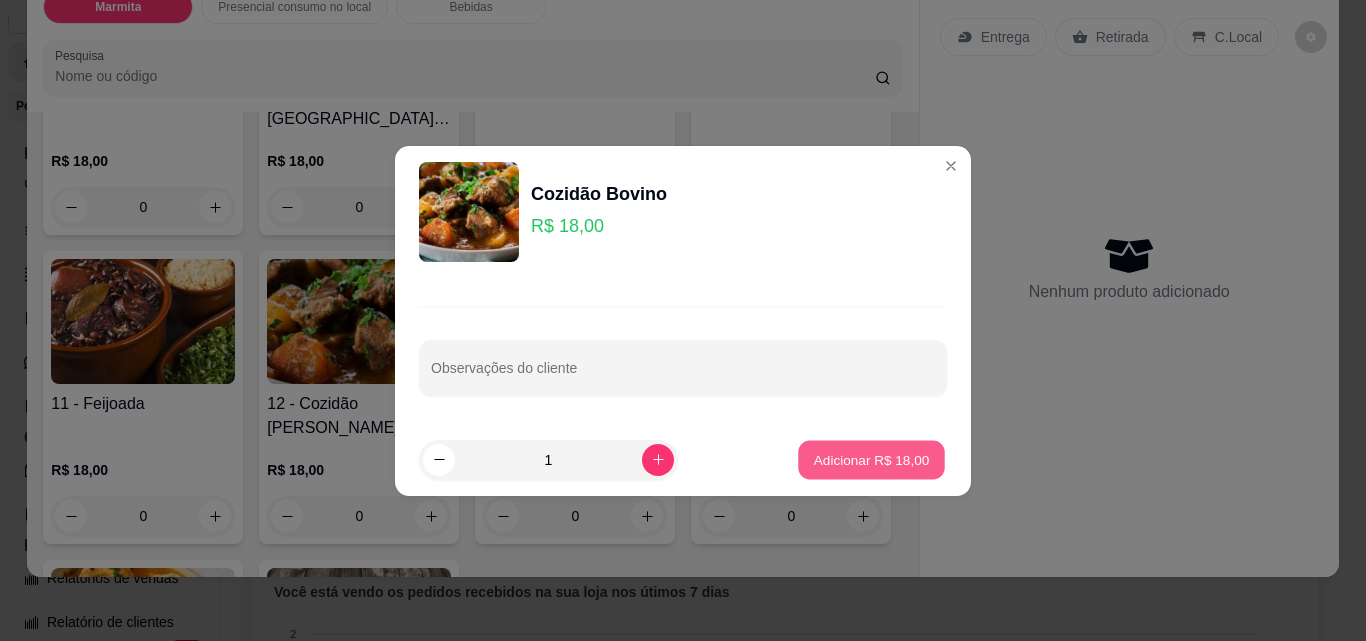 click on "Adicionar   R$ 18,00" at bounding box center [872, 459] 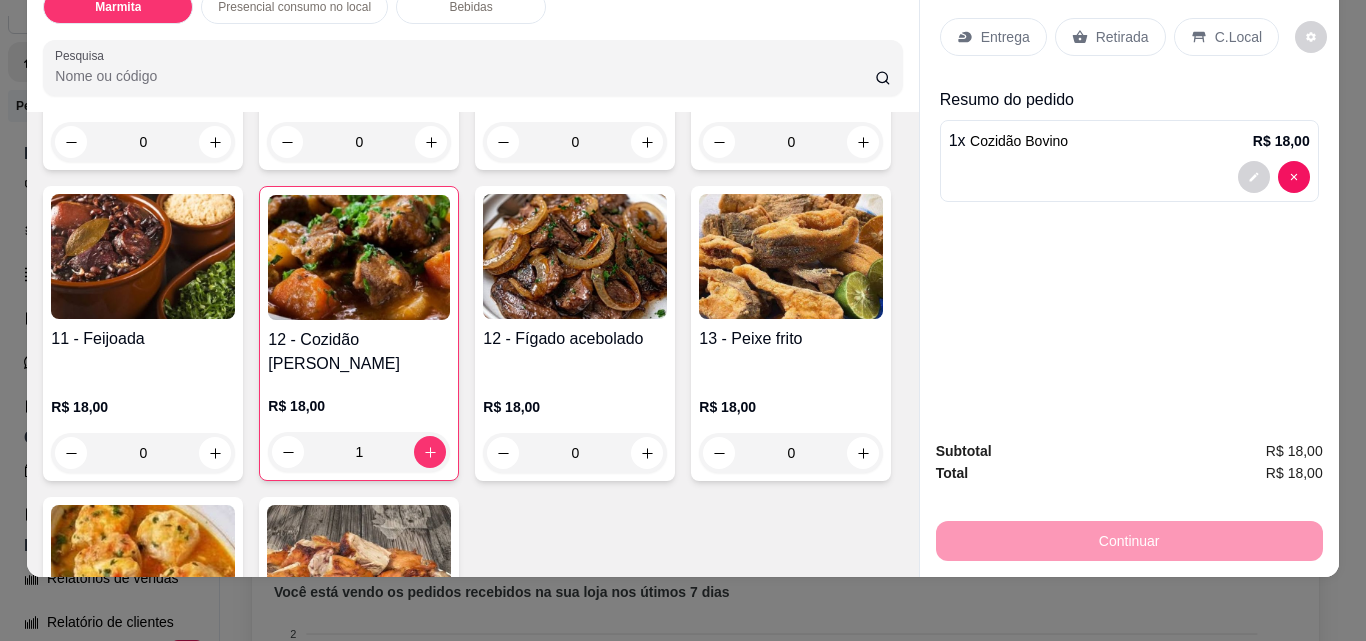 scroll, scrollTop: 400, scrollLeft: 0, axis: vertical 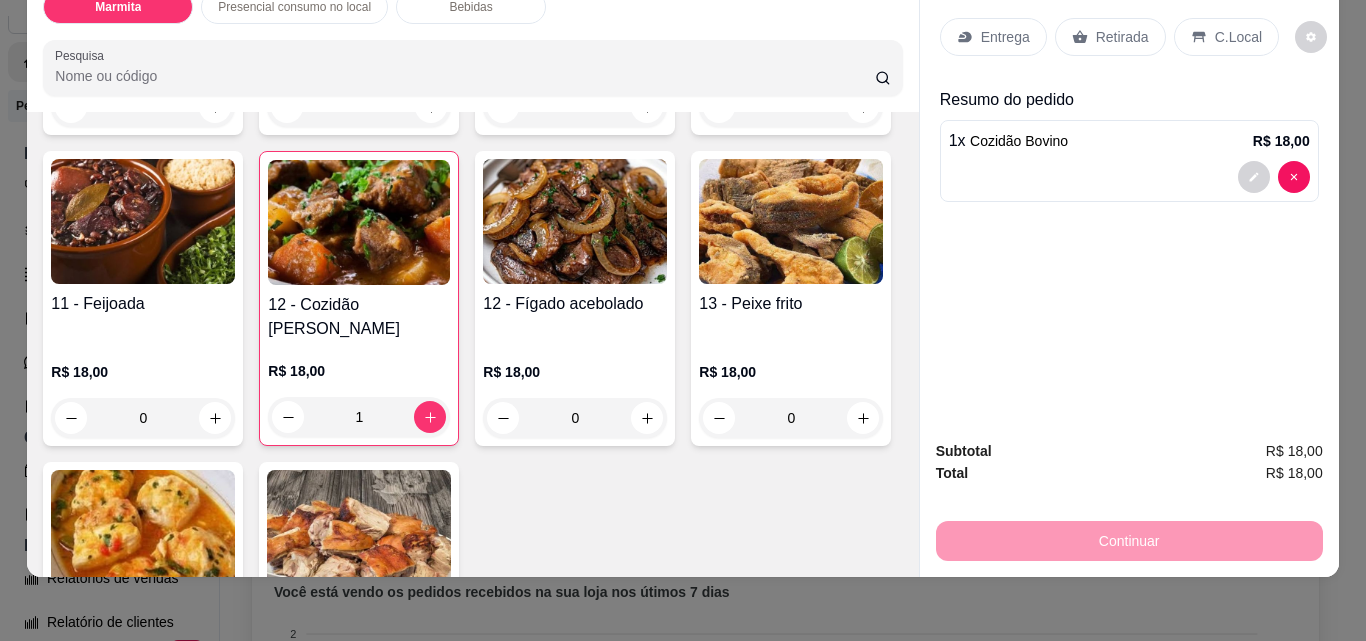 click on "Continuar" at bounding box center [1129, 538] 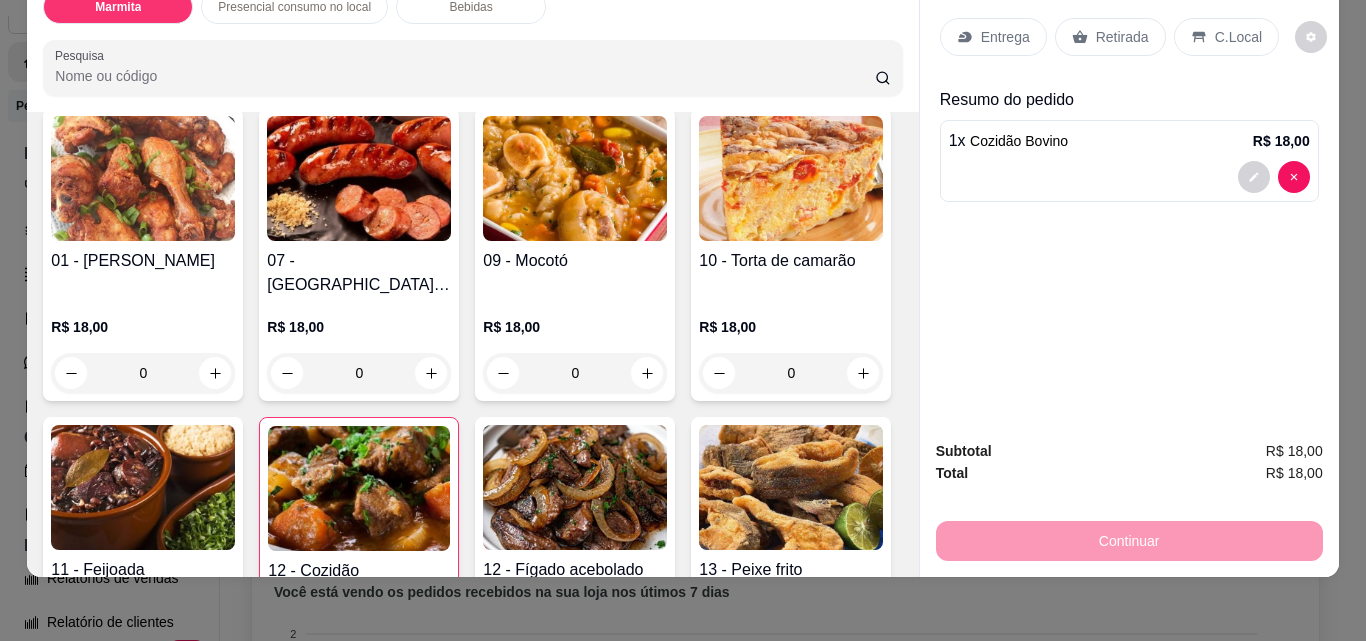 scroll, scrollTop: 100, scrollLeft: 0, axis: vertical 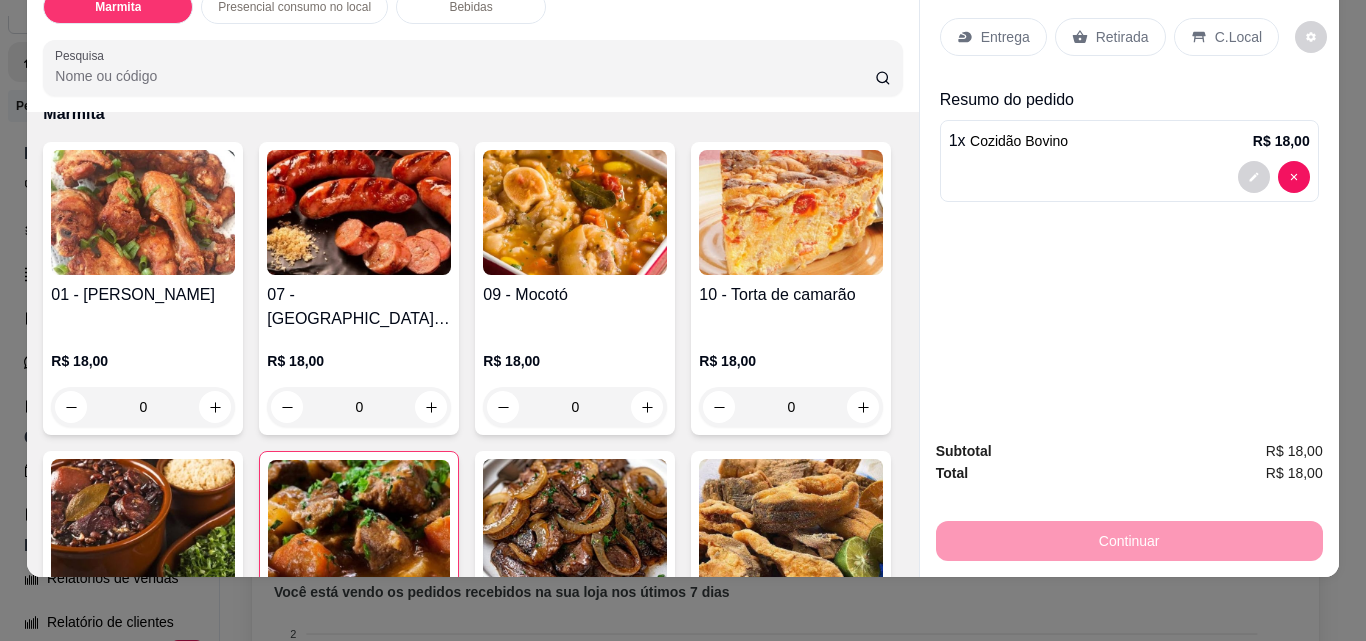 click on "C.Local" at bounding box center [1238, 37] 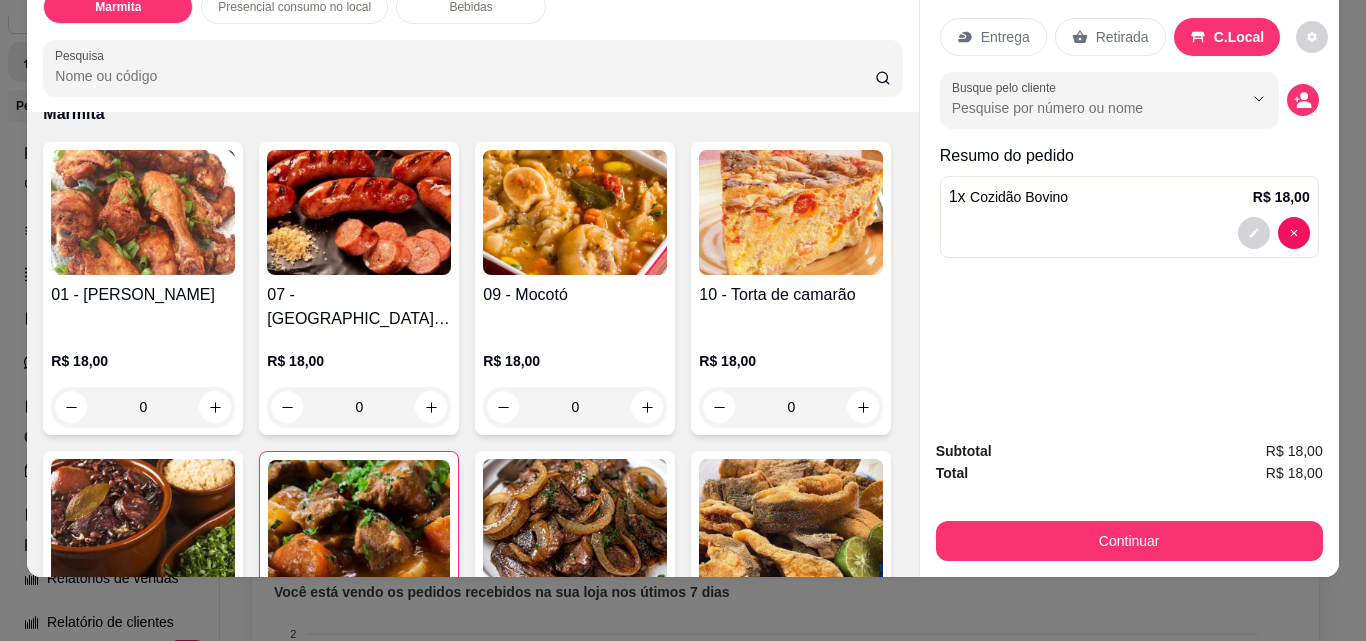 scroll, scrollTop: 0, scrollLeft: 0, axis: both 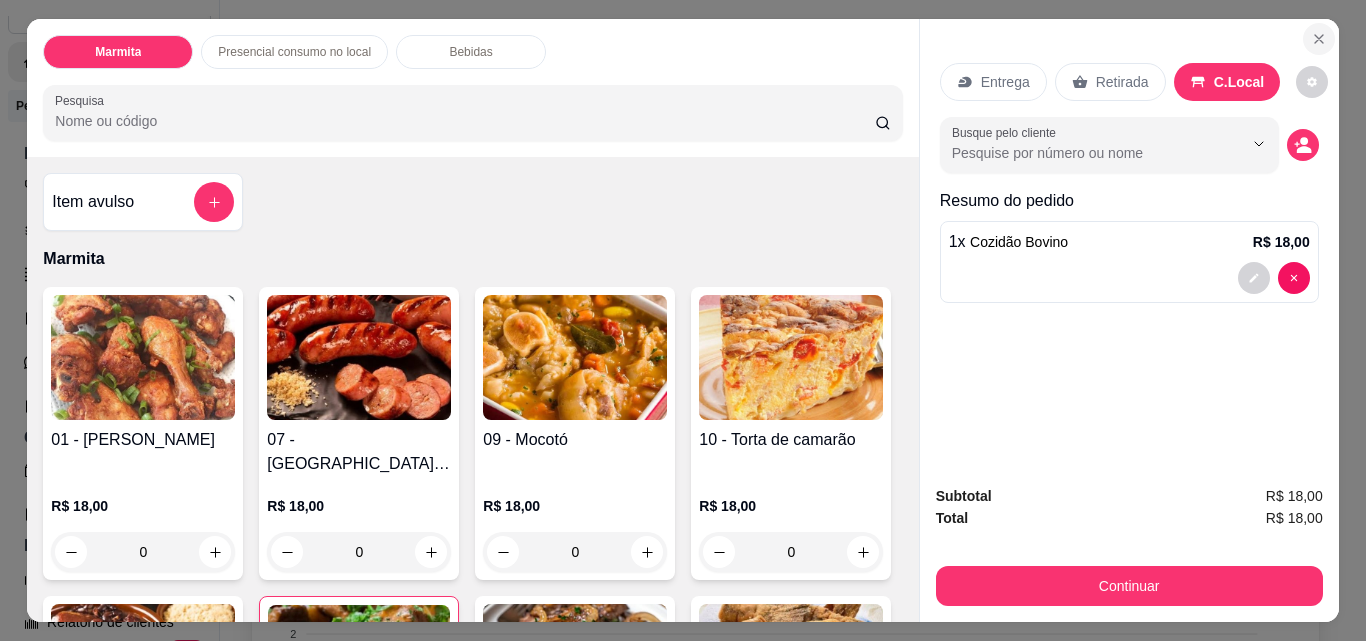 click 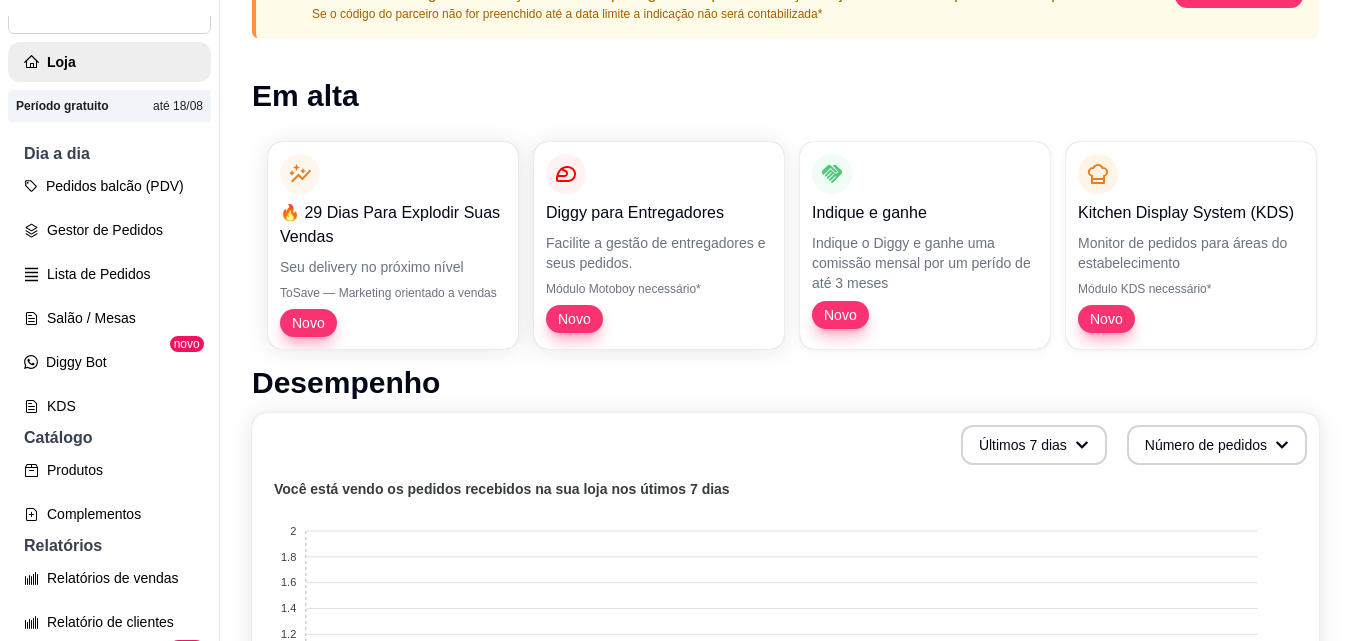 scroll, scrollTop: 100, scrollLeft: 0, axis: vertical 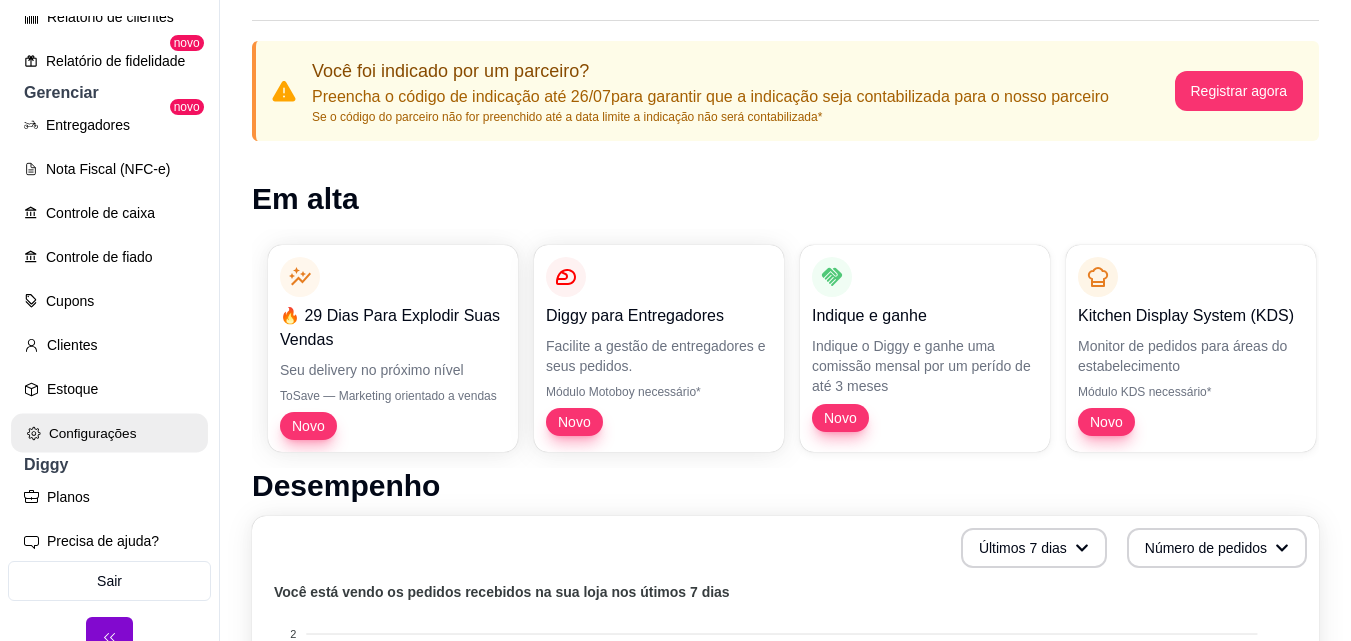 click on "Configurações" at bounding box center [109, 433] 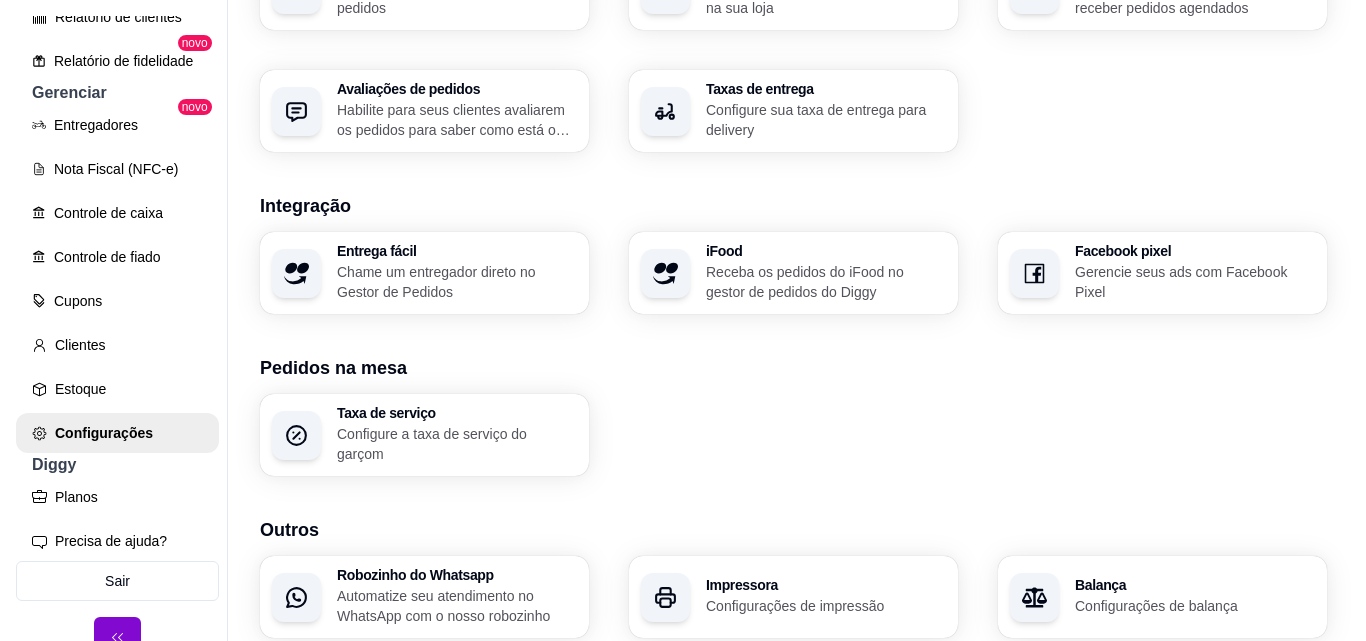 scroll, scrollTop: 792, scrollLeft: 0, axis: vertical 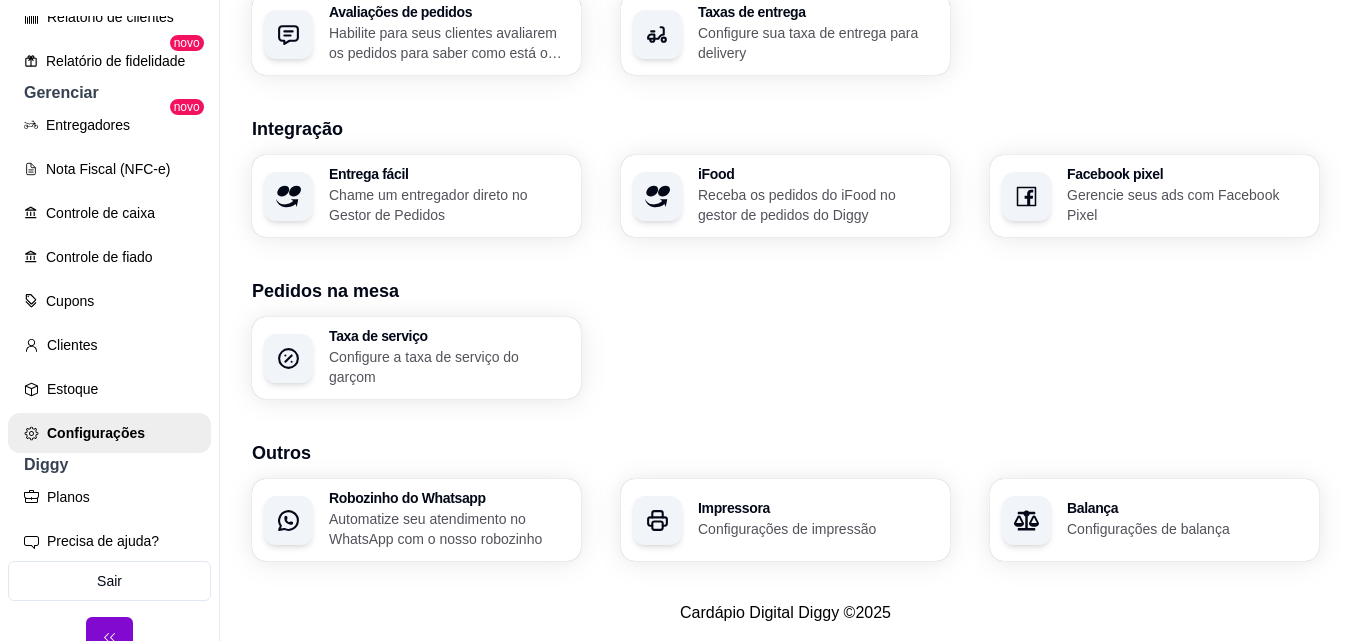 click on "Impressora Configurações de impressão" at bounding box center (785, 520) 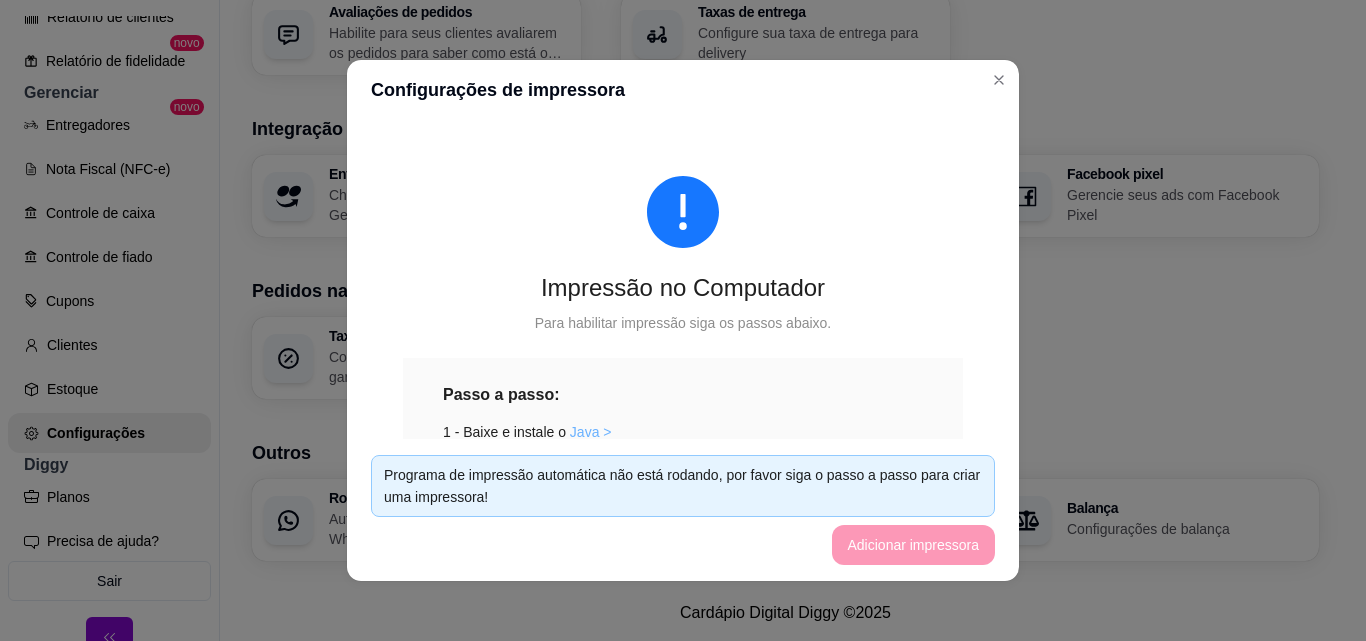 click on "Java >" at bounding box center (591, 432) 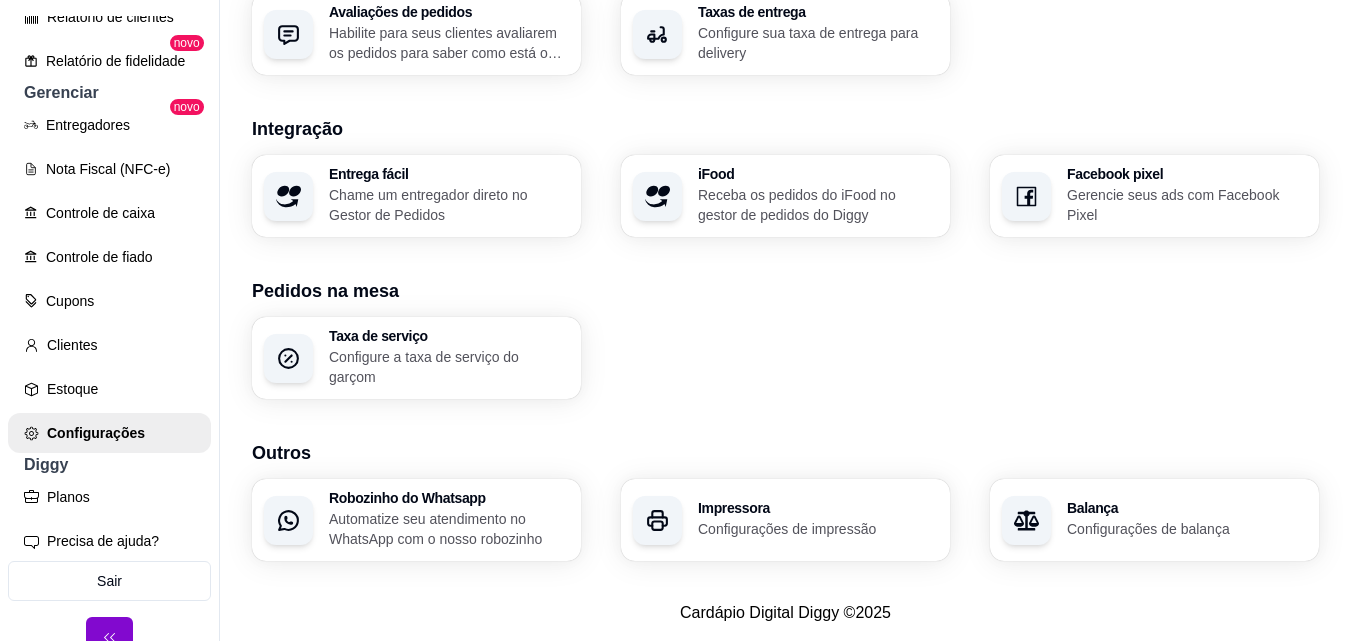 click on "Configurações de impressão" at bounding box center (818, 529) 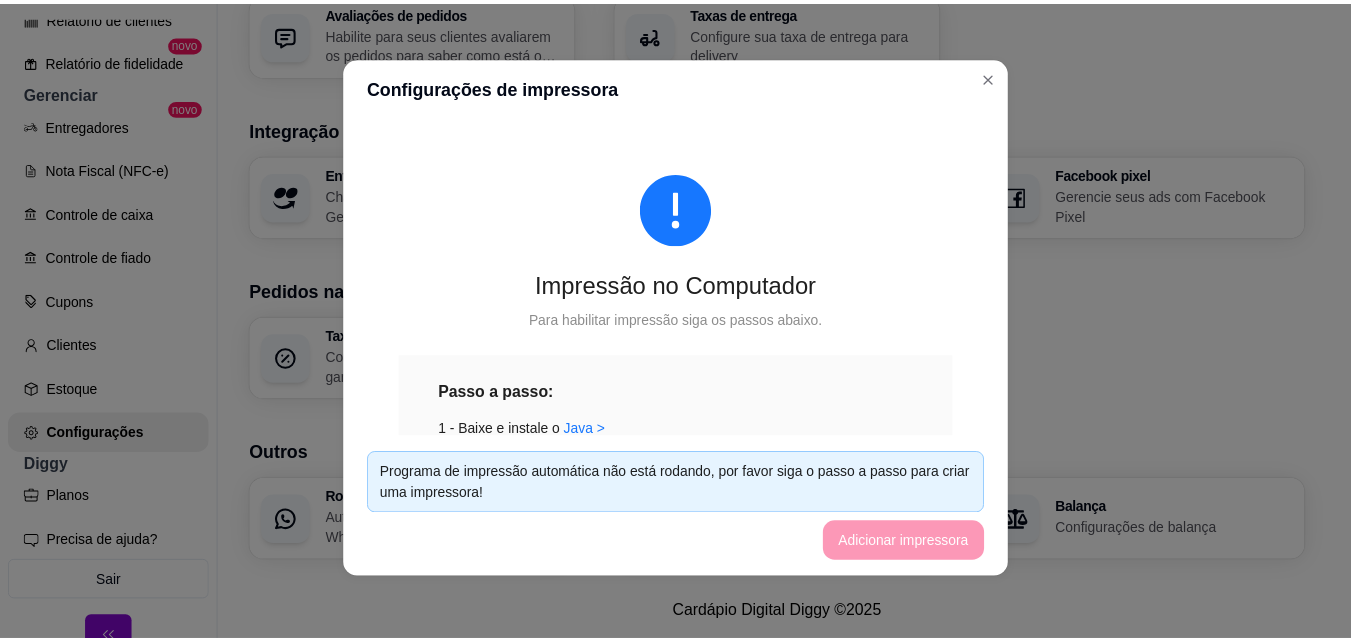 scroll, scrollTop: 4, scrollLeft: 0, axis: vertical 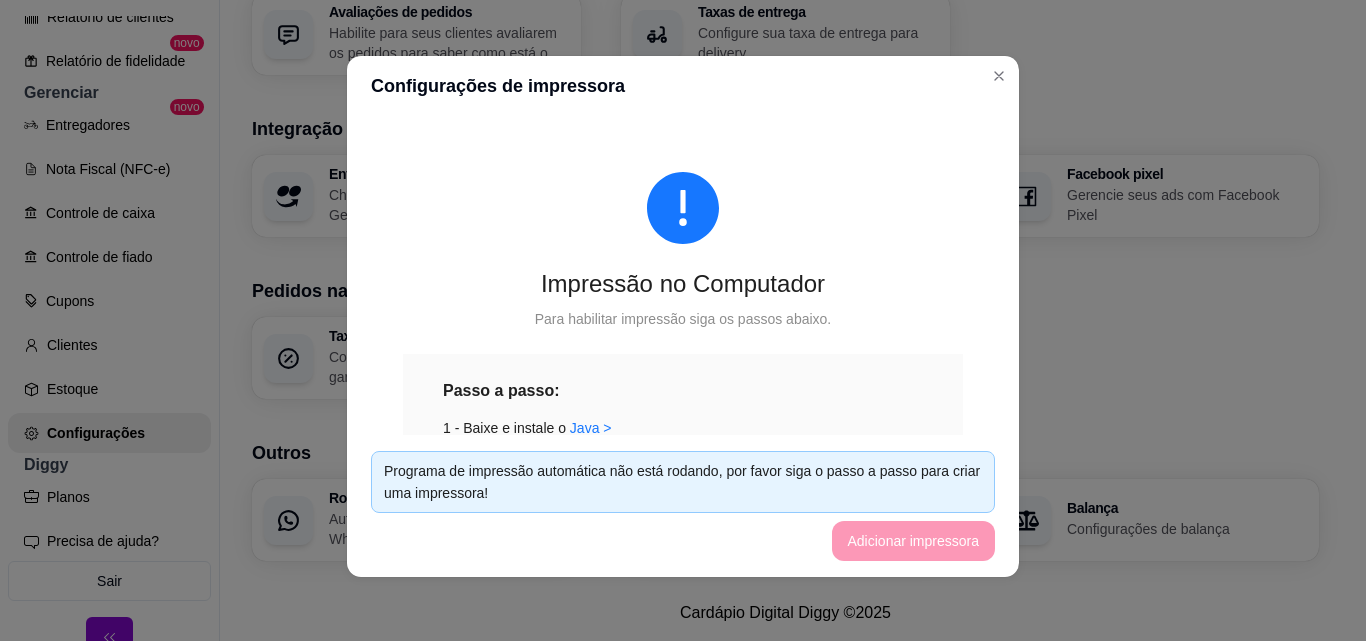 click on "Programa de impressão automática não está rodando, por favor siga o passo a passo para criar uma impressora!" at bounding box center (683, 482) 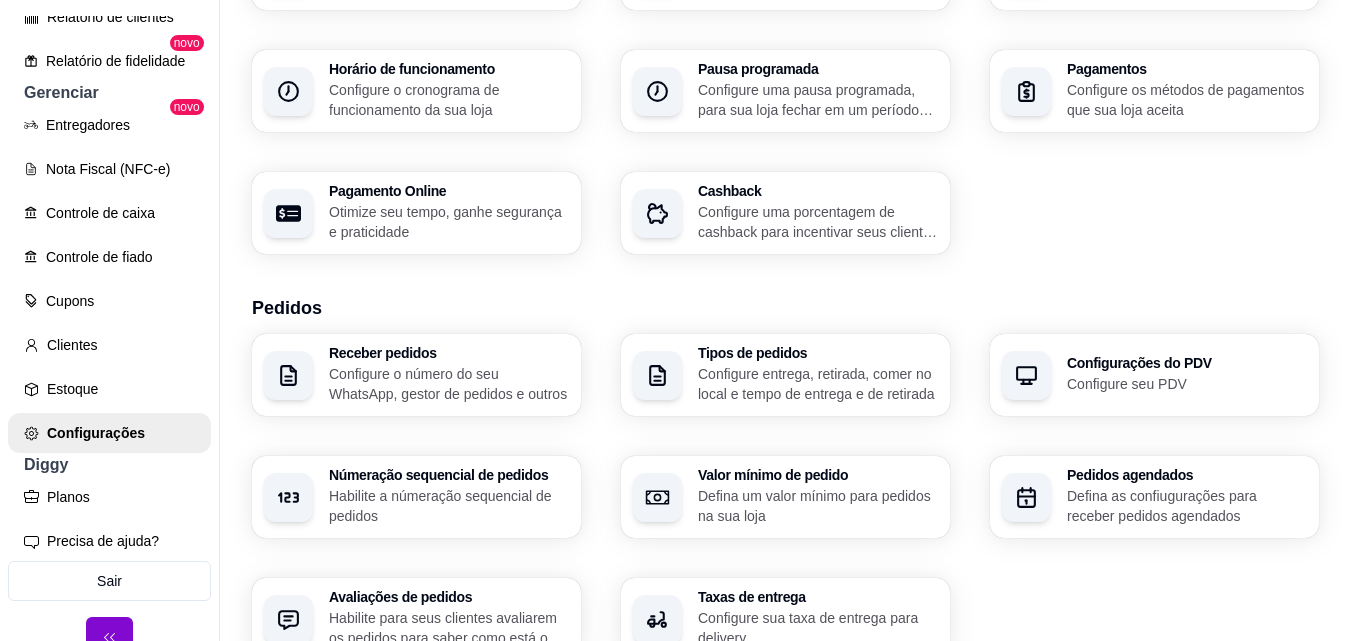 scroll, scrollTop: 0, scrollLeft: 0, axis: both 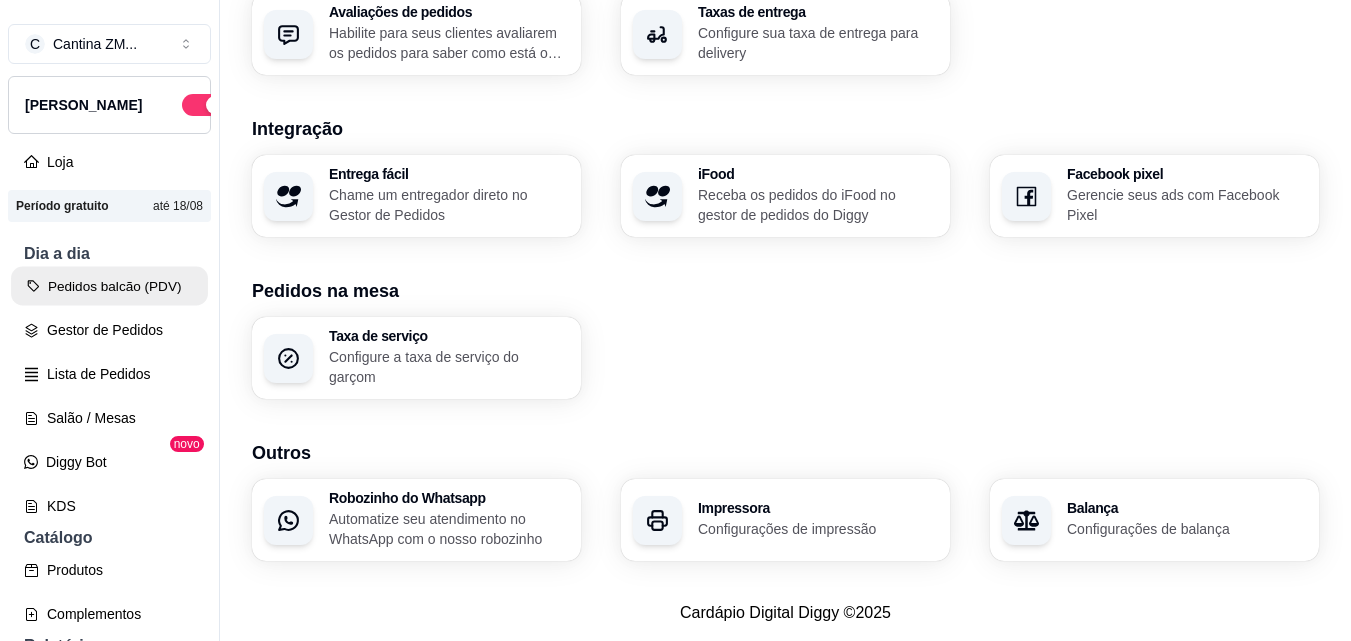 click on "Pedidos balcão (PDV)" at bounding box center (109, 286) 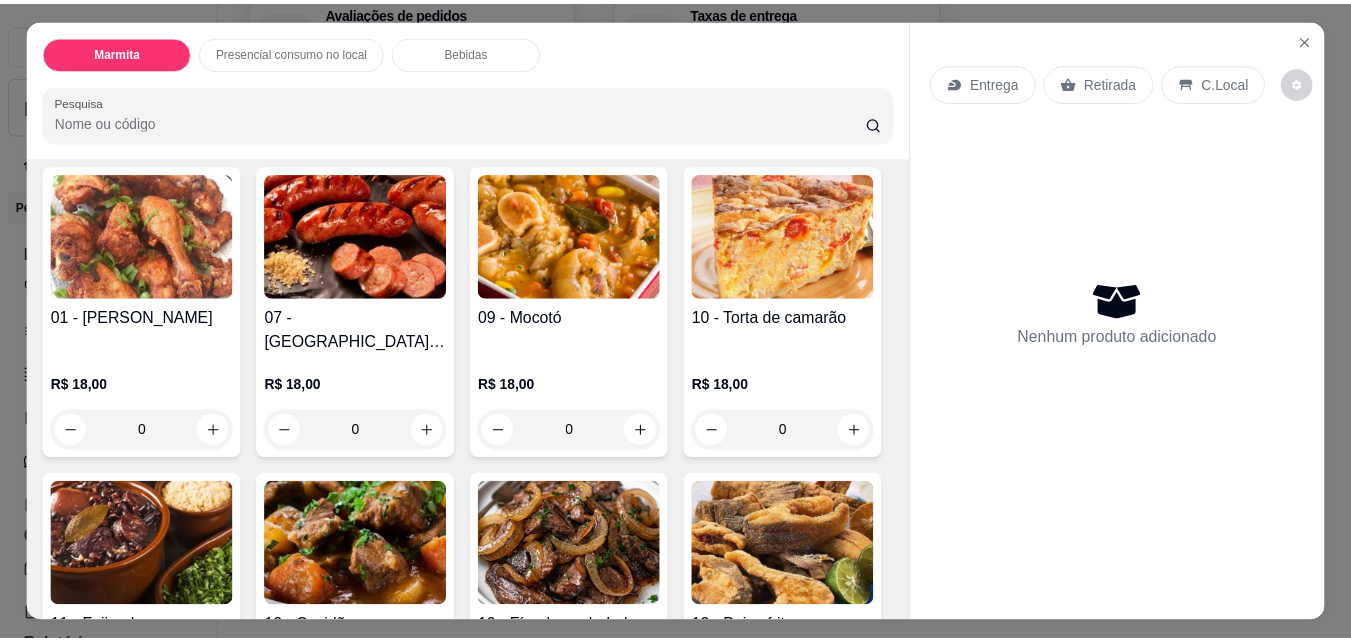 scroll, scrollTop: 0, scrollLeft: 0, axis: both 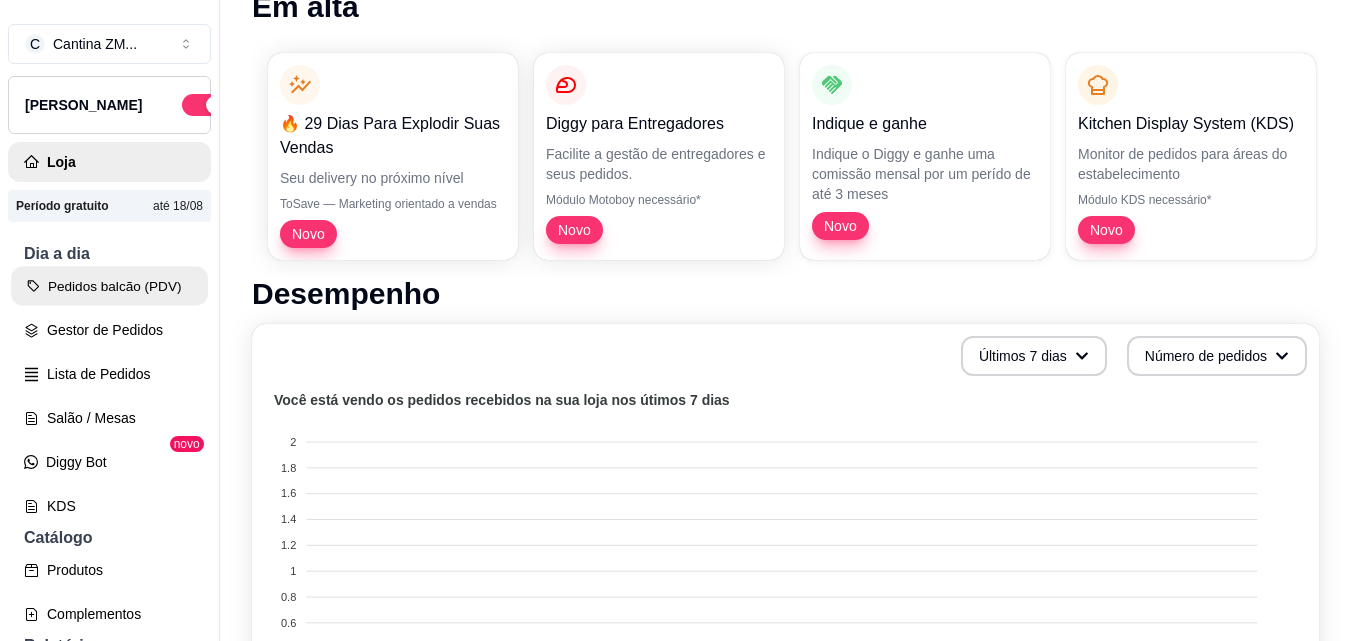 click on "Pedidos balcão (PDV)" at bounding box center [109, 286] 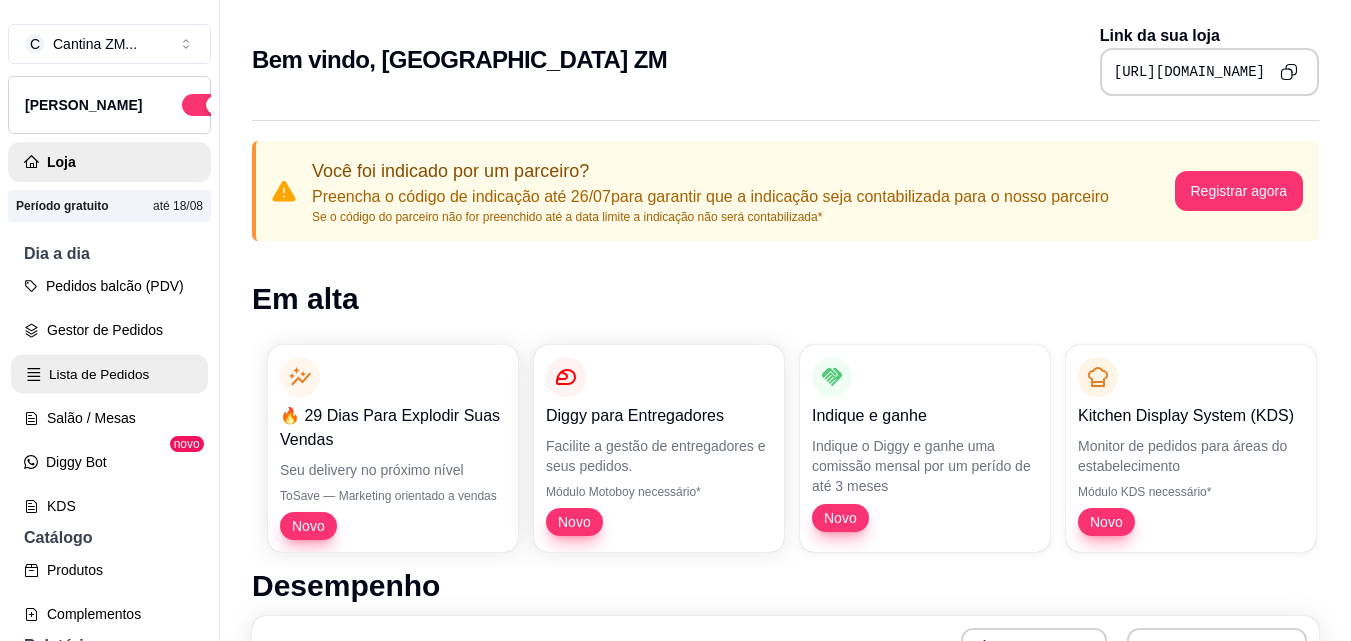 click on "Lista de Pedidos" at bounding box center [109, 374] 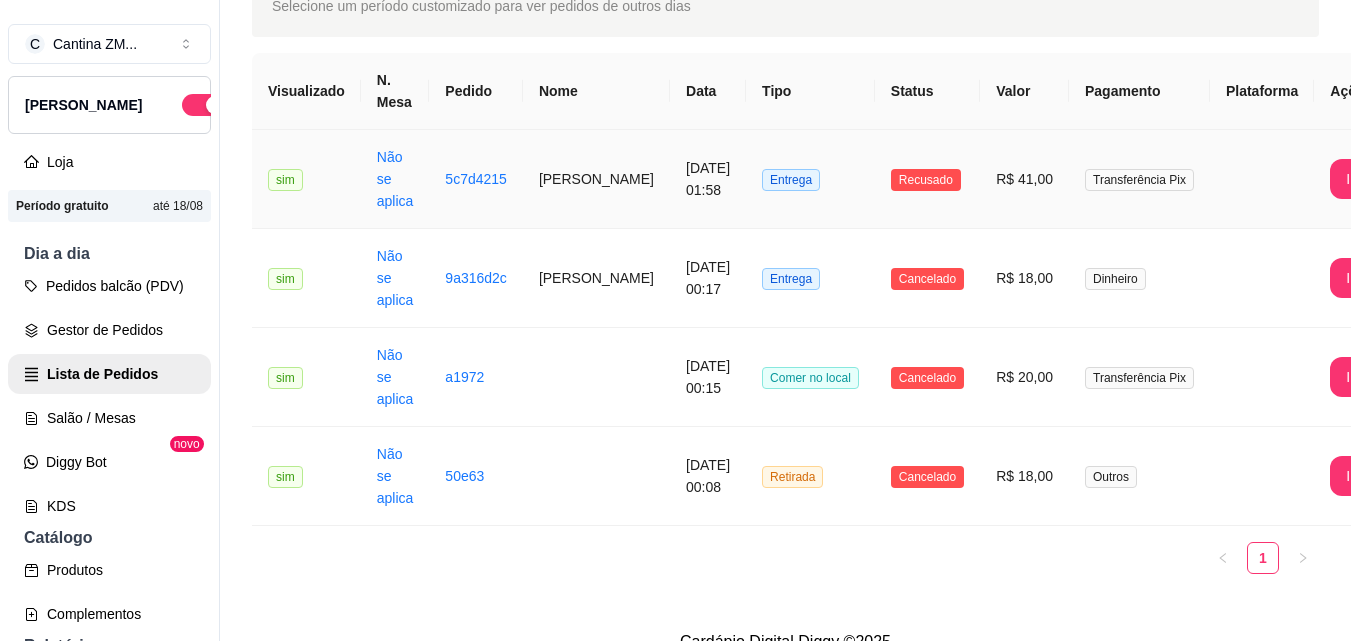 scroll, scrollTop: 171, scrollLeft: 0, axis: vertical 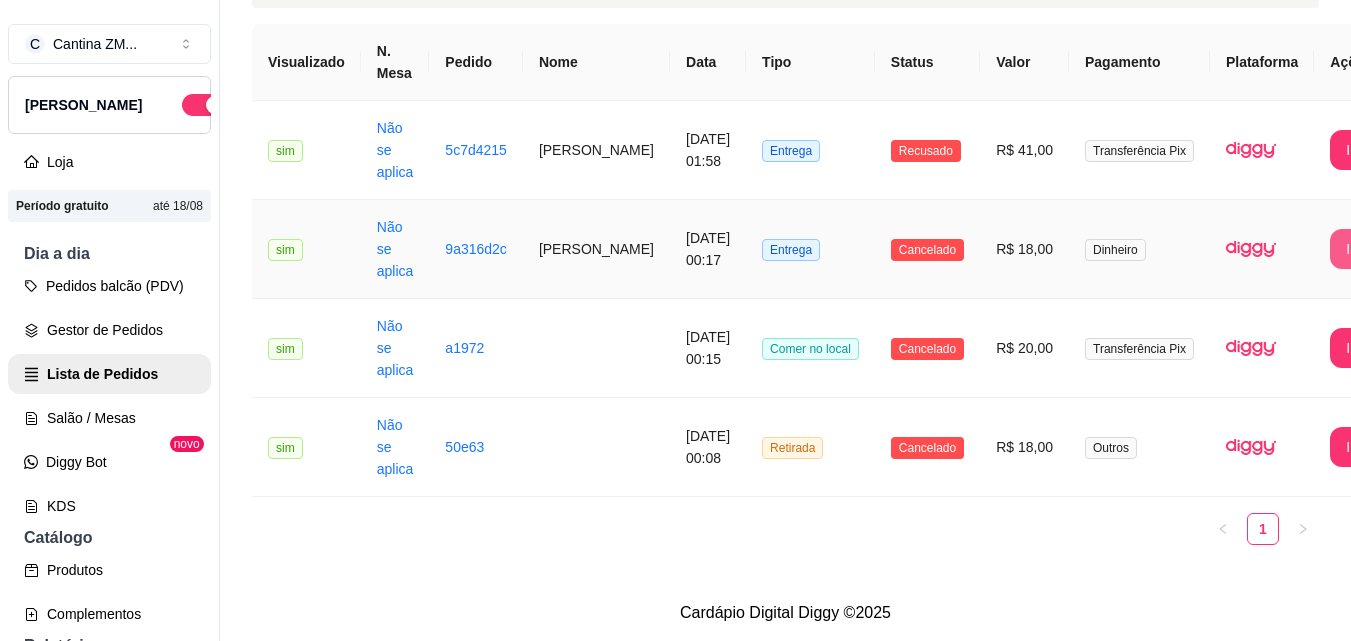 click on "Imprimir" at bounding box center (1371, 249) 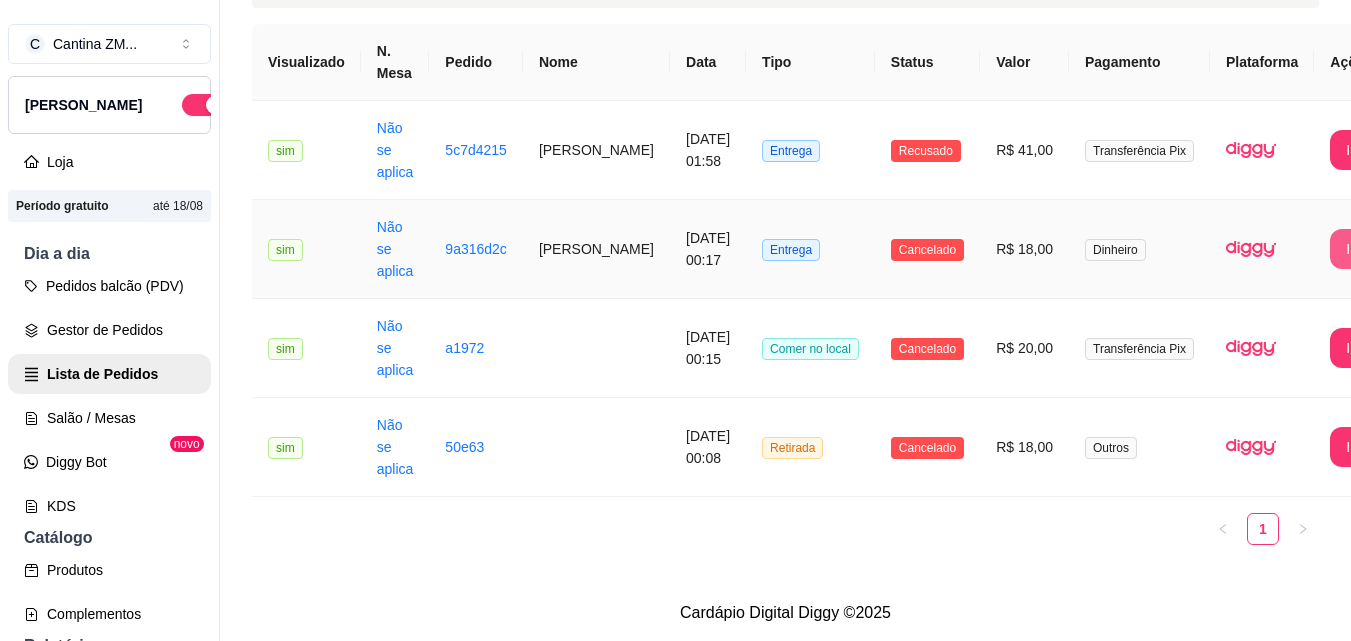 scroll, scrollTop: 0, scrollLeft: 0, axis: both 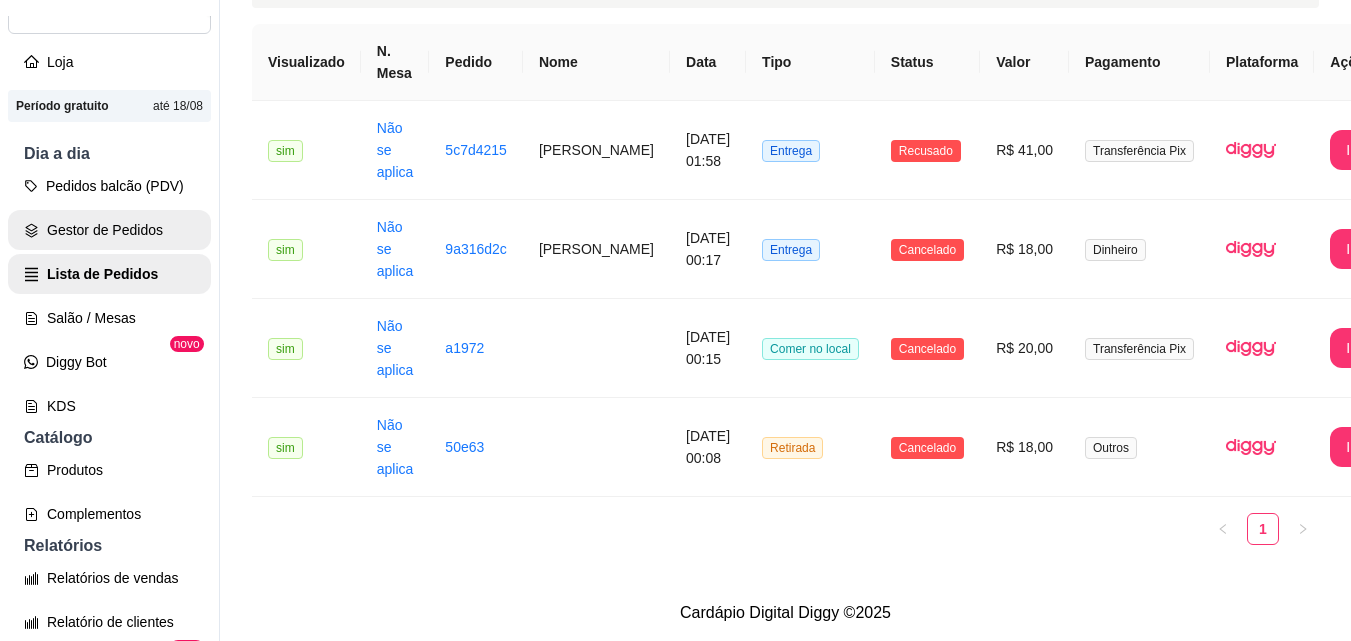 click on "Gestor de Pedidos" at bounding box center [109, 230] 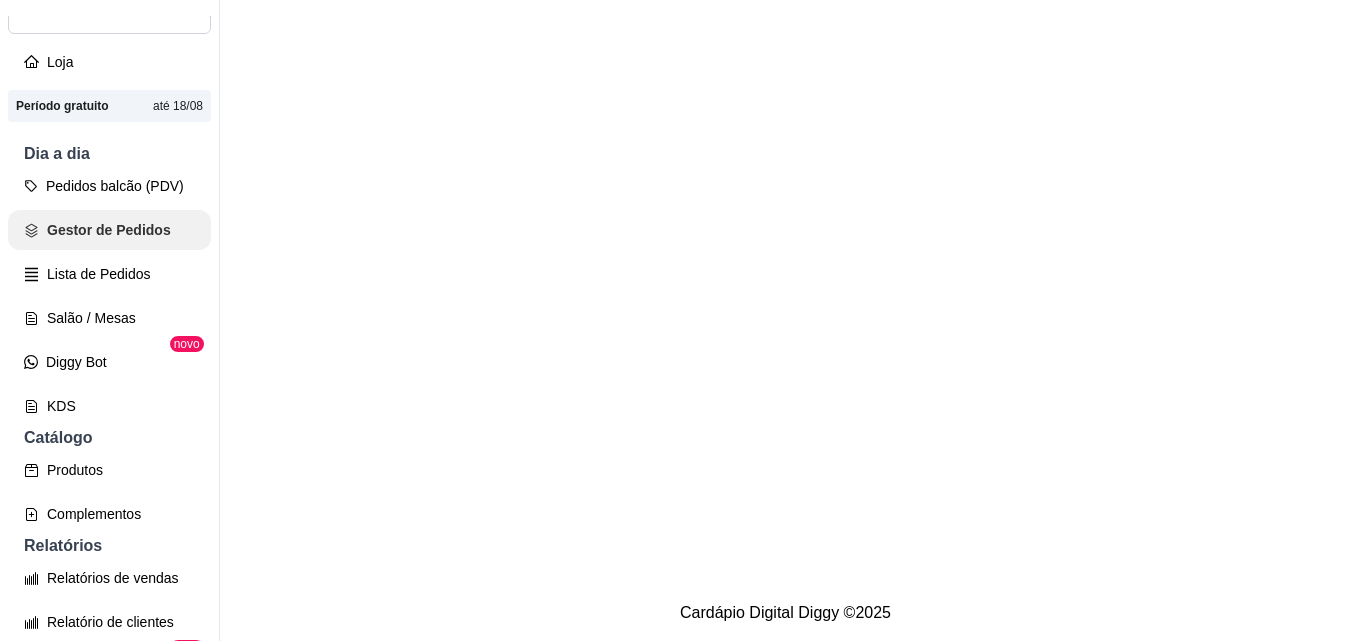 scroll, scrollTop: 0, scrollLeft: 0, axis: both 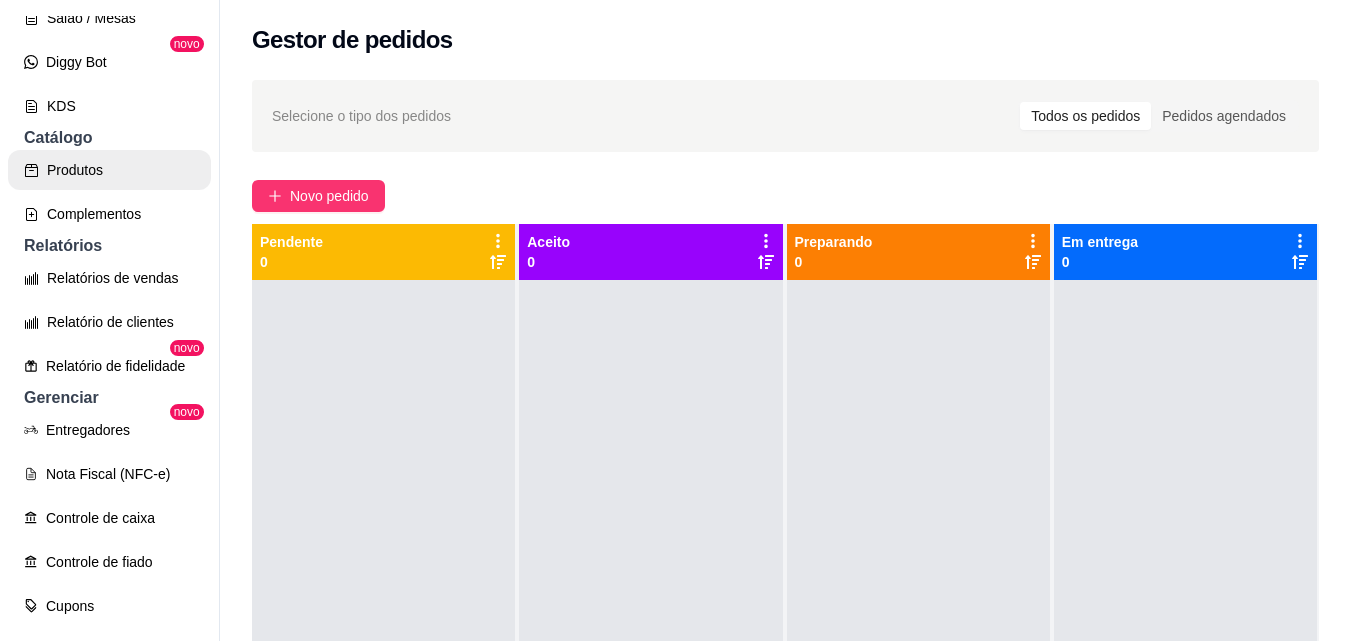 click on "Produtos" at bounding box center (109, 170) 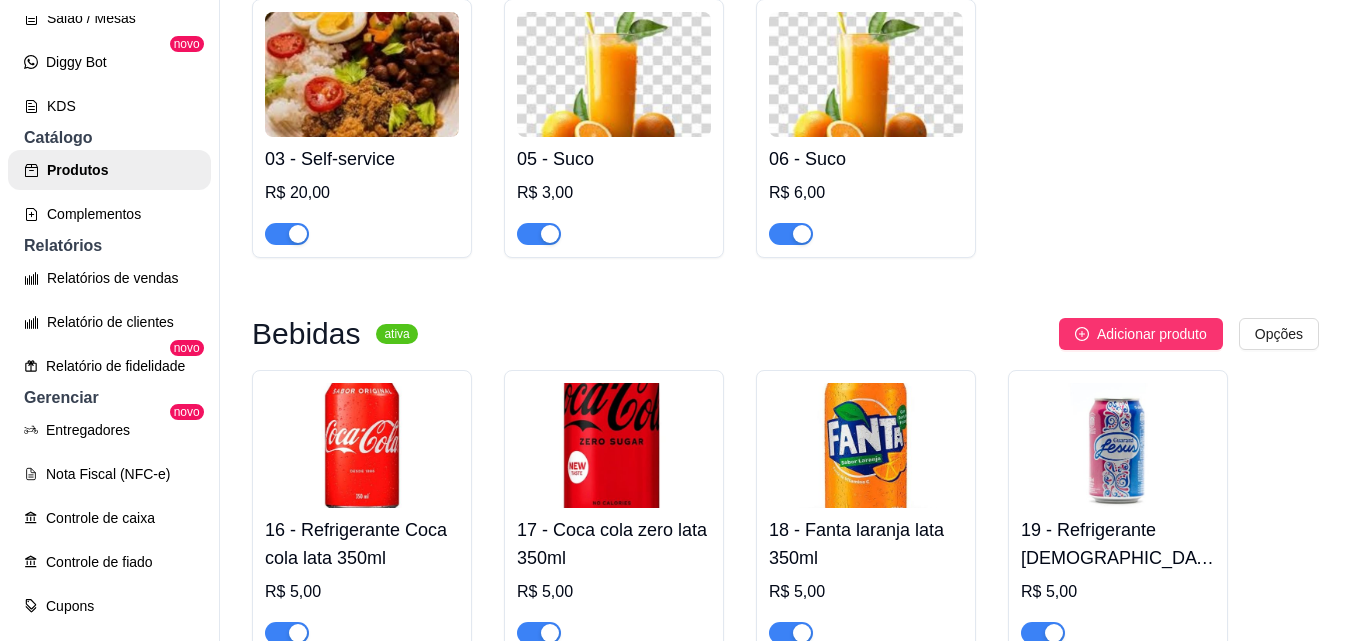 scroll, scrollTop: 1062, scrollLeft: 0, axis: vertical 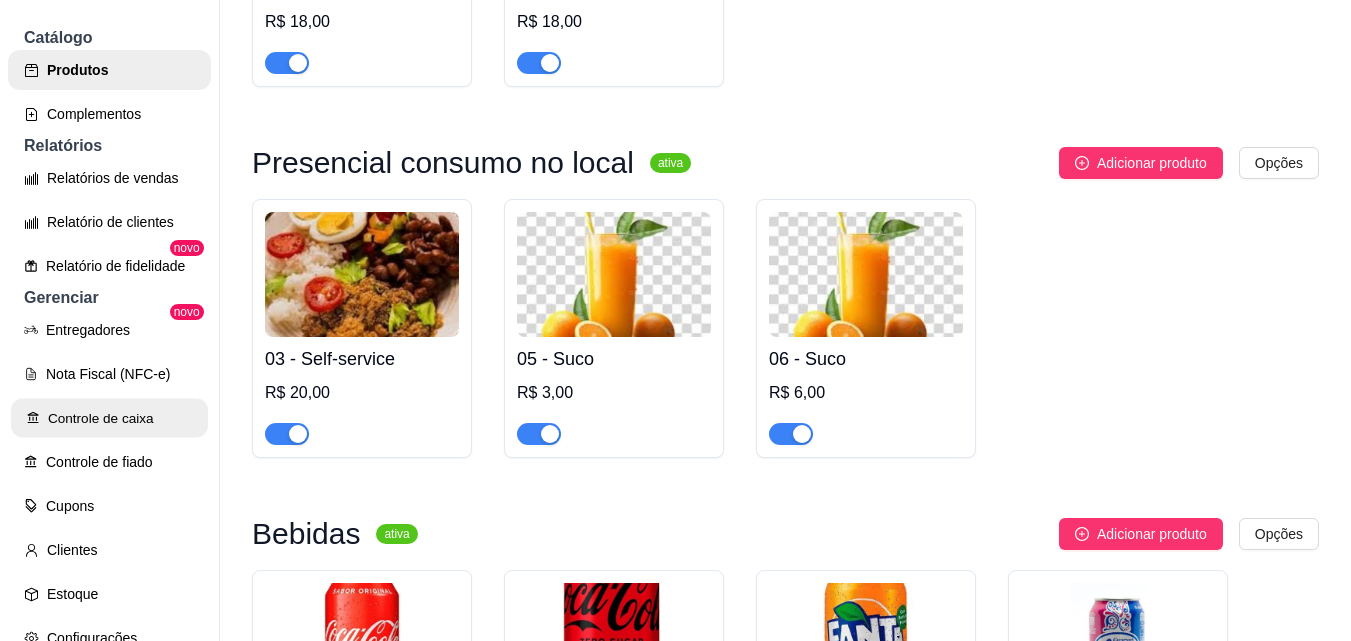 click on "Controle de caixa" at bounding box center (109, 418) 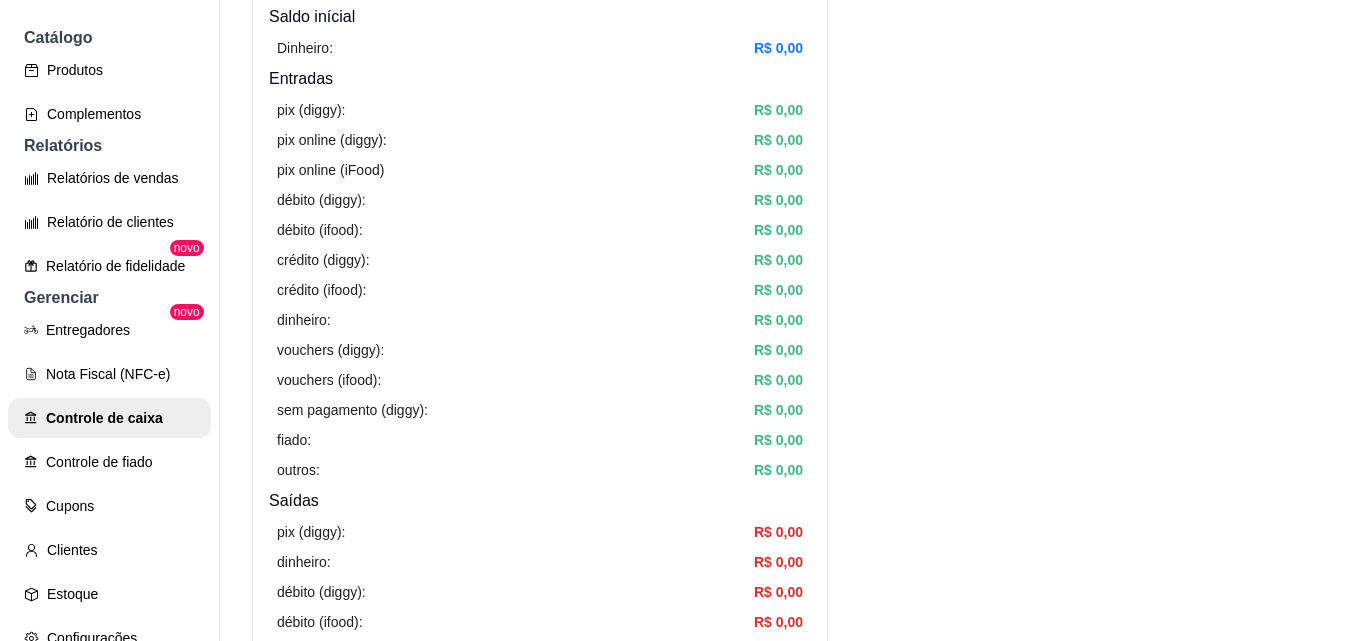 scroll, scrollTop: 300, scrollLeft: 0, axis: vertical 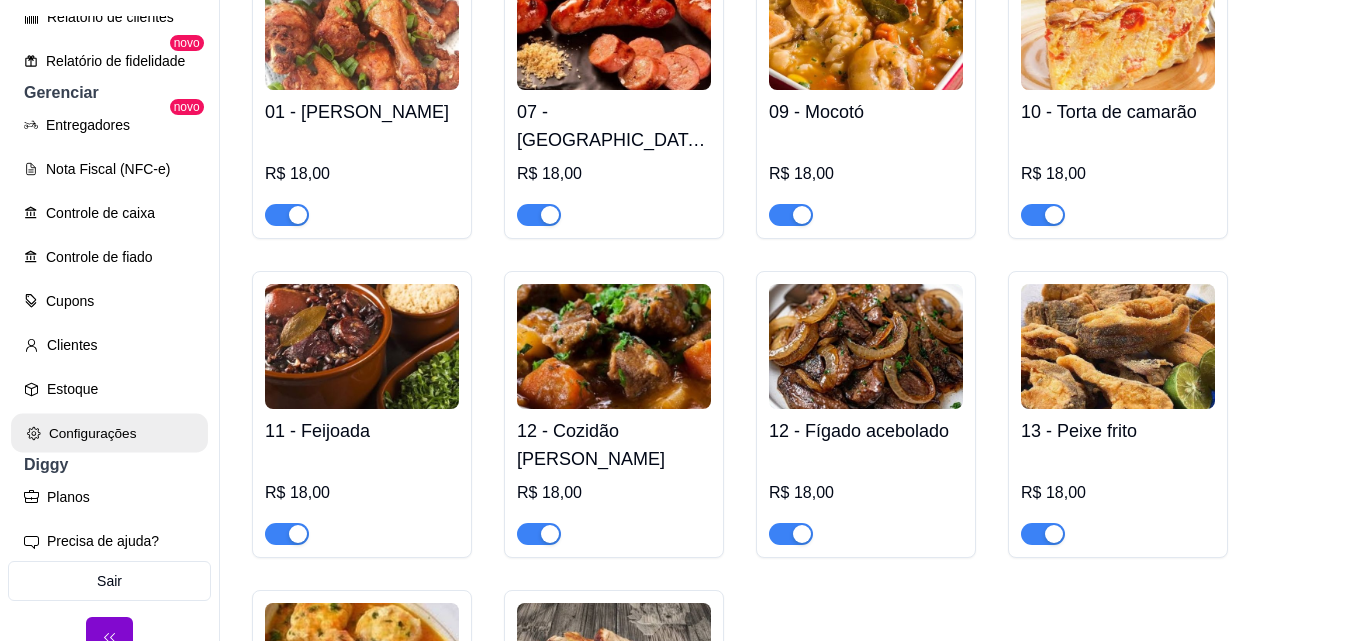 click on "Configurações" at bounding box center [109, 433] 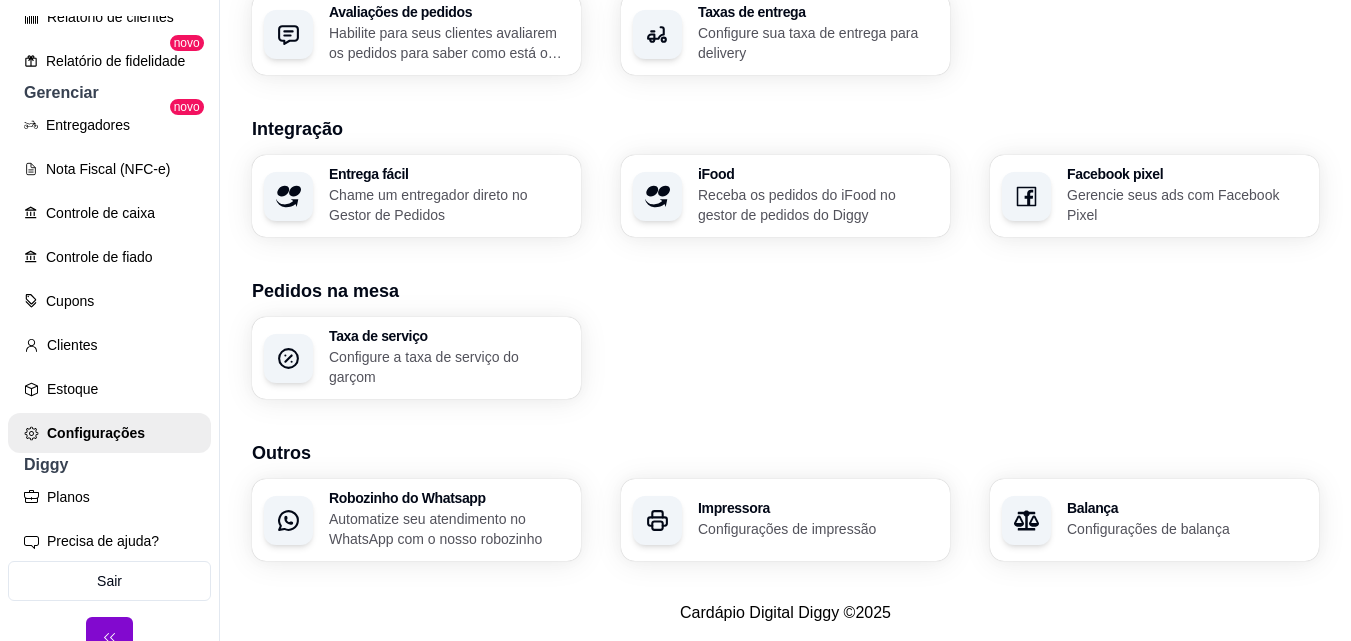 scroll, scrollTop: 792, scrollLeft: 0, axis: vertical 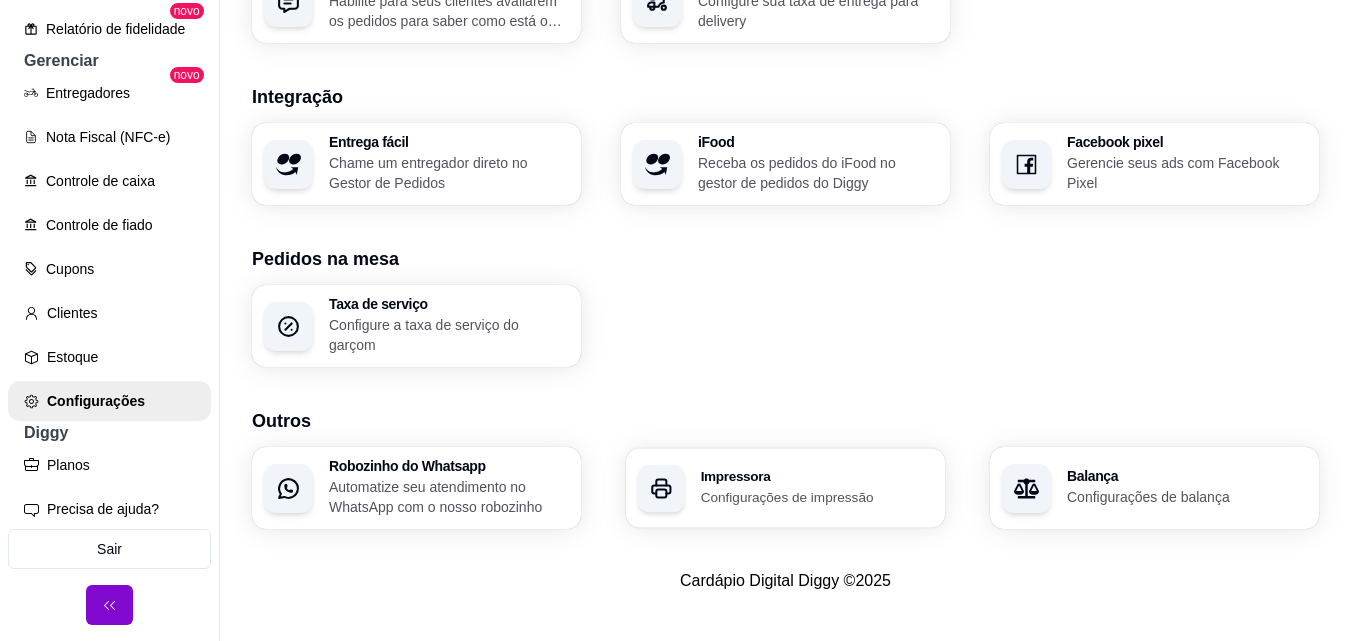 click on "Configurações de impressão" at bounding box center (817, 496) 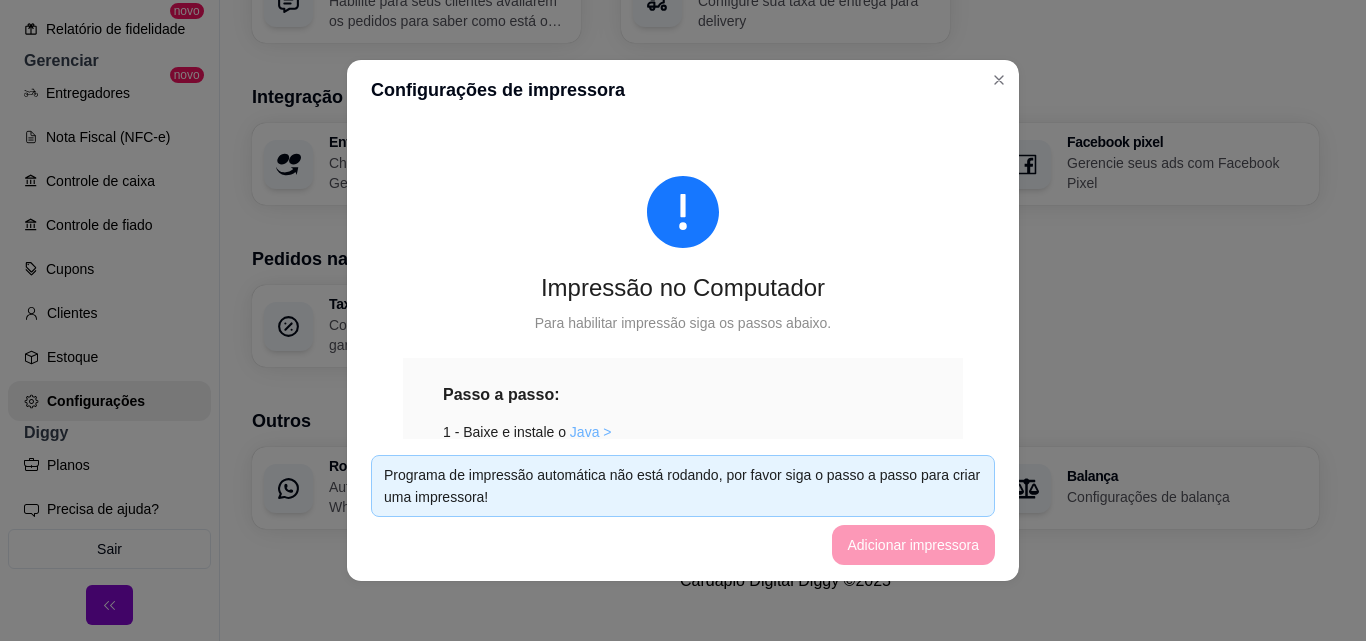click on "Java >" at bounding box center [591, 432] 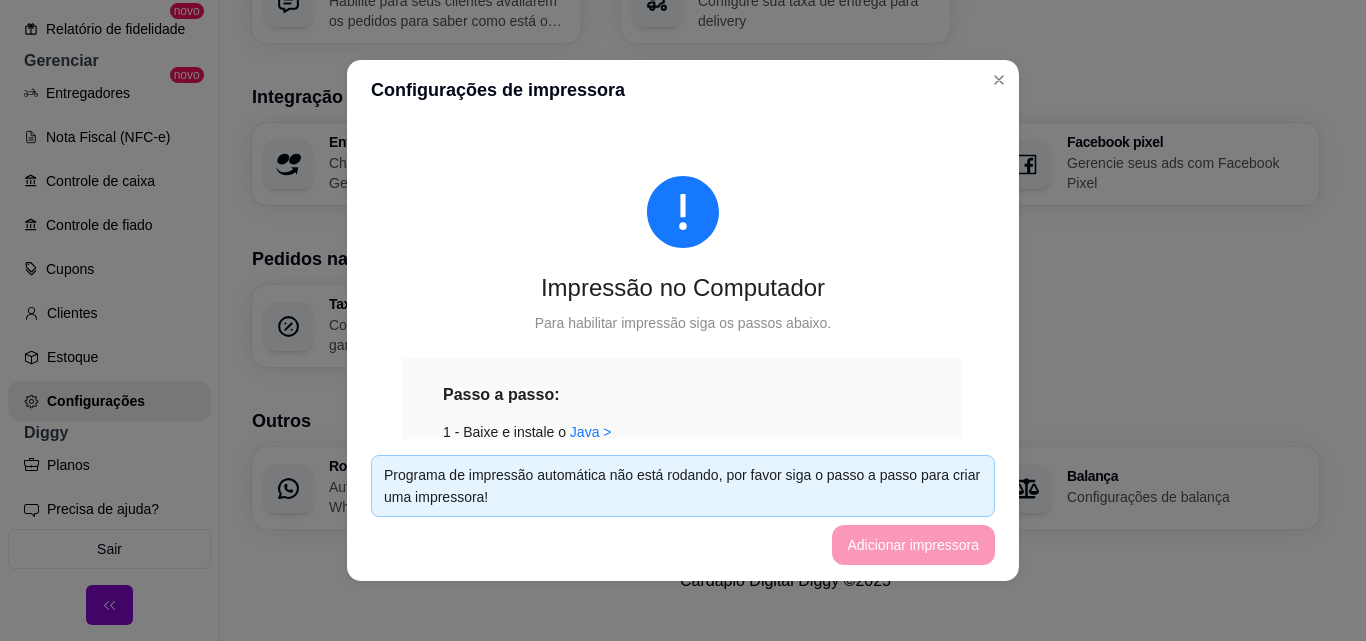 click on "Programa de impressão automática não está rodando, por favor siga o passo a passo para criar uma impressora! Adicionar impressora" at bounding box center [683, 510] 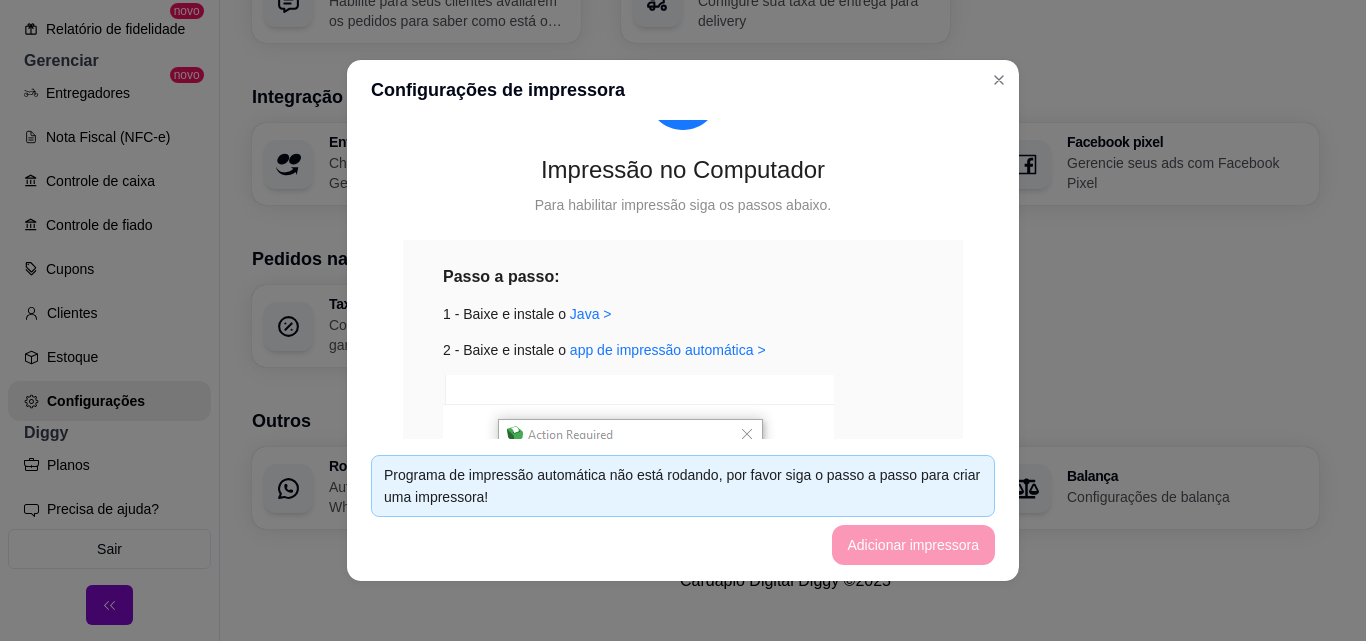 scroll, scrollTop: 91, scrollLeft: 0, axis: vertical 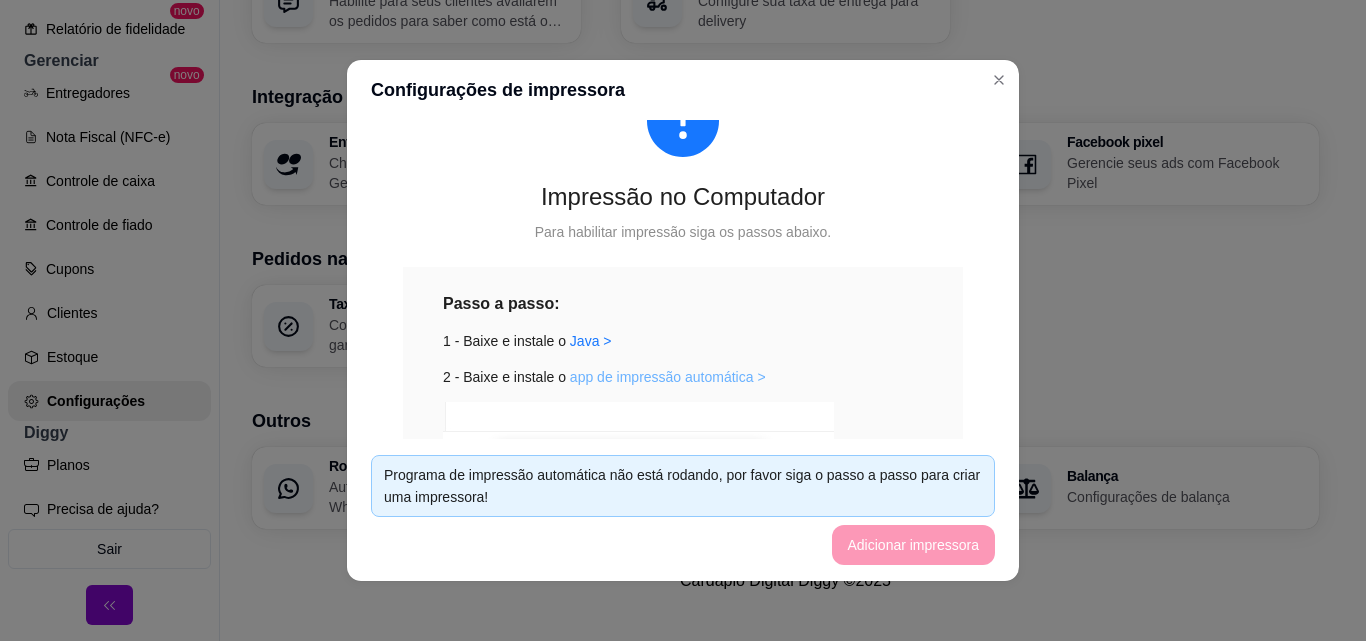 click on "app de impressão automática >" at bounding box center (668, 377) 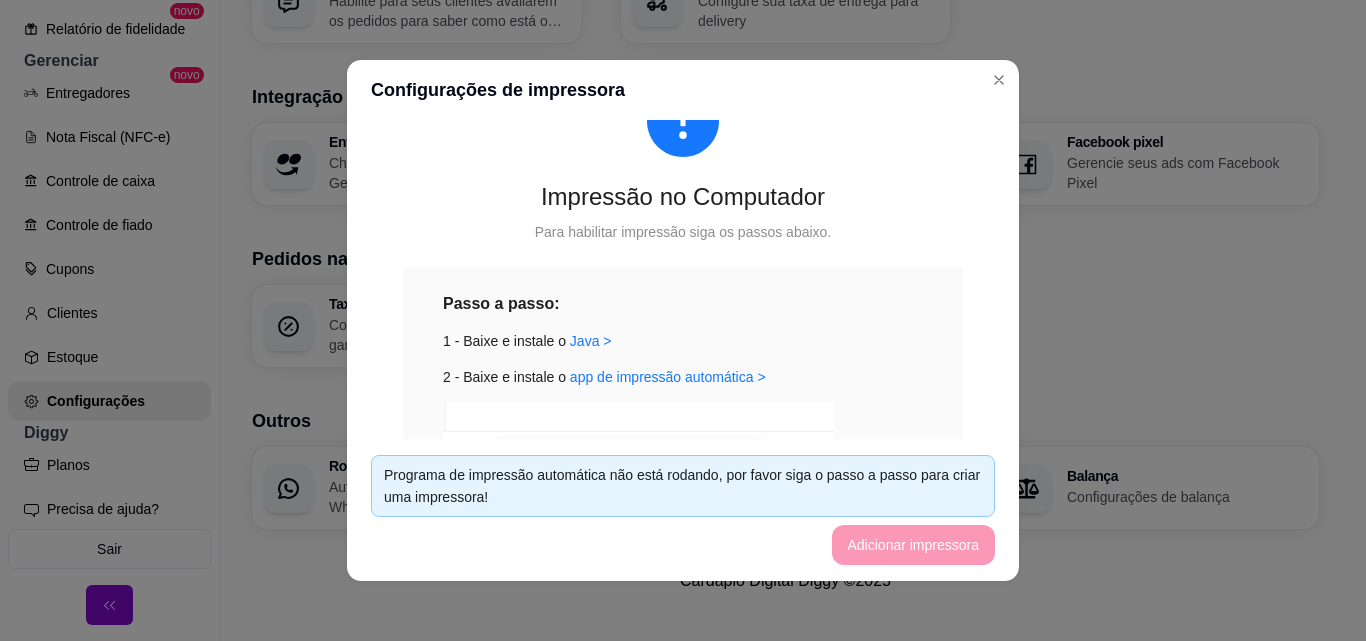 click on "Impressão no Computador Para habilitar impressão siga os passos abaixo. Passo a passo: 1 - Baixe e instale o   [GEOGRAPHIC_DATA] > 2 - Baixe e instale o   app de impressão automática >   3 - Pressione allow e remember this decision 4 - Atualize essa página!" at bounding box center (683, 434) 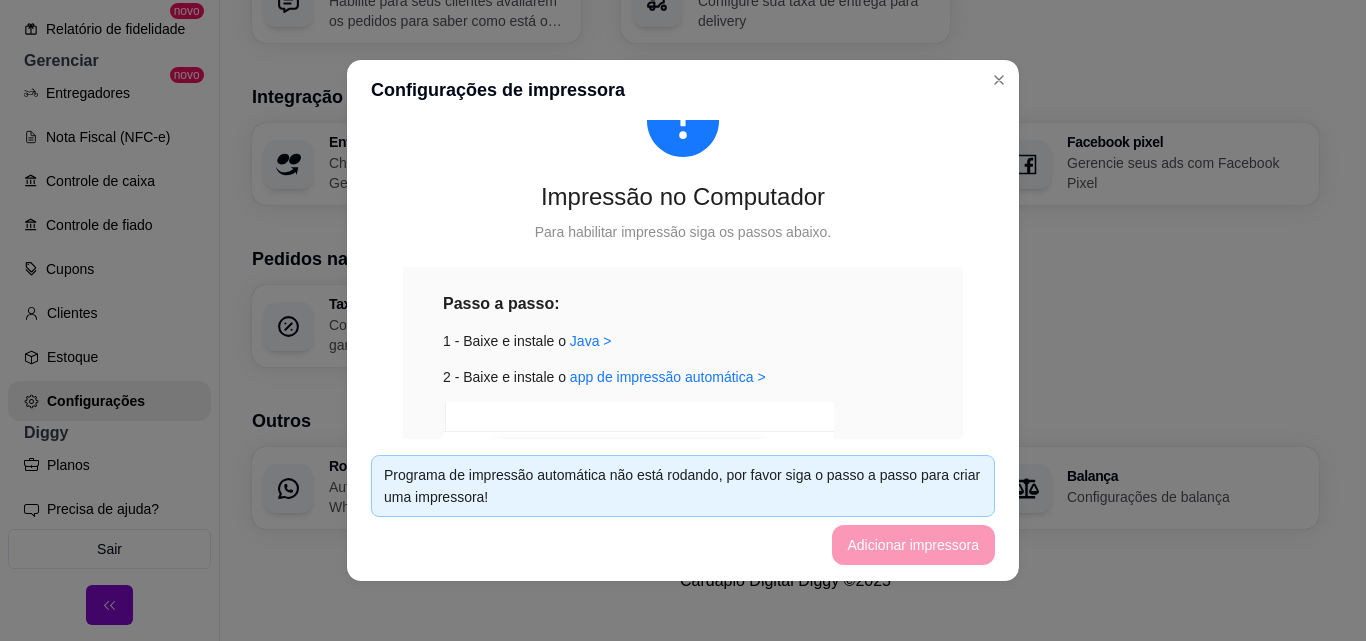drag, startPoint x: 757, startPoint y: 77, endPoint x: 819, endPoint y: 54, distance: 66.12866 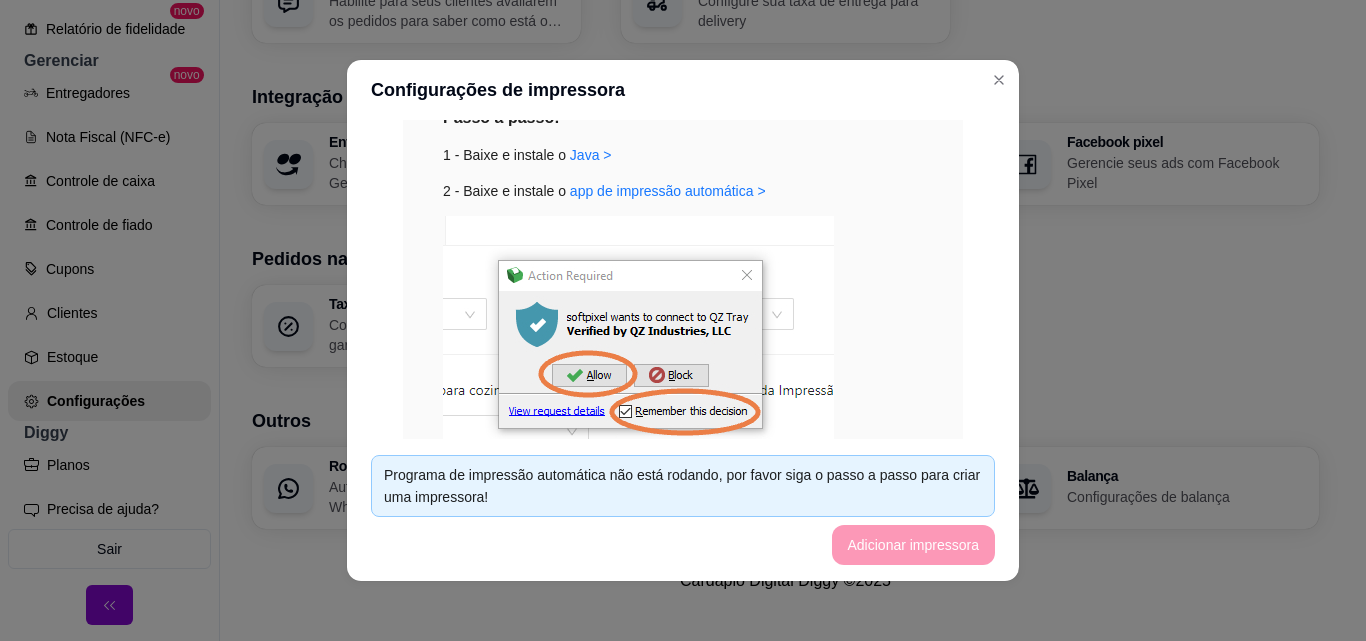 scroll, scrollTop: 283, scrollLeft: 0, axis: vertical 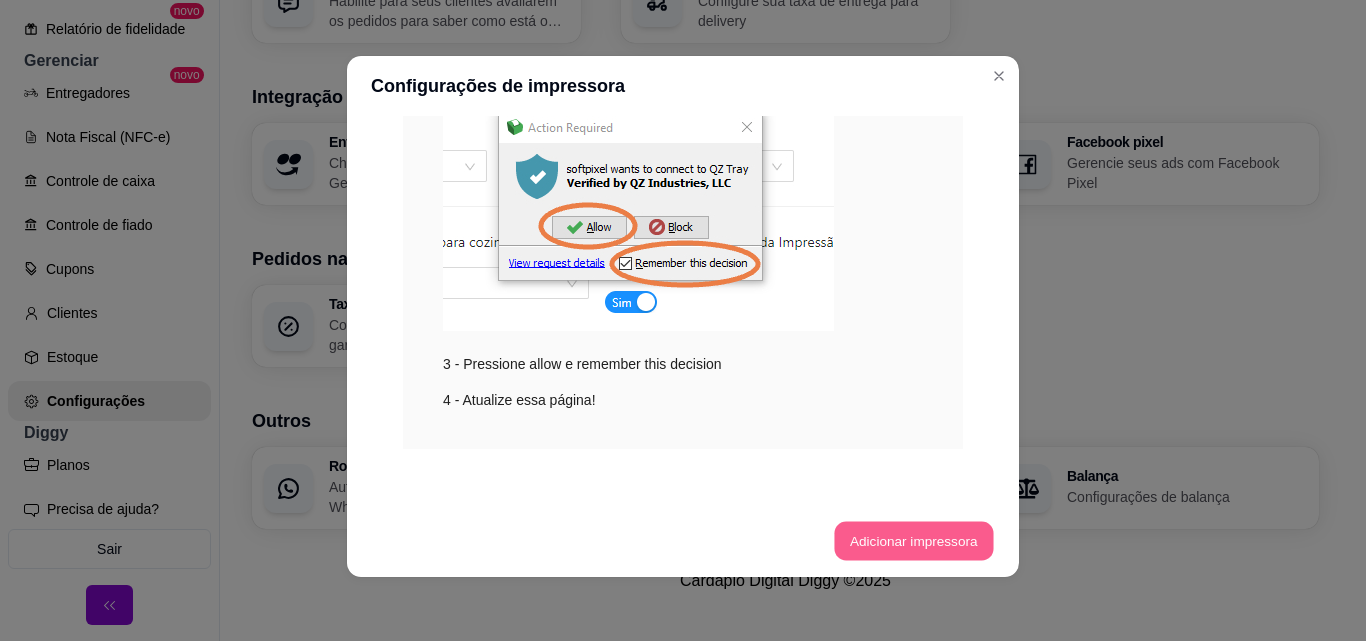 click on "Adicionar impressora" at bounding box center [913, 541] 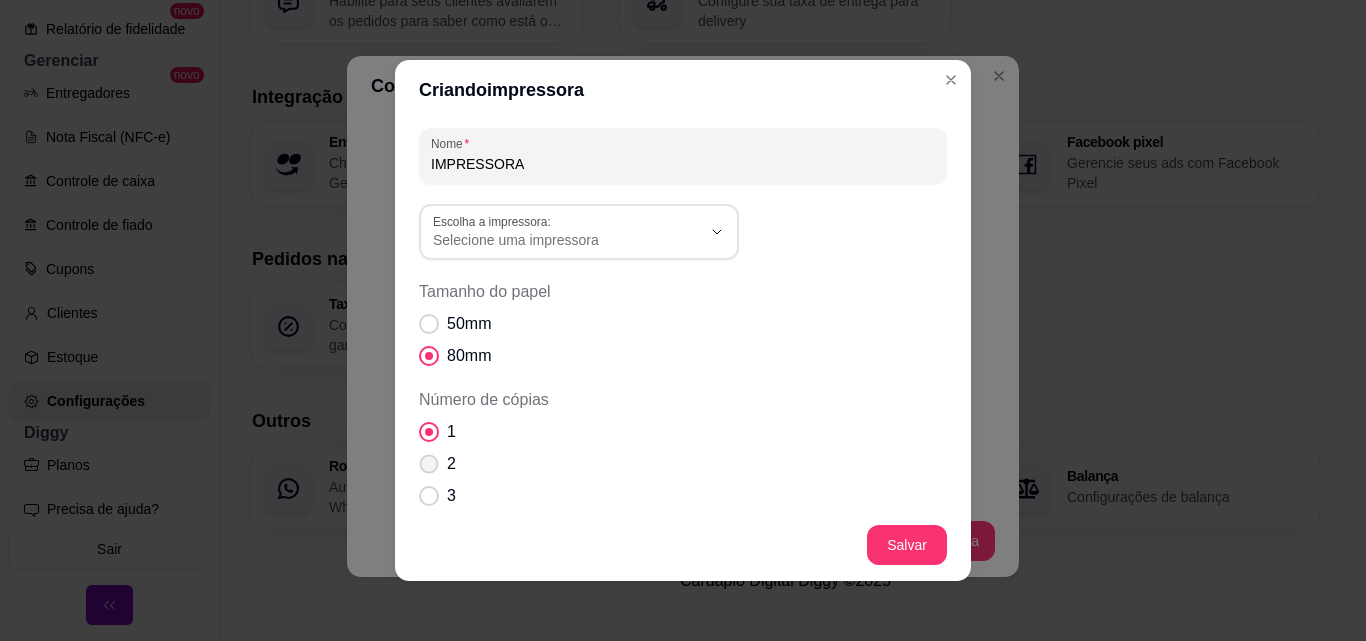 click at bounding box center (429, 464) 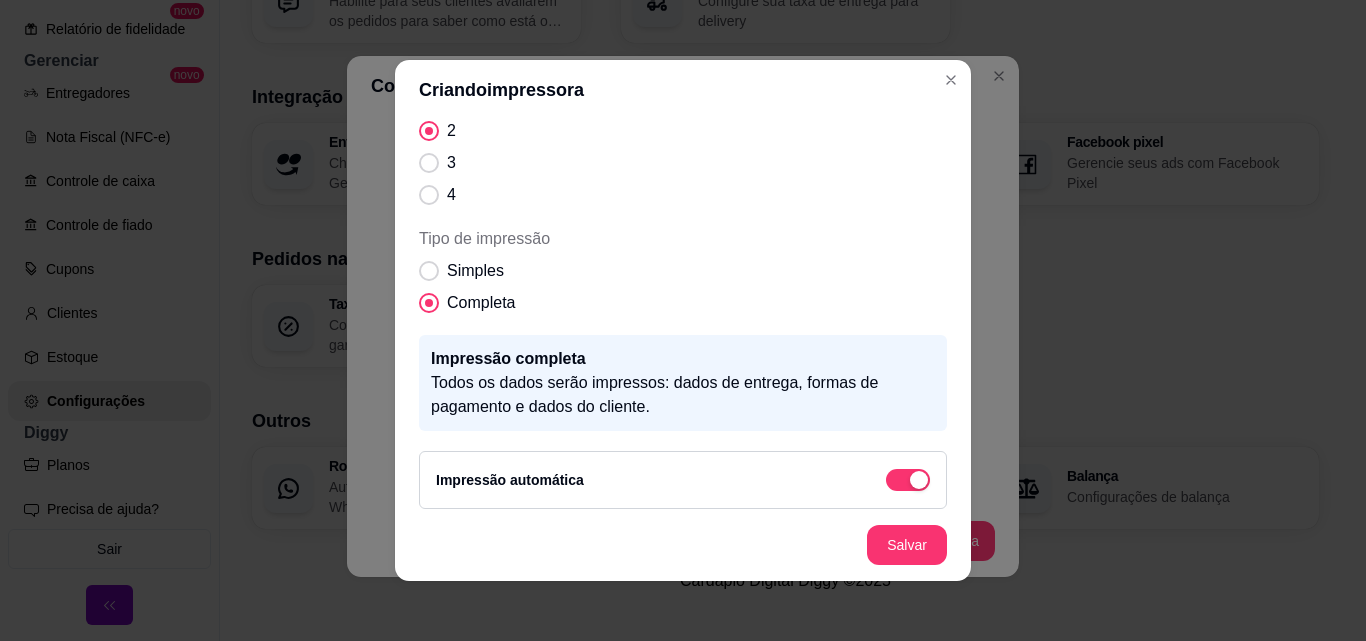 scroll, scrollTop: 341, scrollLeft: 0, axis: vertical 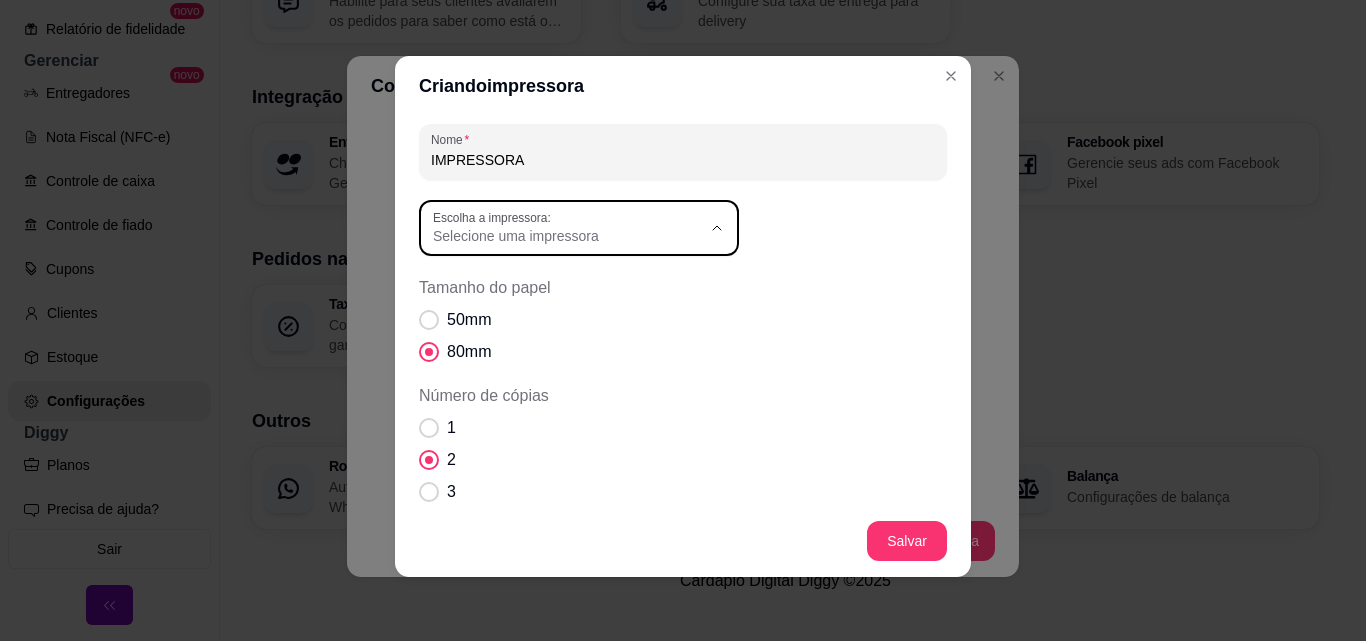 click on "Escolha a impressora: Selecione uma impressora" at bounding box center (579, 228) 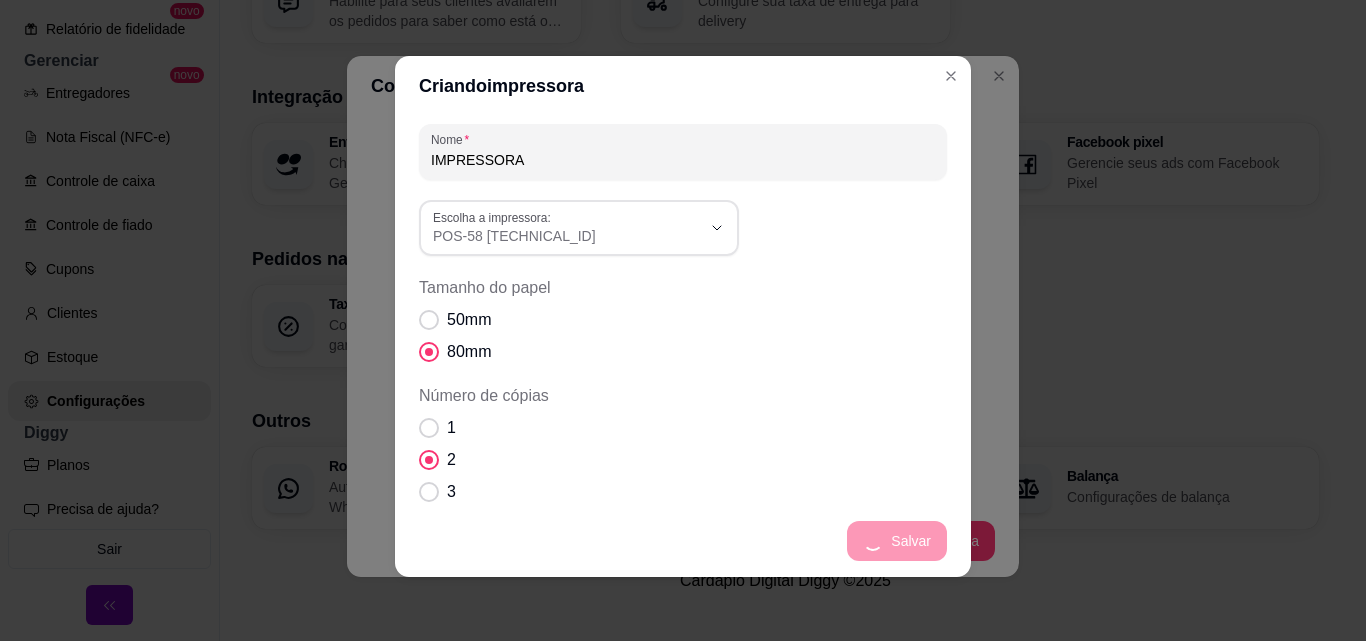 scroll, scrollTop: 656, scrollLeft: 0, axis: vertical 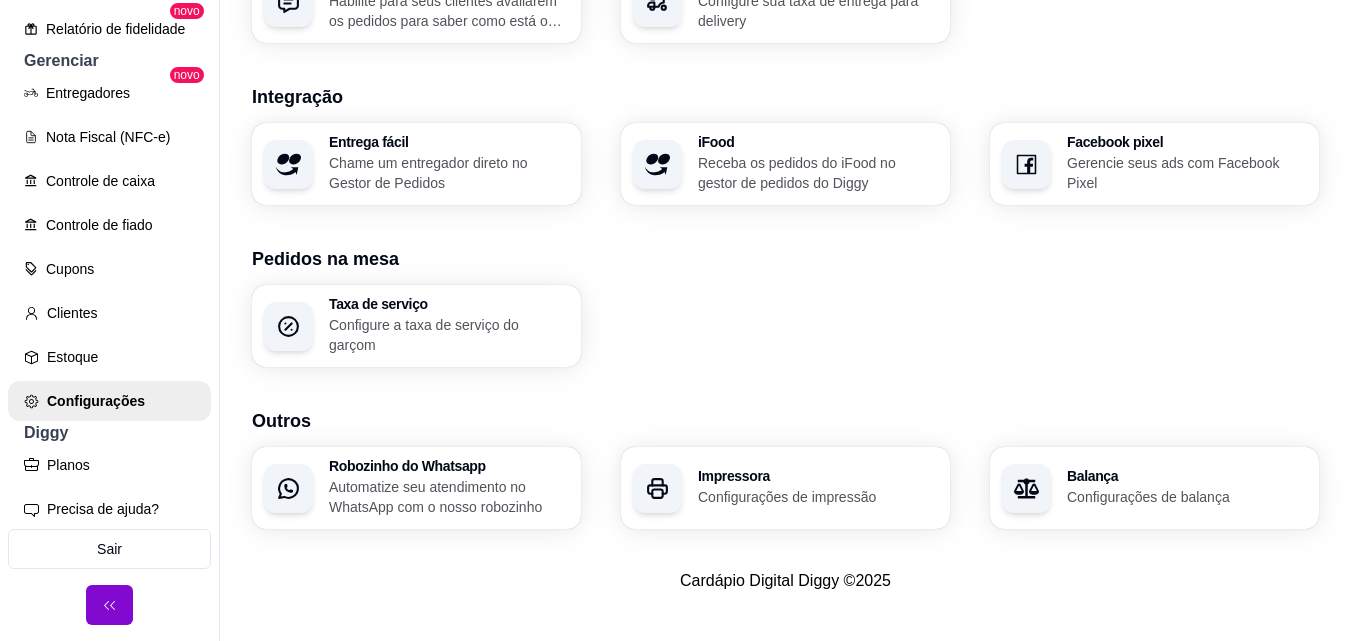 click on "Impressora Configurações de impressão" at bounding box center (818, 488) 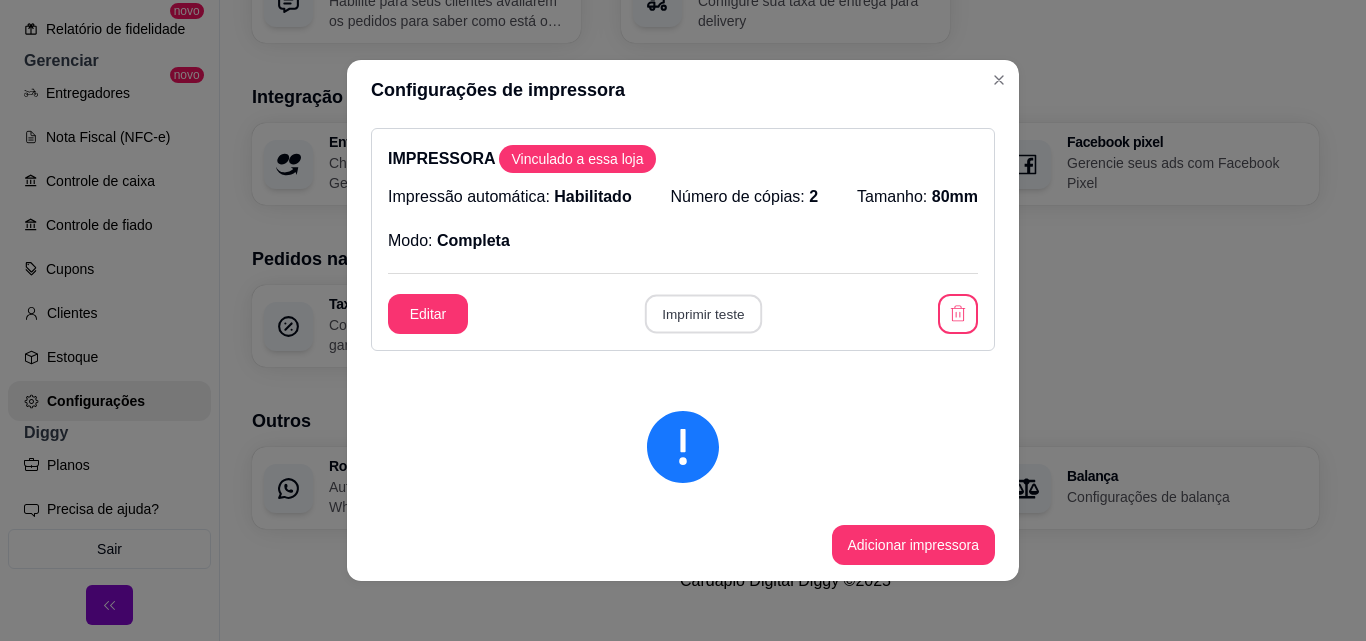 click on "Imprimir teste" at bounding box center (702, 314) 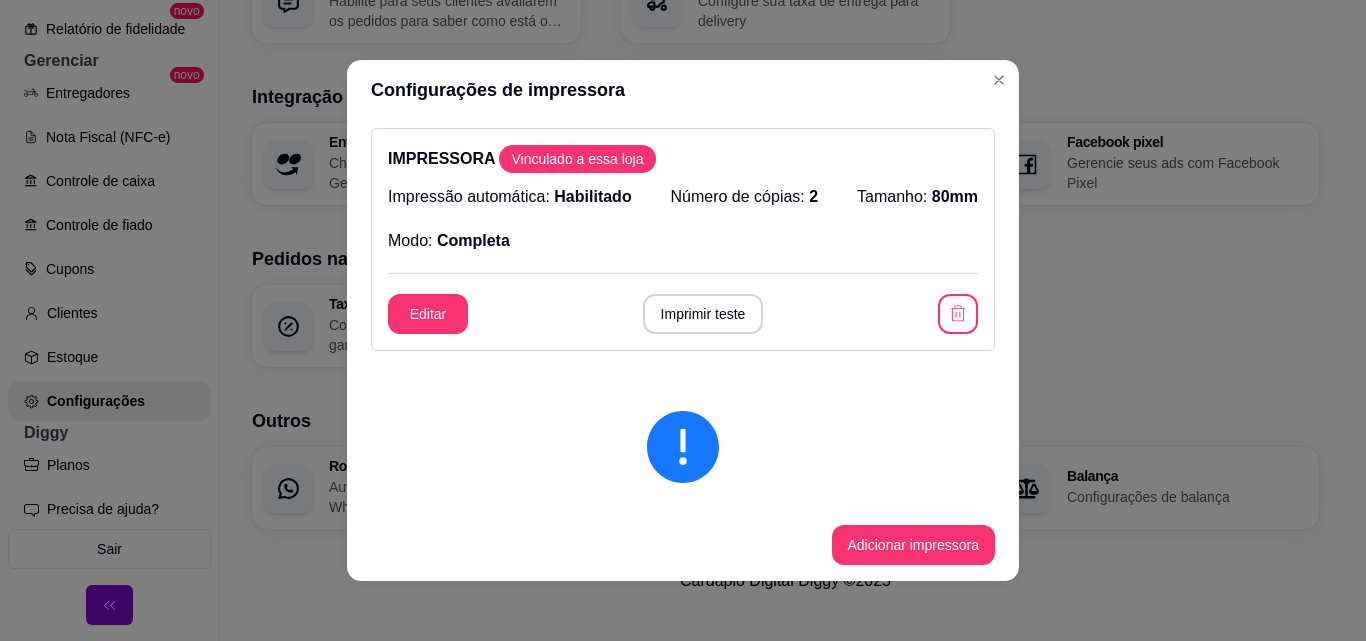 click on "Vinculado a essa loja" at bounding box center (577, 159) 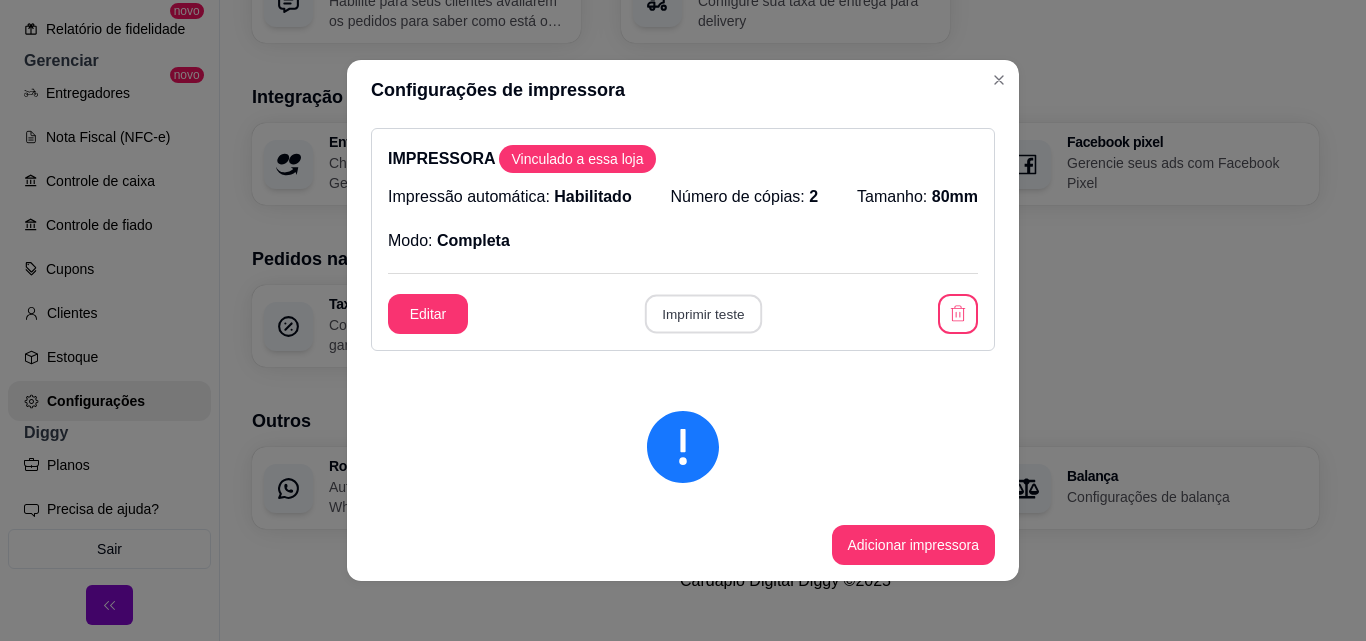 click on "Imprimir teste" at bounding box center [702, 314] 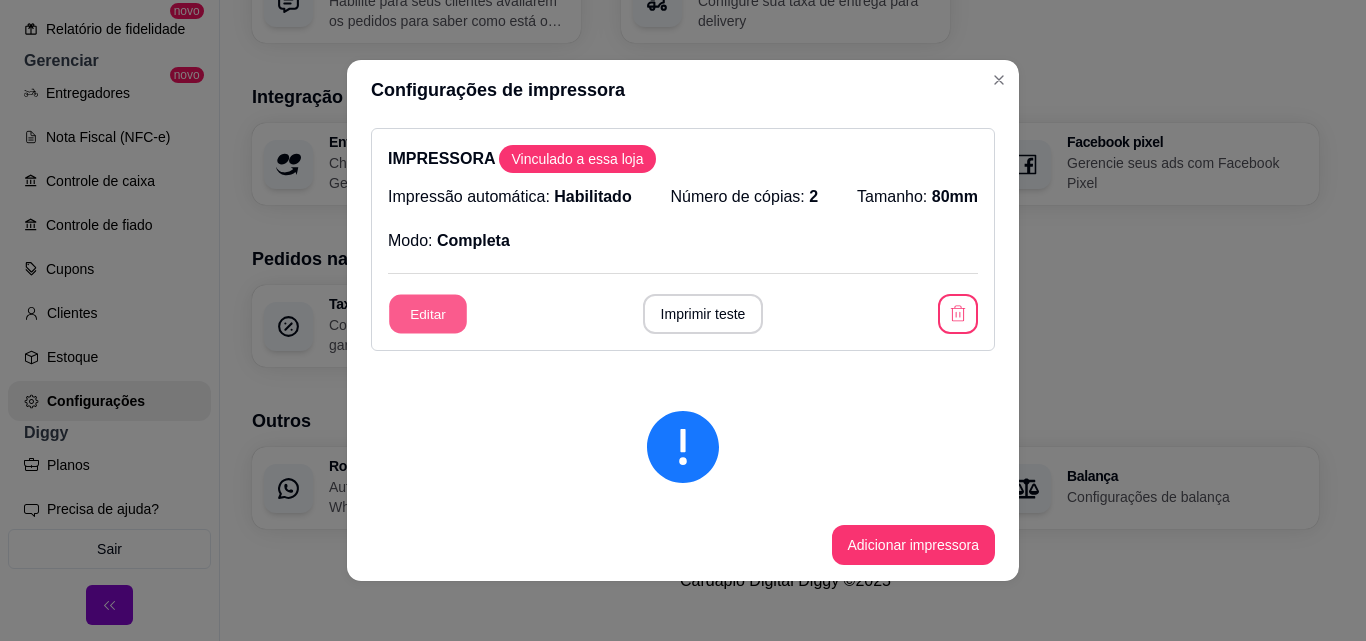 click on "Editar" at bounding box center [428, 314] 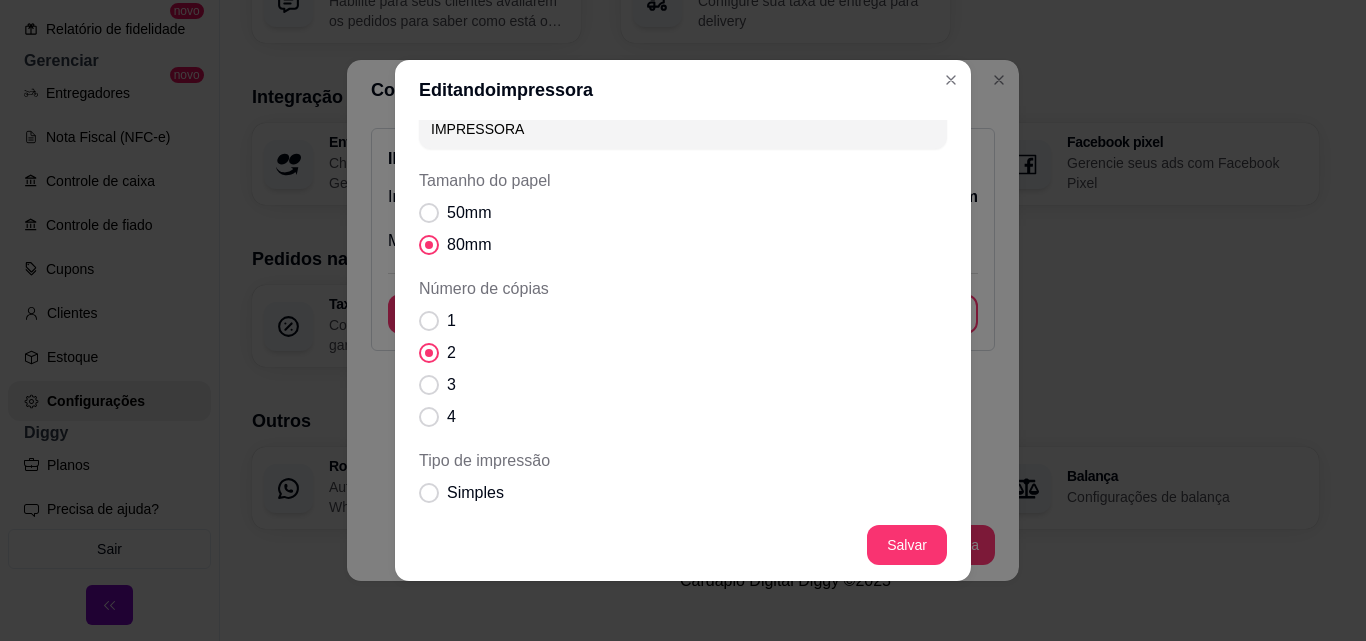 scroll, scrollTop: 0, scrollLeft: 0, axis: both 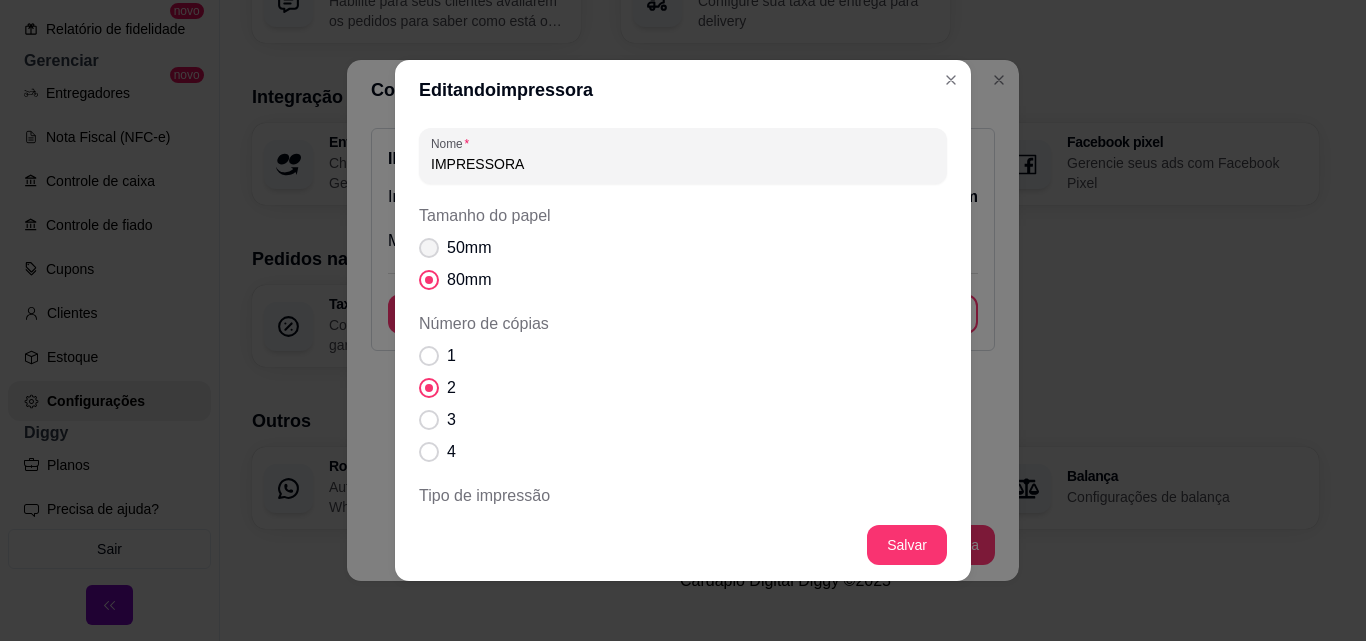 click at bounding box center [429, 248] 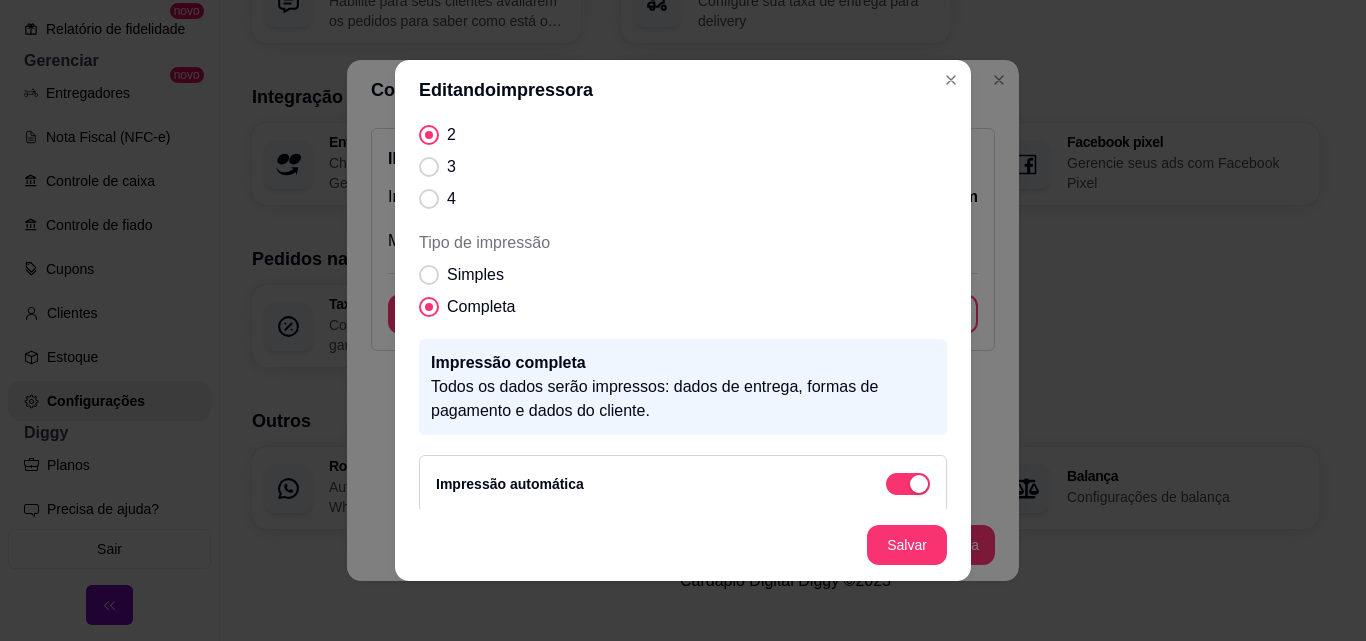 scroll, scrollTop: 265, scrollLeft: 0, axis: vertical 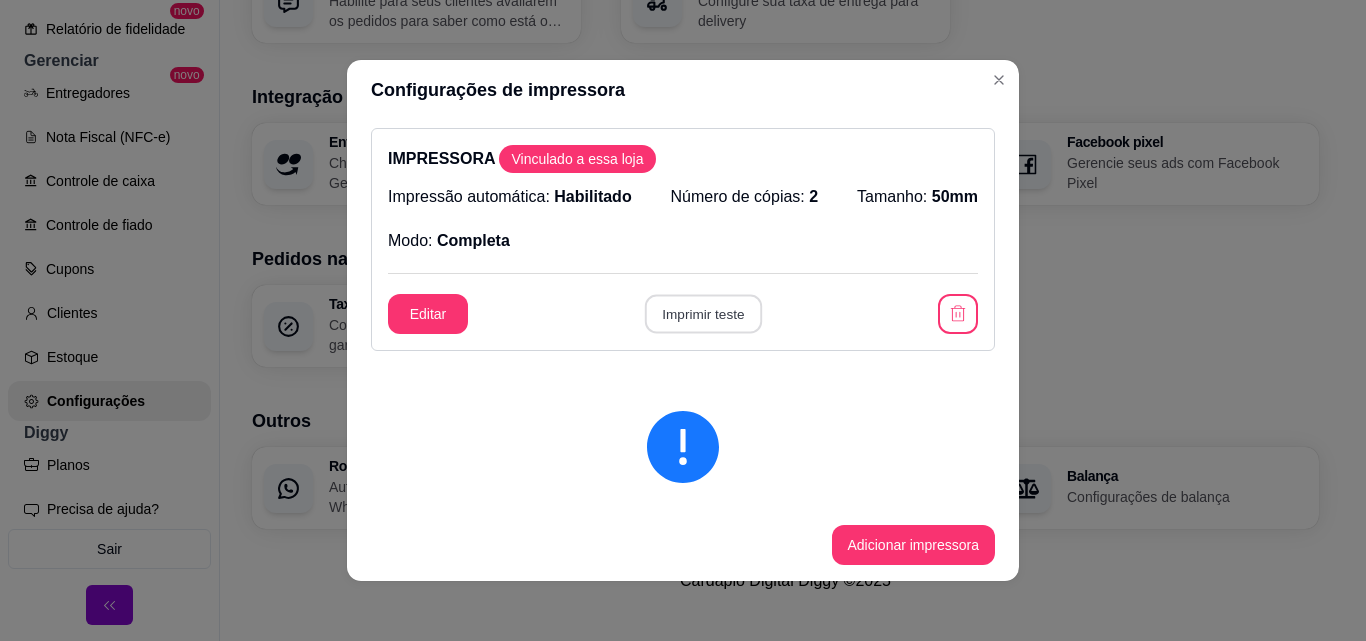 click on "Imprimir teste" at bounding box center (702, 314) 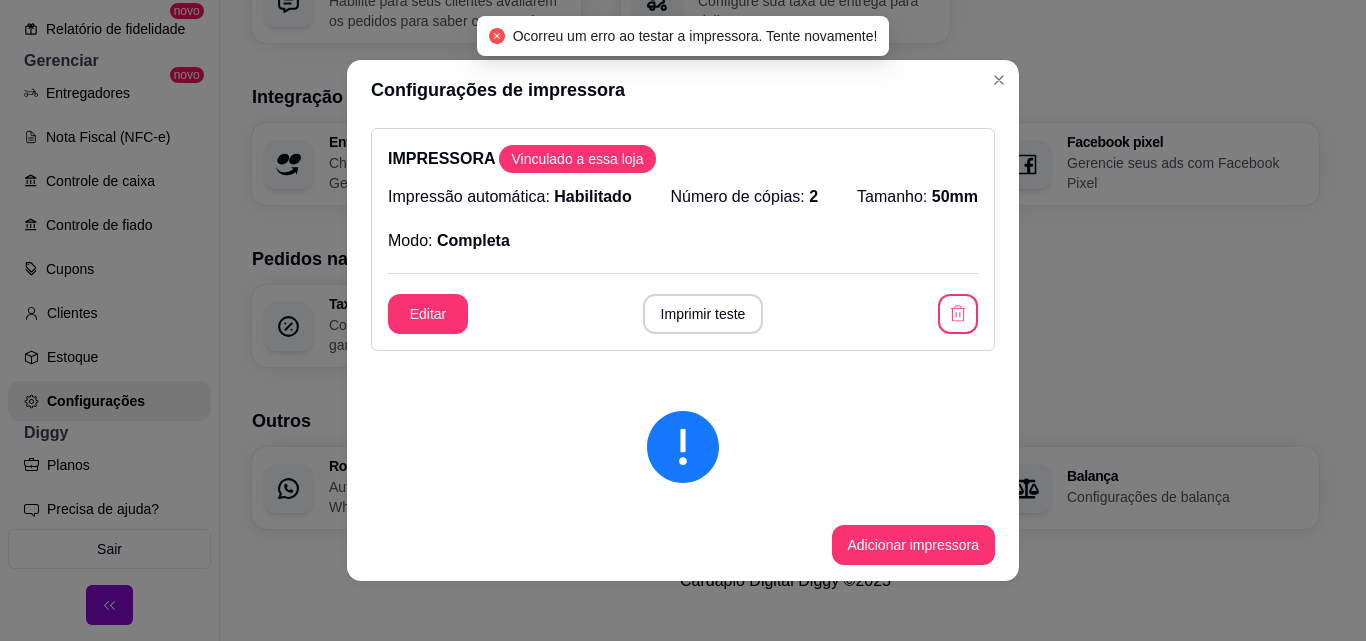 click on "Vinculado a essa loja" at bounding box center [577, 159] 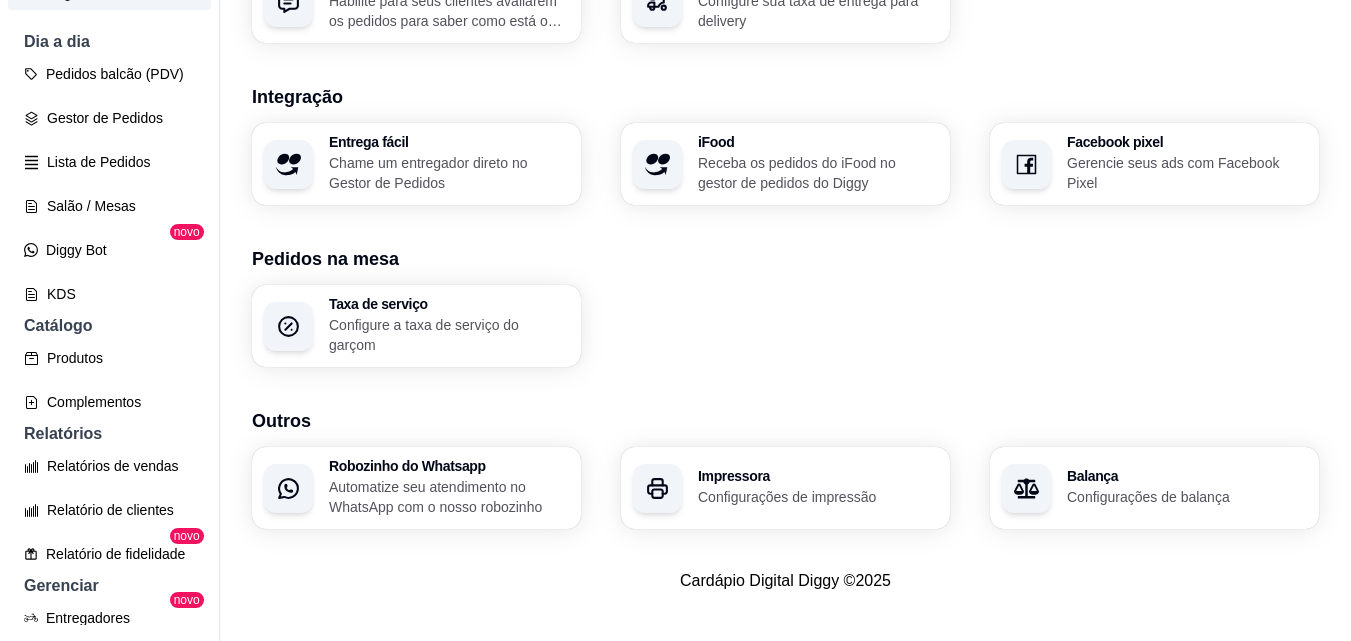 scroll, scrollTop: 0, scrollLeft: 0, axis: both 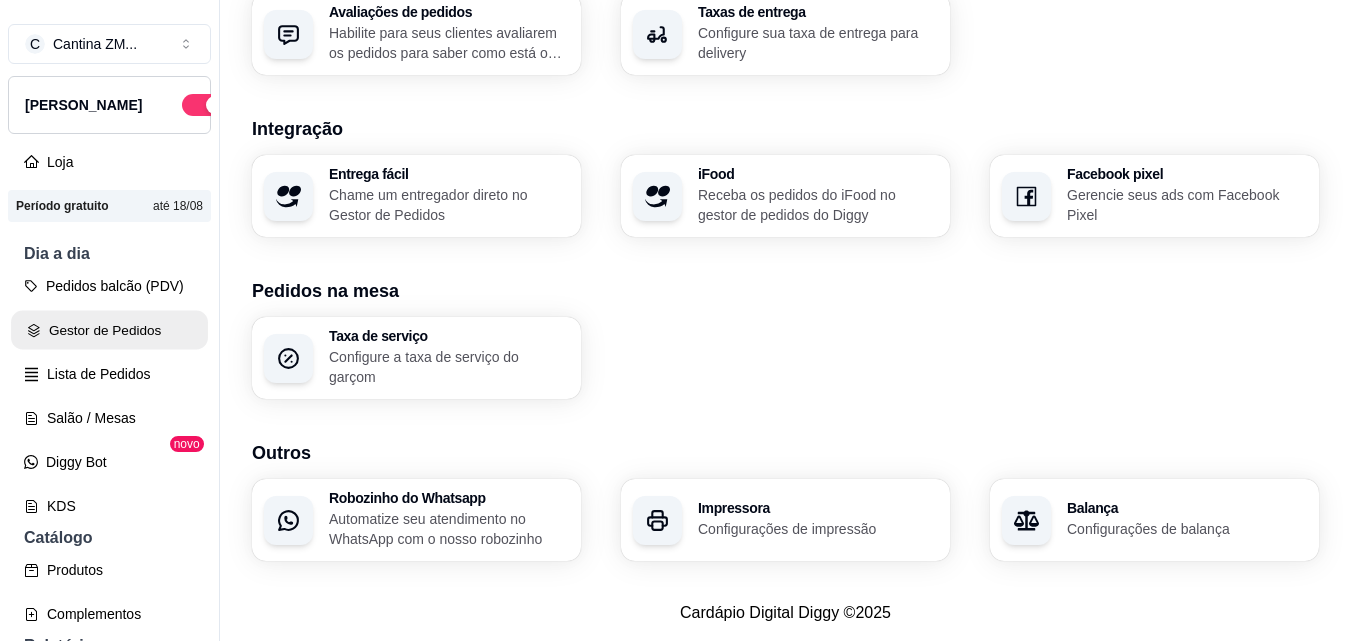 click on "Gestor de Pedidos" at bounding box center (109, 330) 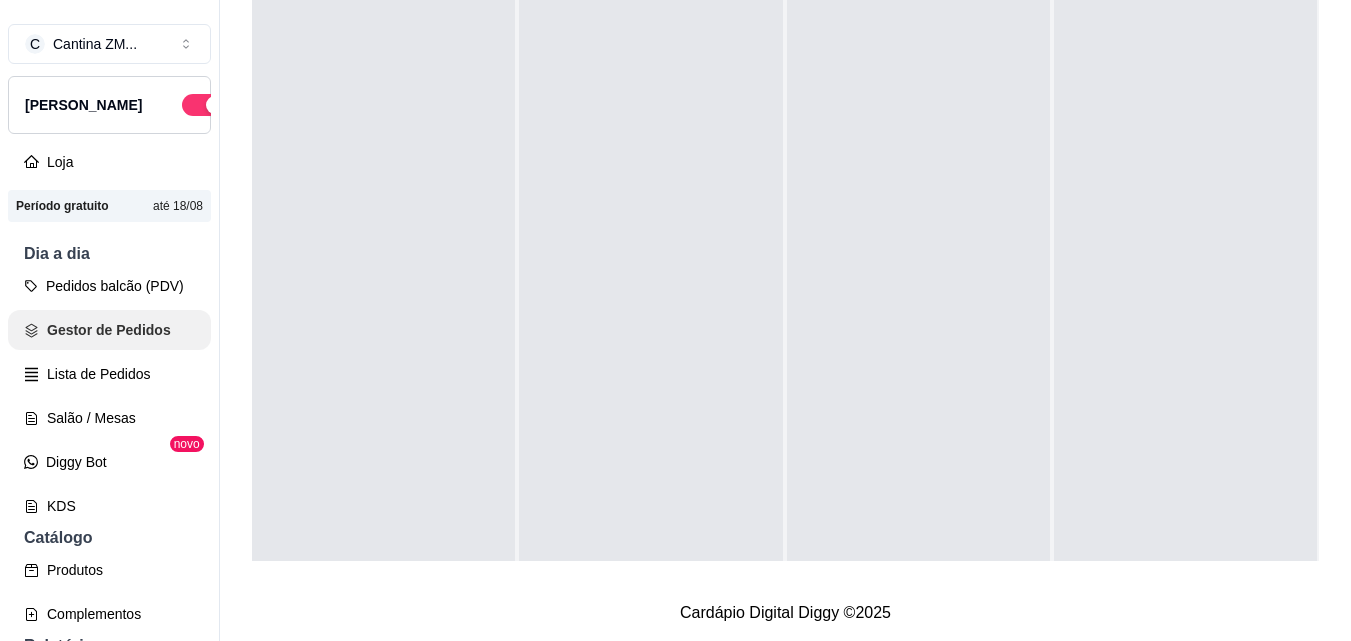 scroll, scrollTop: 0, scrollLeft: 0, axis: both 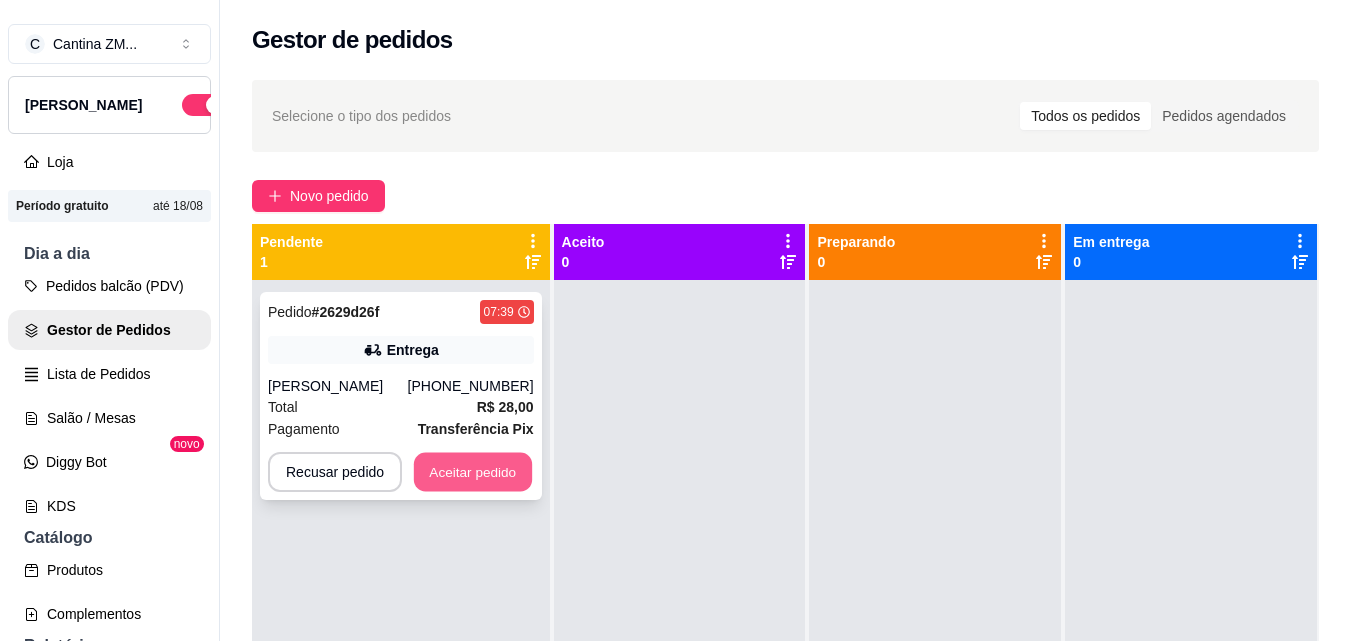 click on "Aceitar pedido" at bounding box center (473, 472) 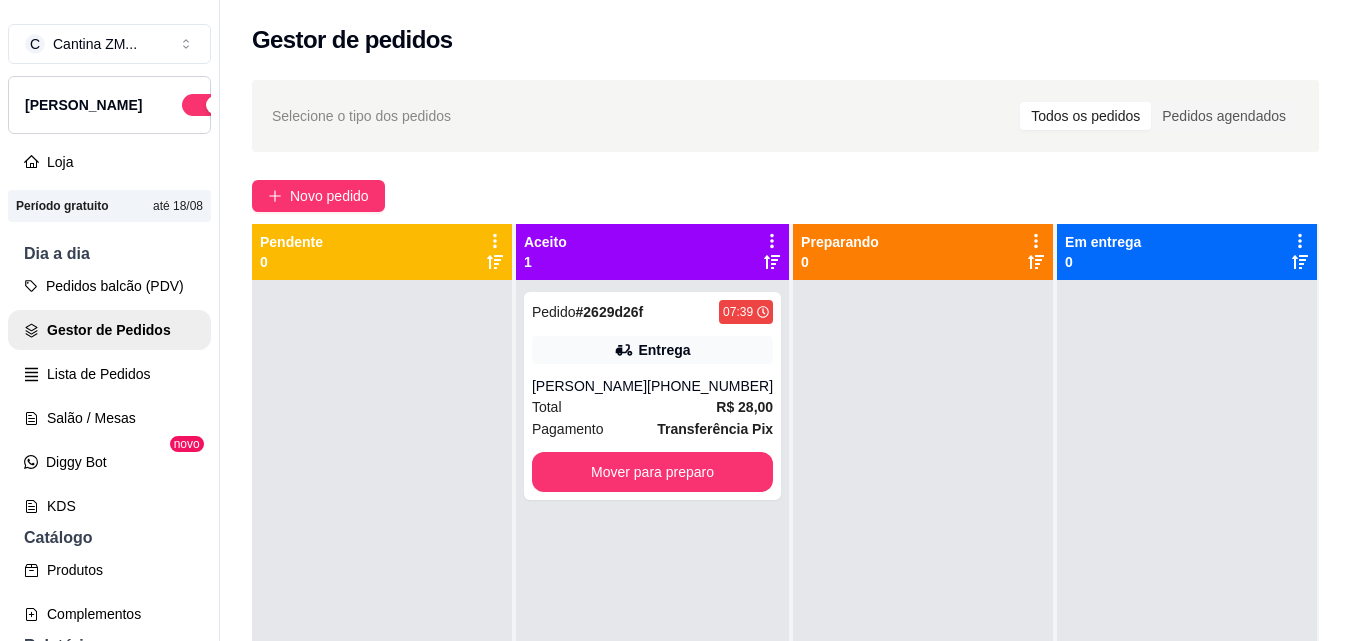 click 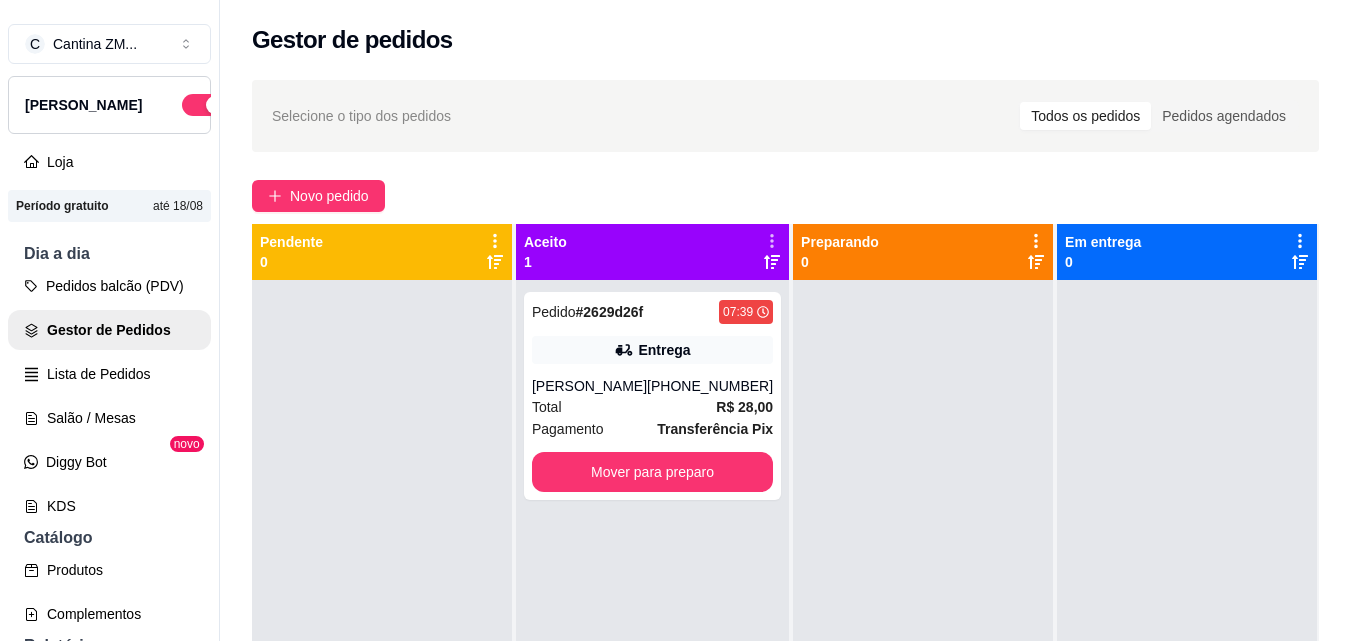 click at bounding box center [923, 600] 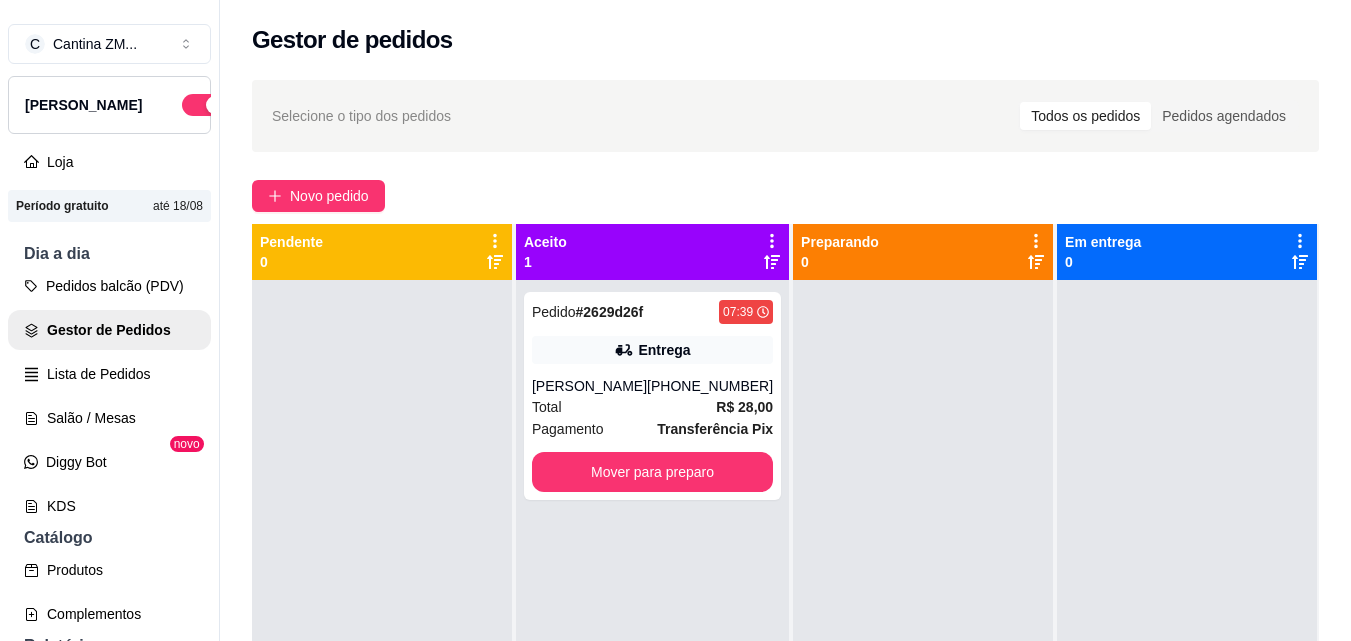 click 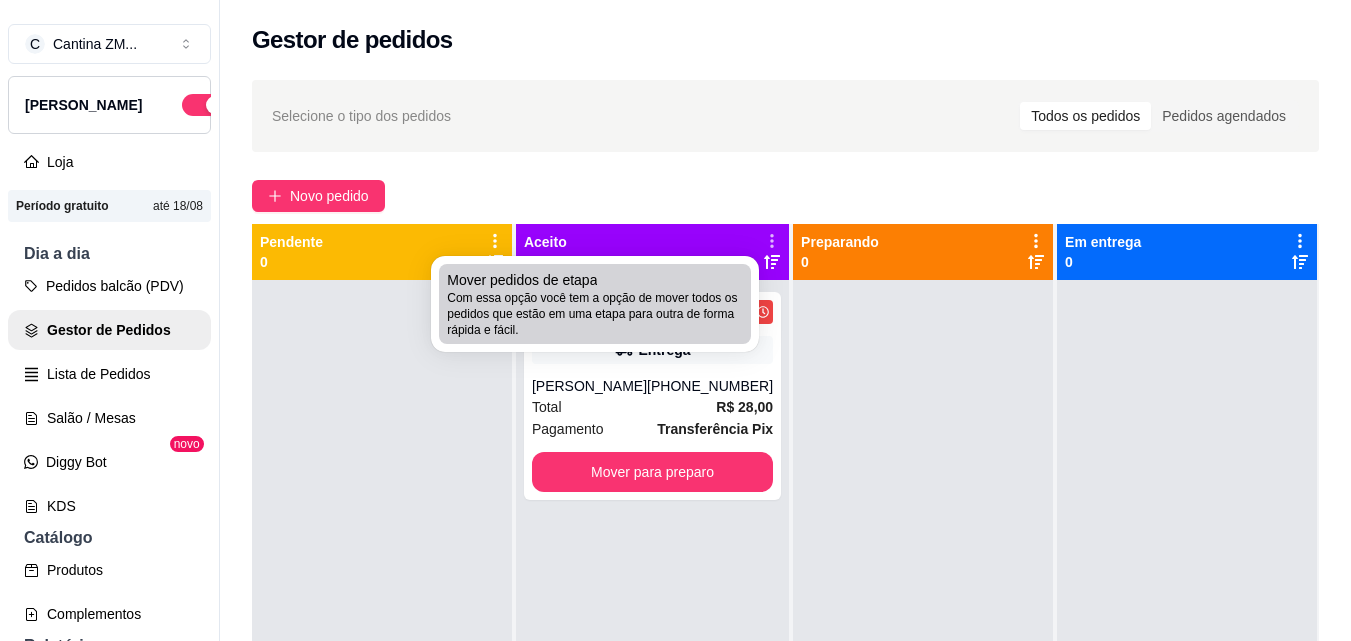 click on "Com essa opção você tem a opção de mover todos os pedidos que estão em uma etapa para outra de forma rápida e fácil." at bounding box center [595, 314] 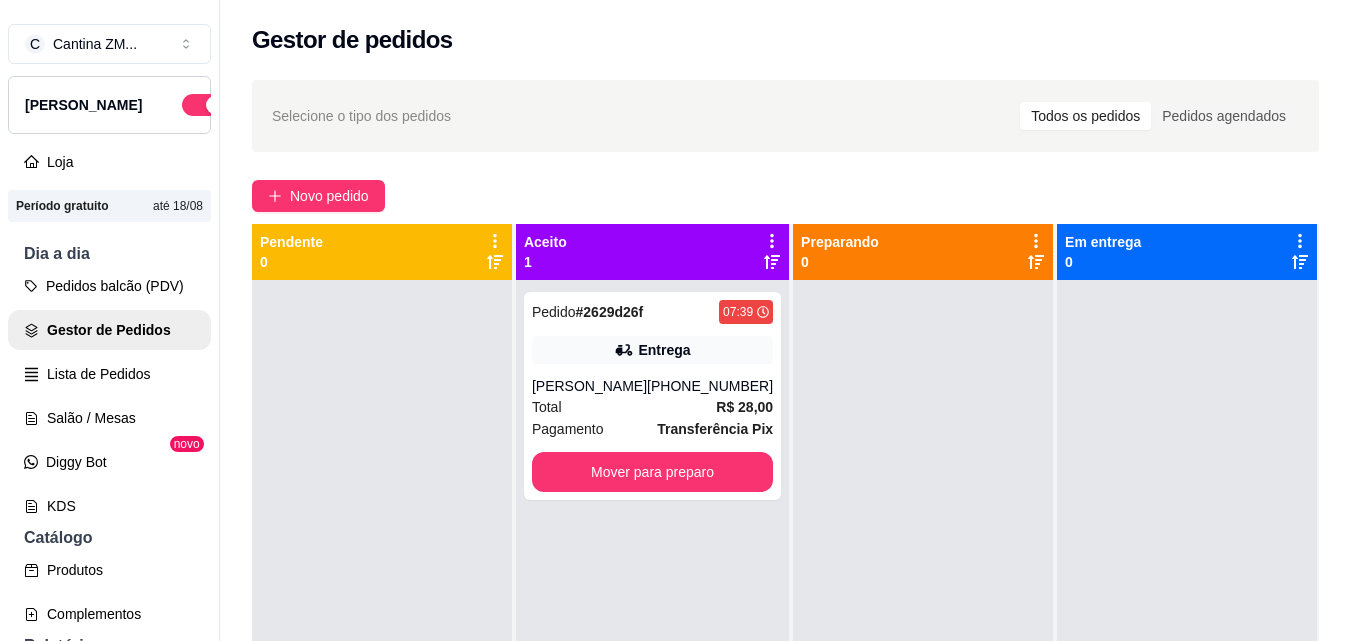 click on "Aceito 1" at bounding box center (652, 252) 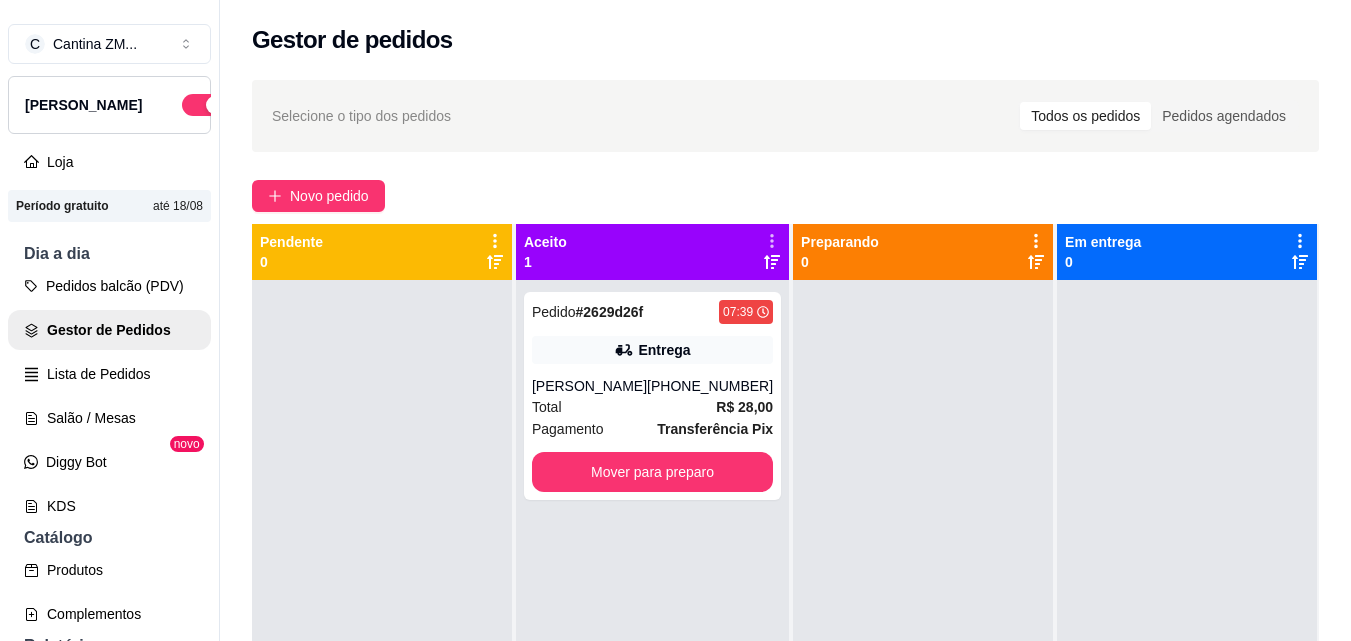 click at bounding box center (923, 600) 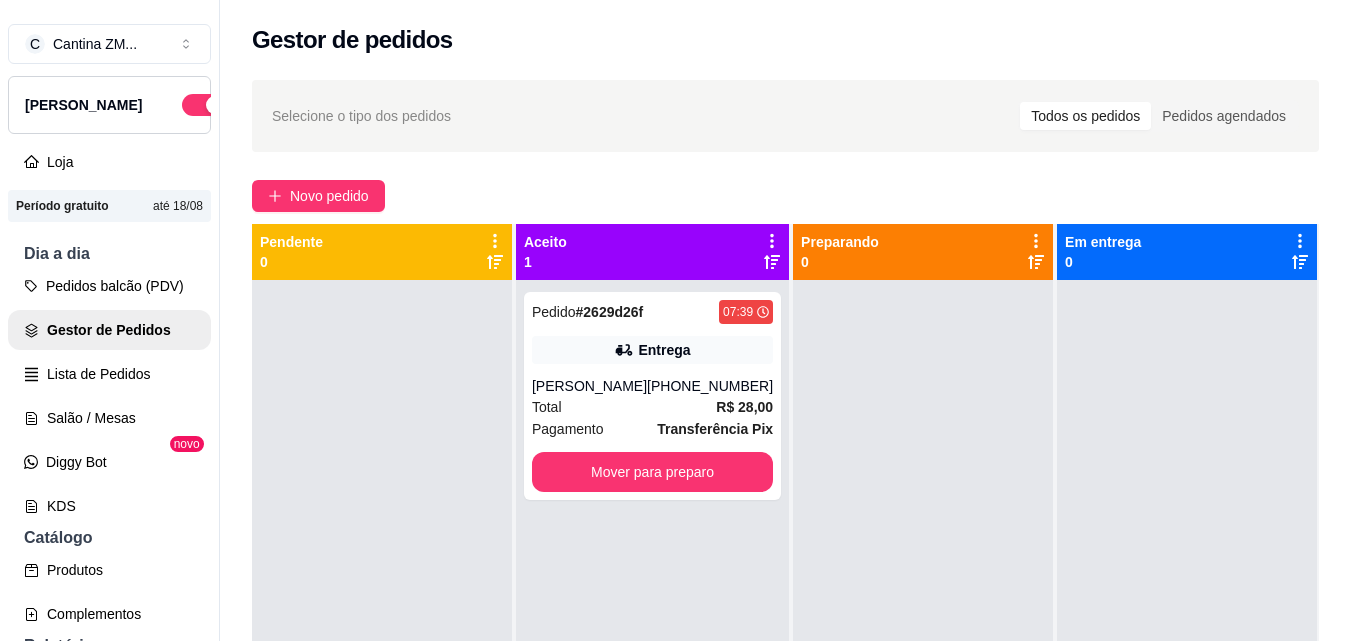 scroll, scrollTop: 56, scrollLeft: 0, axis: vertical 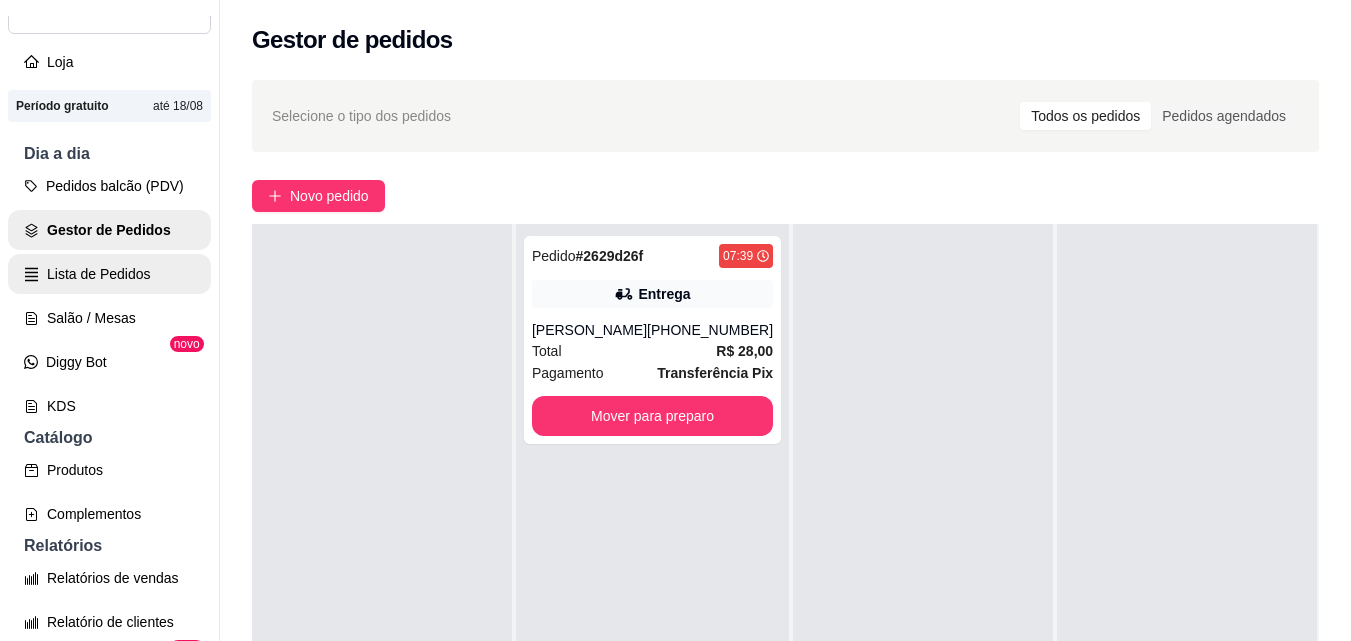 click on "Lista de Pedidos" at bounding box center (109, 274) 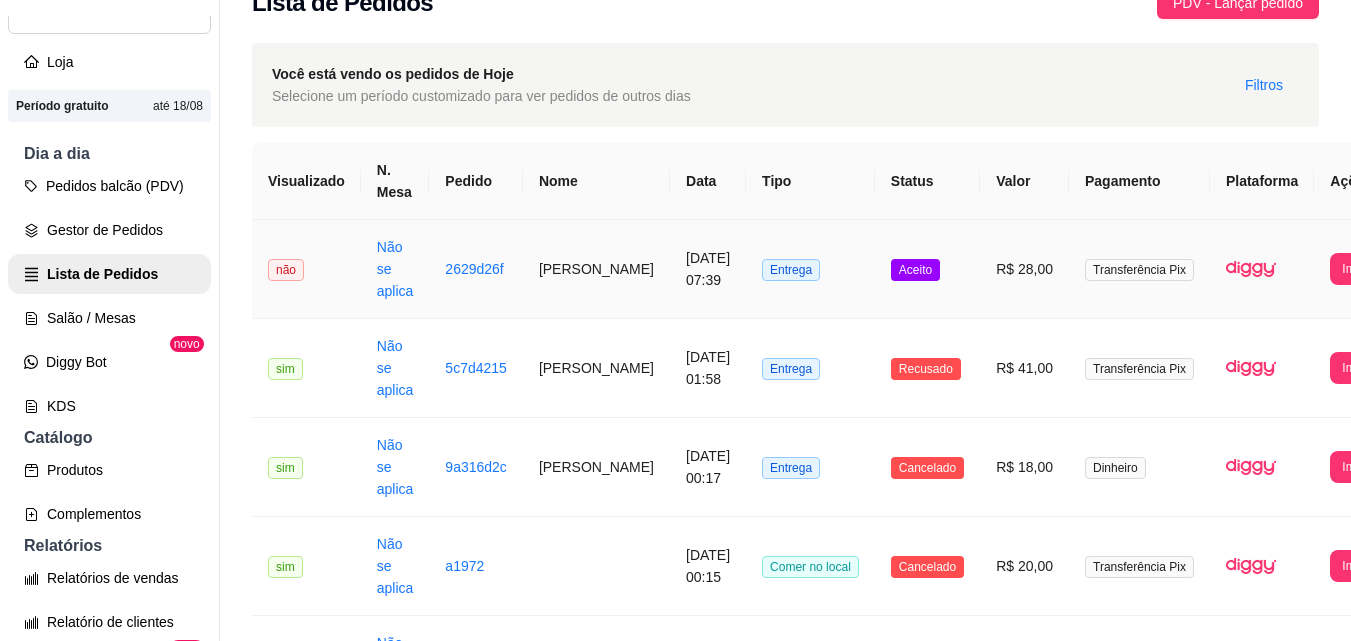 scroll, scrollTop: 100, scrollLeft: 0, axis: vertical 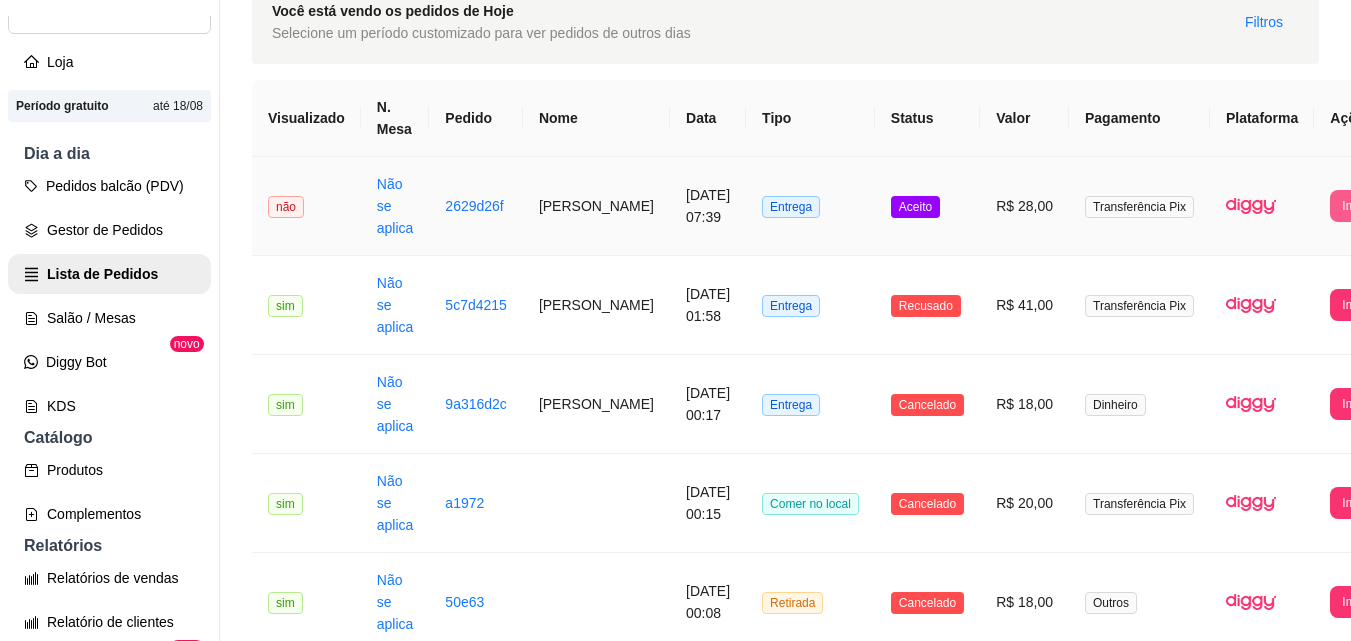 click on "Imprimir" at bounding box center (1363, 206) 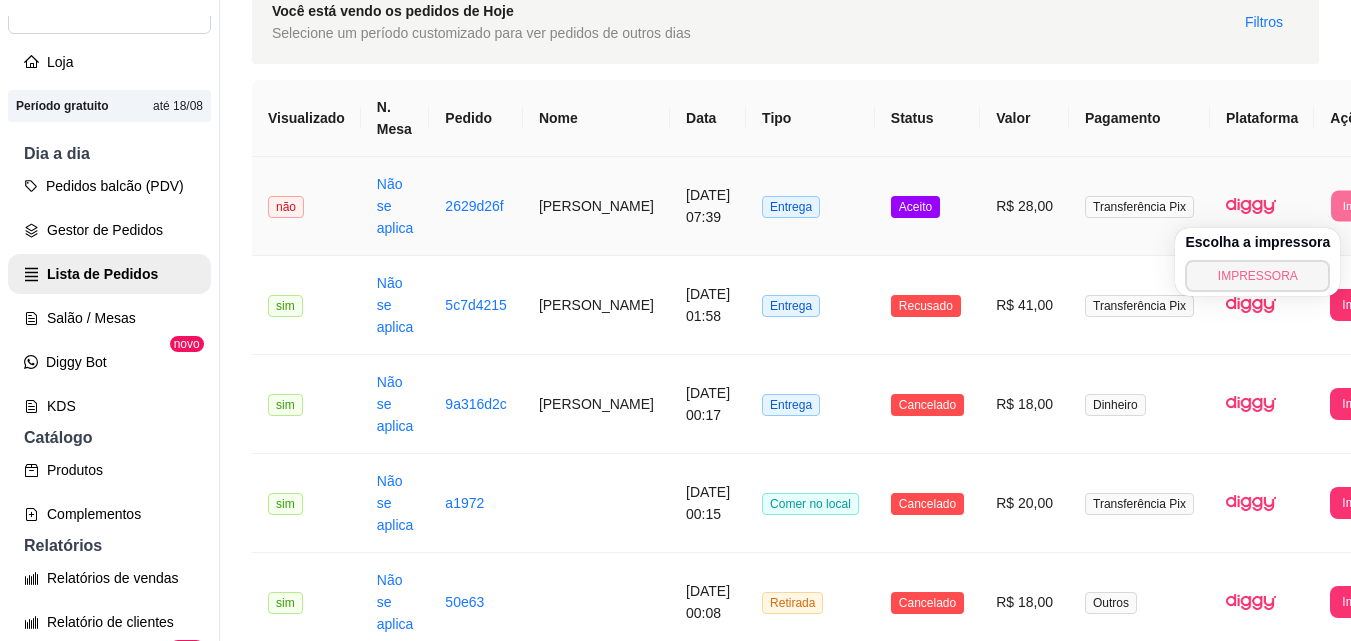 click on "IMPRESSORA" at bounding box center (1257, 276) 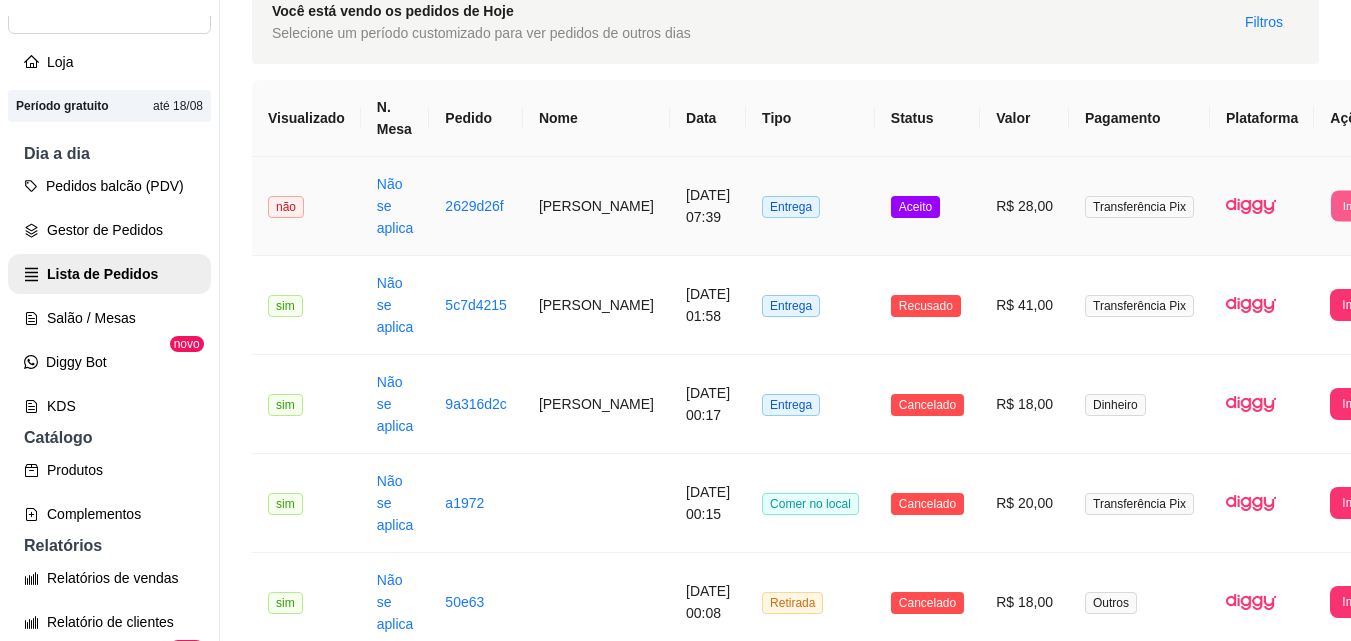click on "Imprimir" at bounding box center (1363, 205) 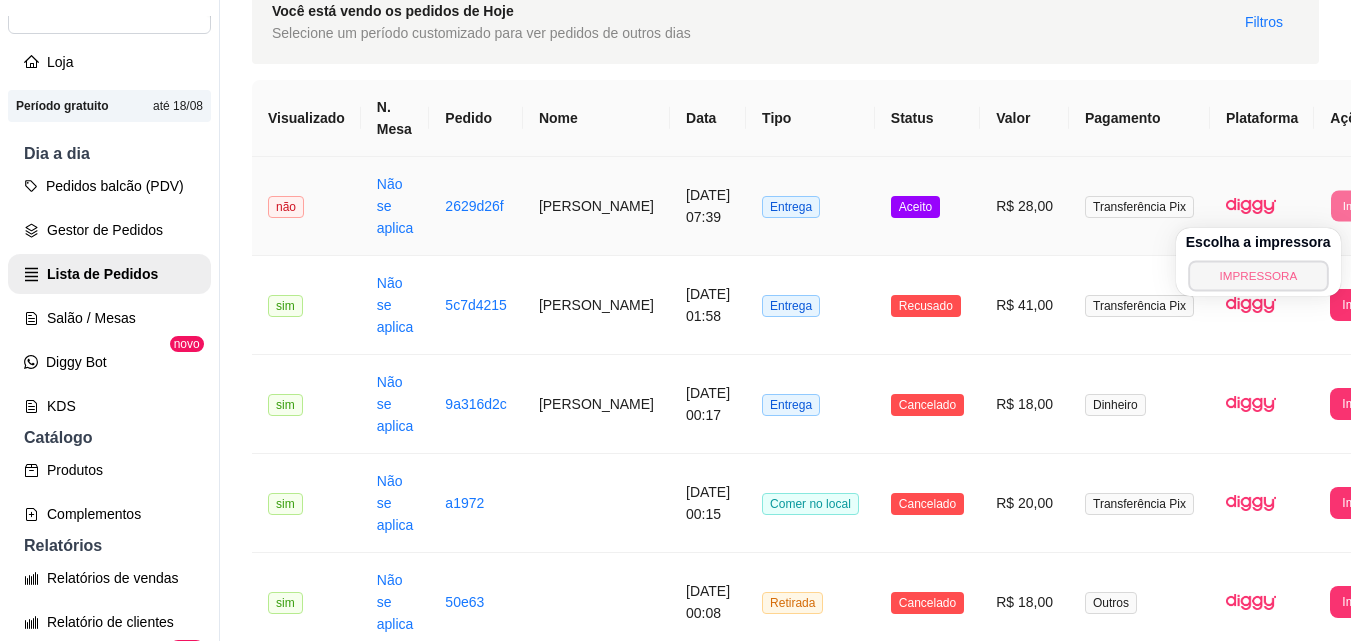 click on "IMPRESSORA" at bounding box center [1258, 275] 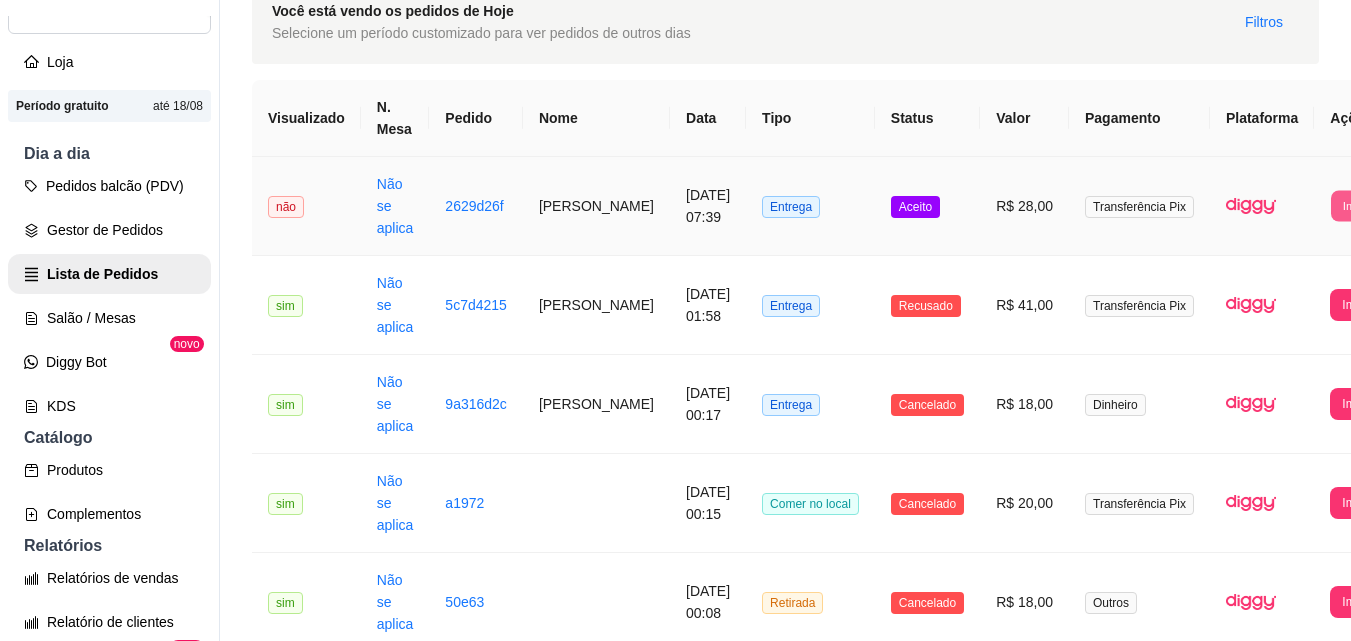 click on "Imprimir" at bounding box center (1363, 205) 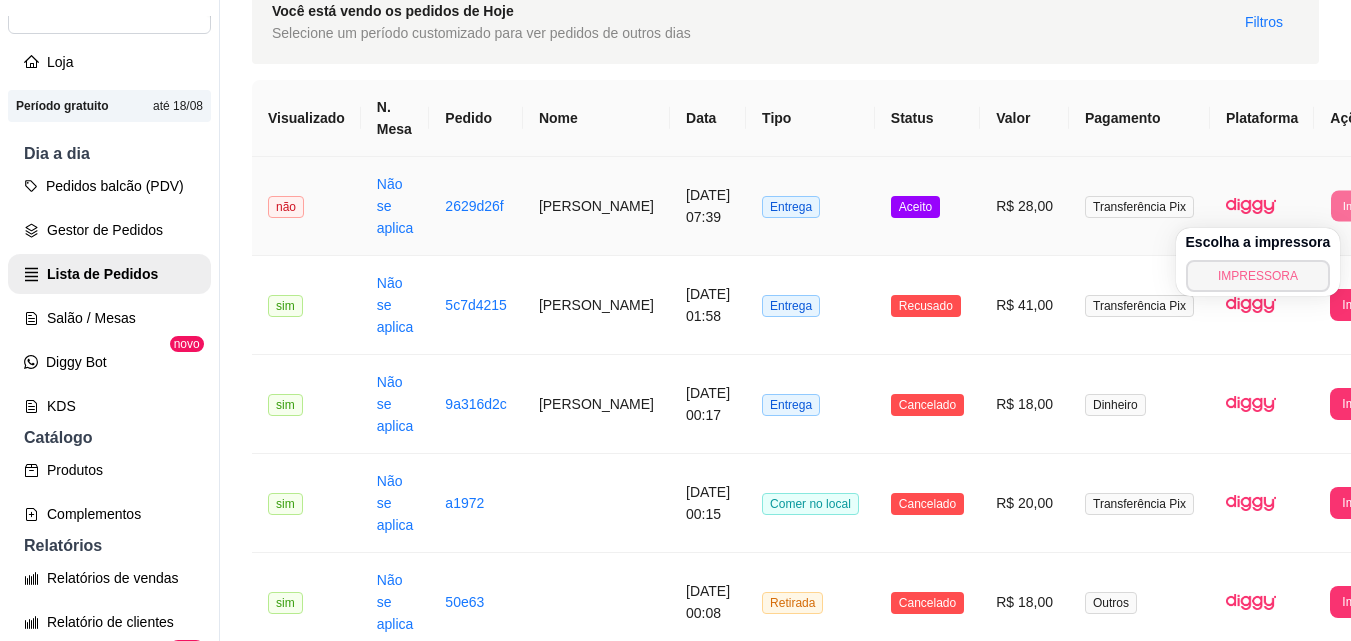 click on "IMPRESSORA" at bounding box center [1258, 276] 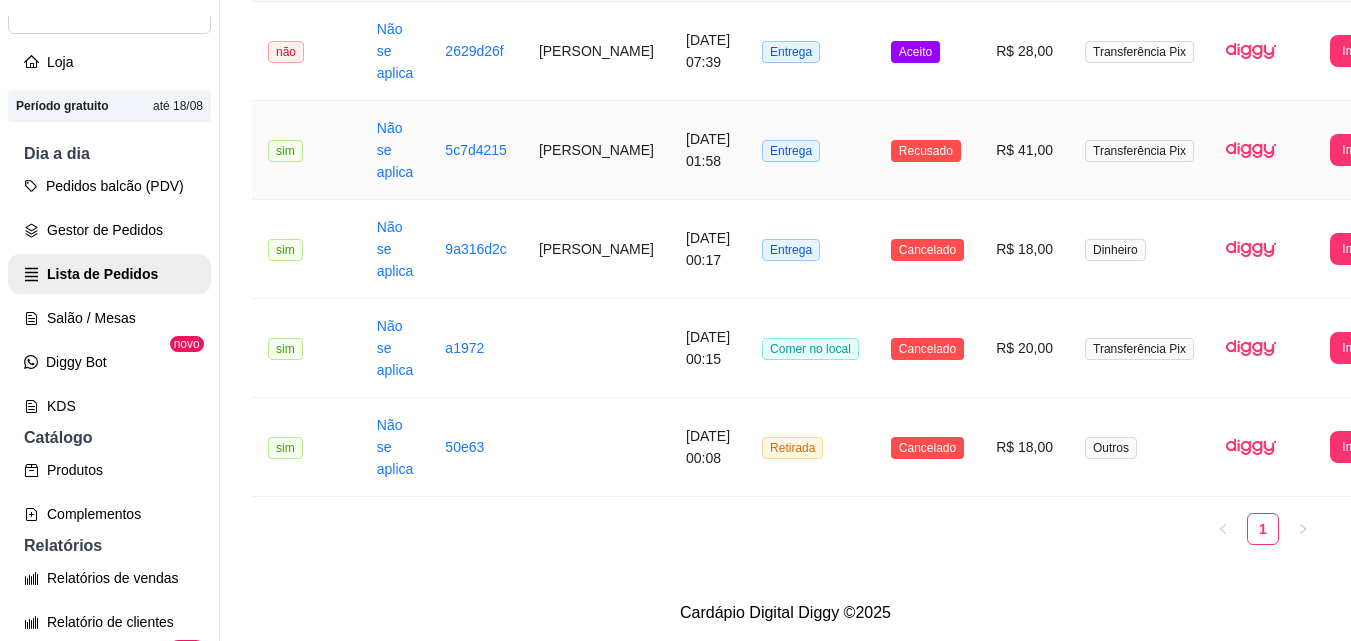 scroll, scrollTop: 270, scrollLeft: 0, axis: vertical 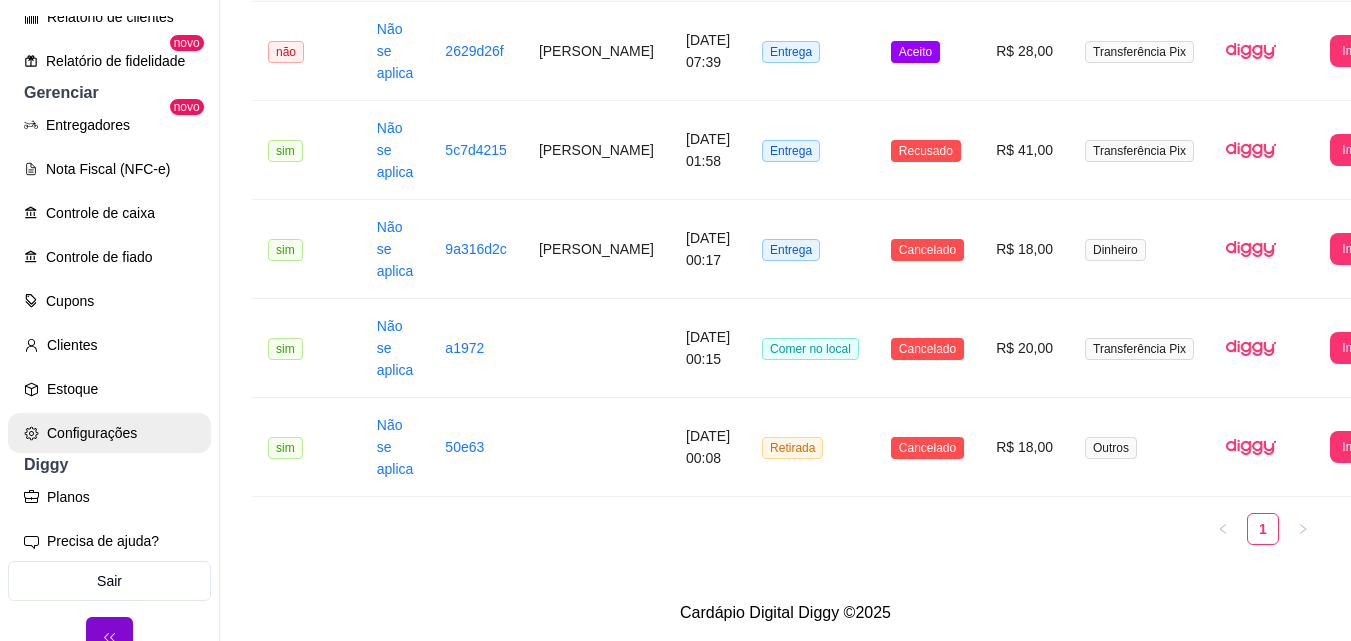 click on "Configurações" at bounding box center [109, 433] 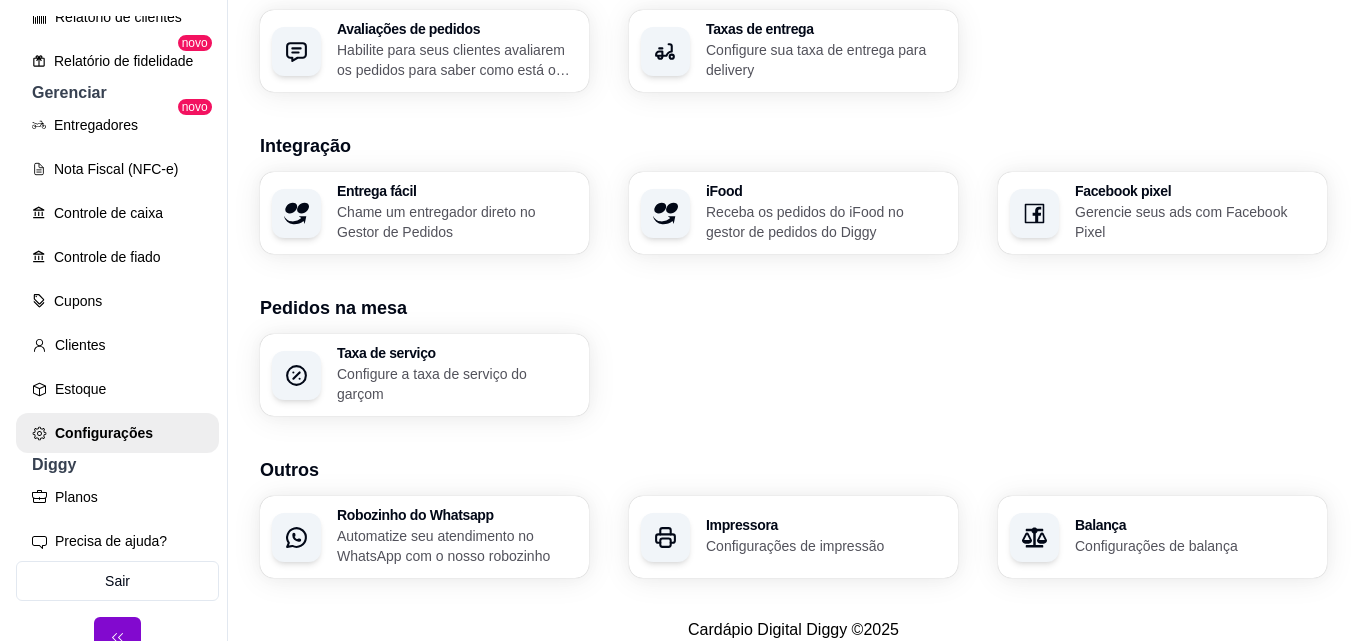 scroll, scrollTop: 792, scrollLeft: 0, axis: vertical 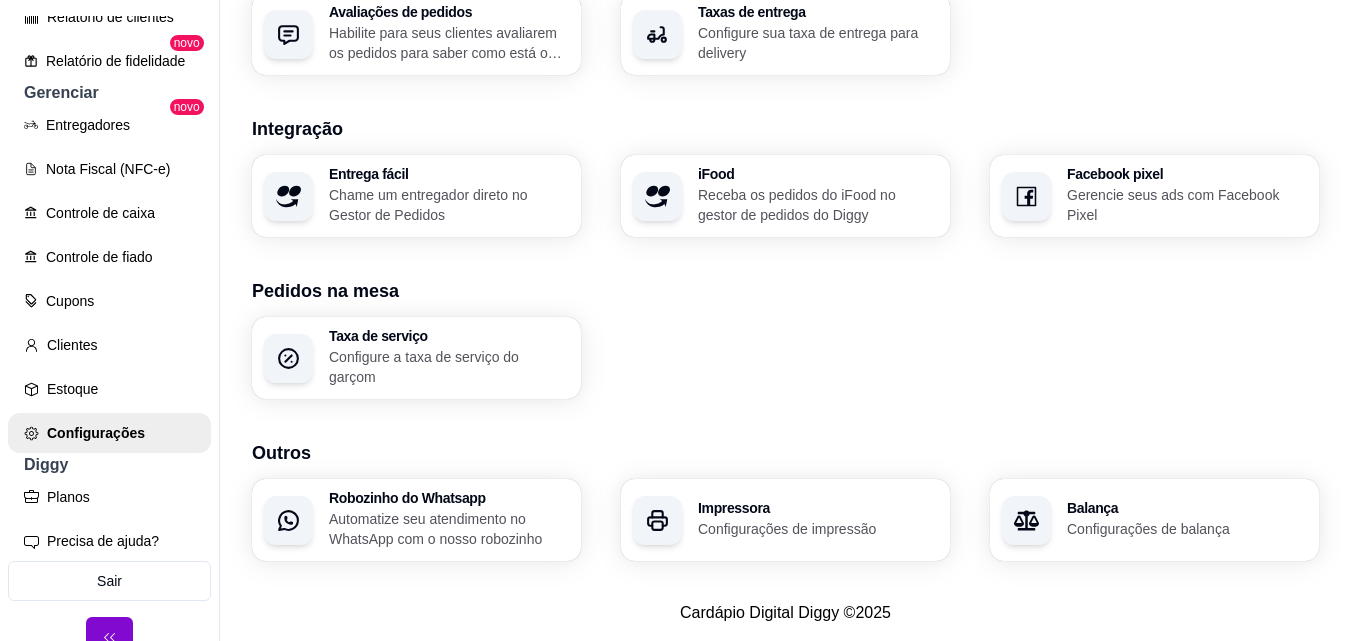 click on "Impressora" at bounding box center (818, 508) 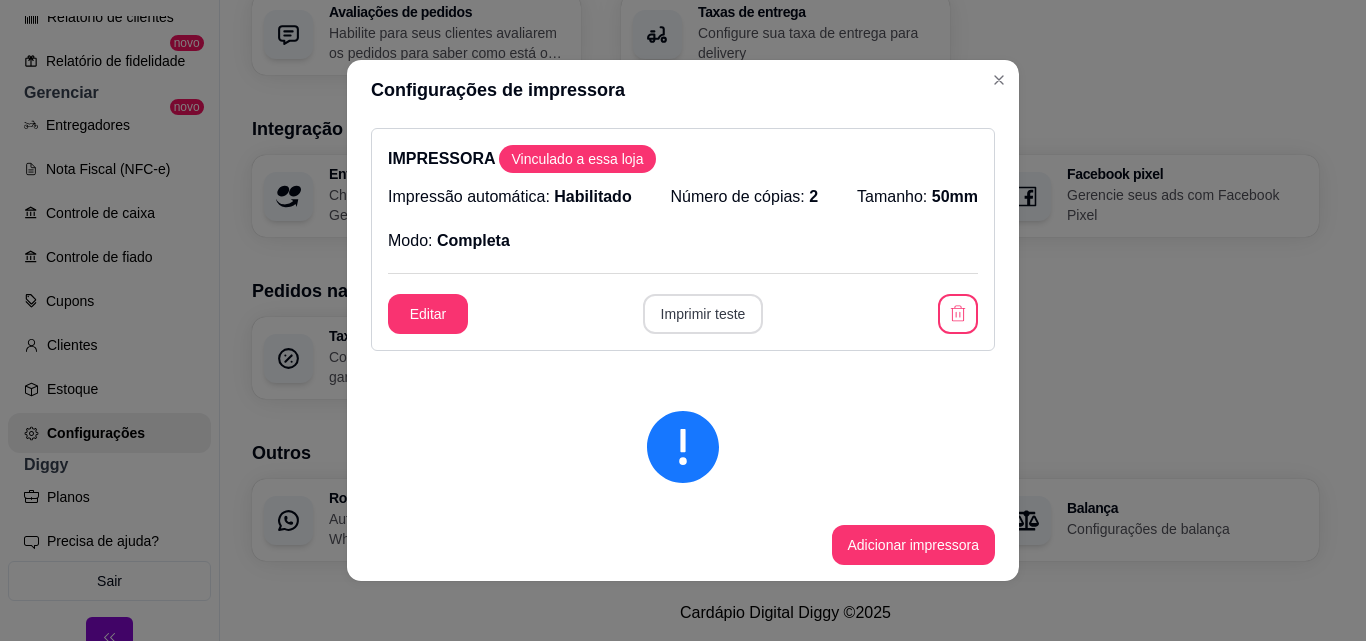 click on "Imprimir teste" at bounding box center (703, 314) 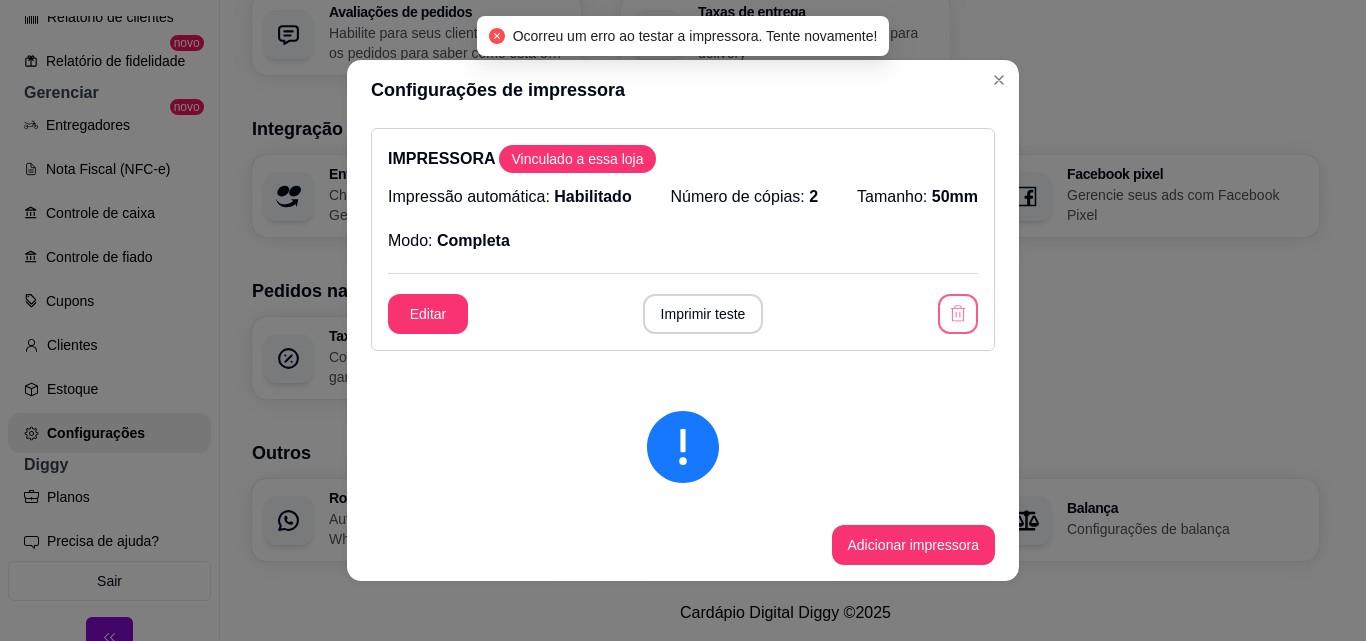 click 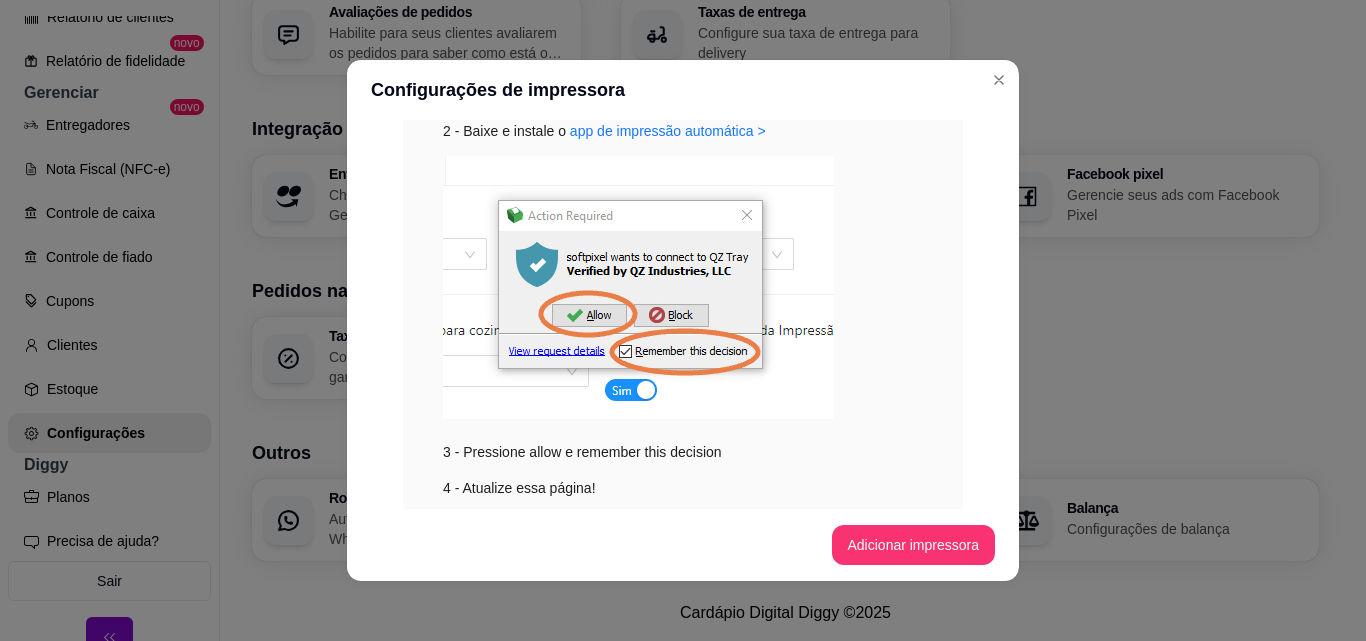 scroll, scrollTop: 421, scrollLeft: 0, axis: vertical 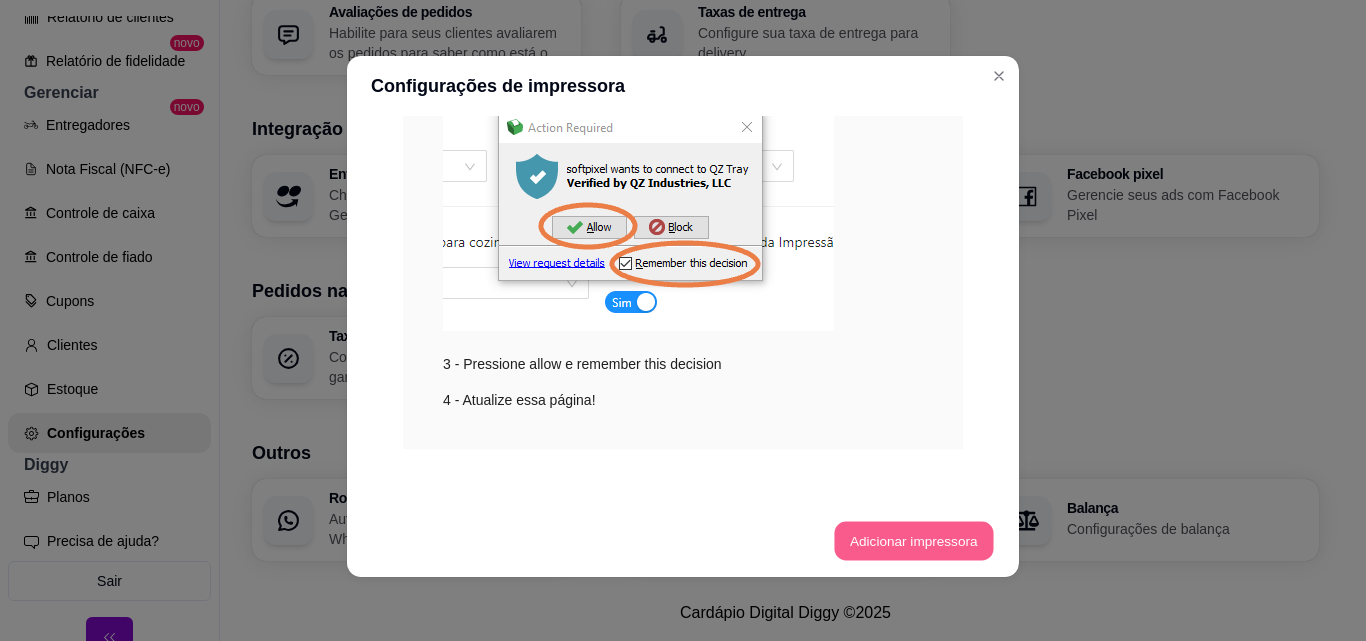 click on "Adicionar impressora" at bounding box center (913, 541) 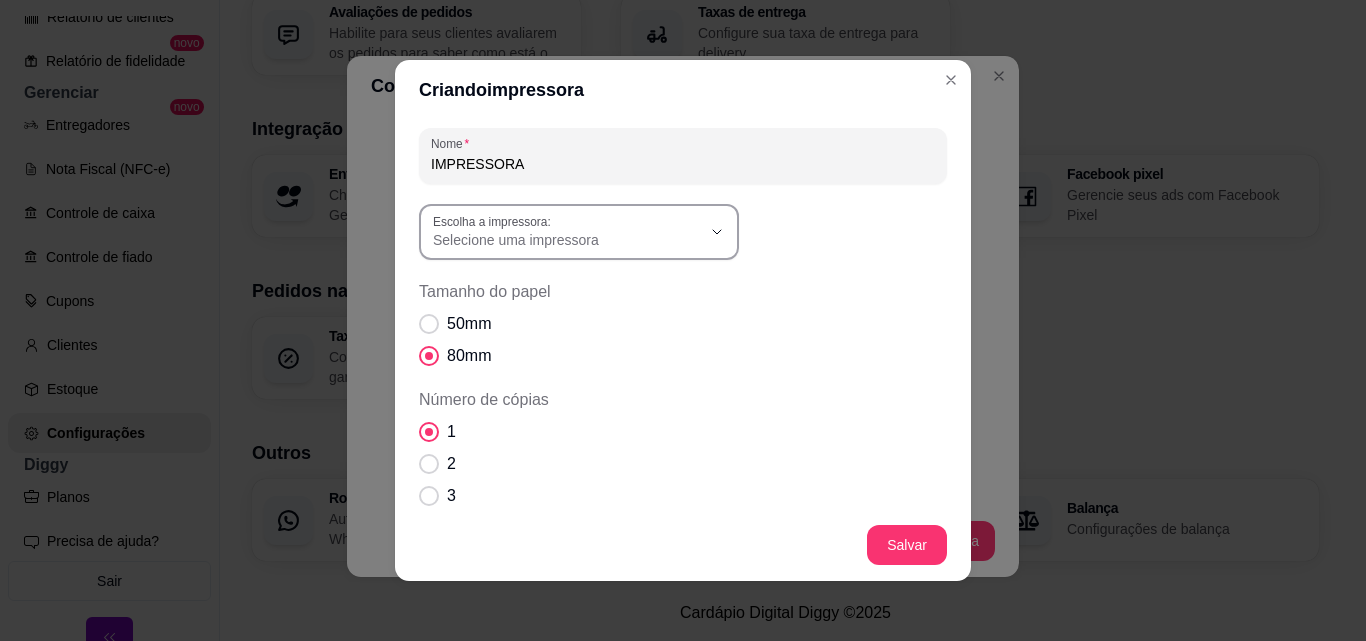 click on "Selecione uma impressora" at bounding box center [567, 232] 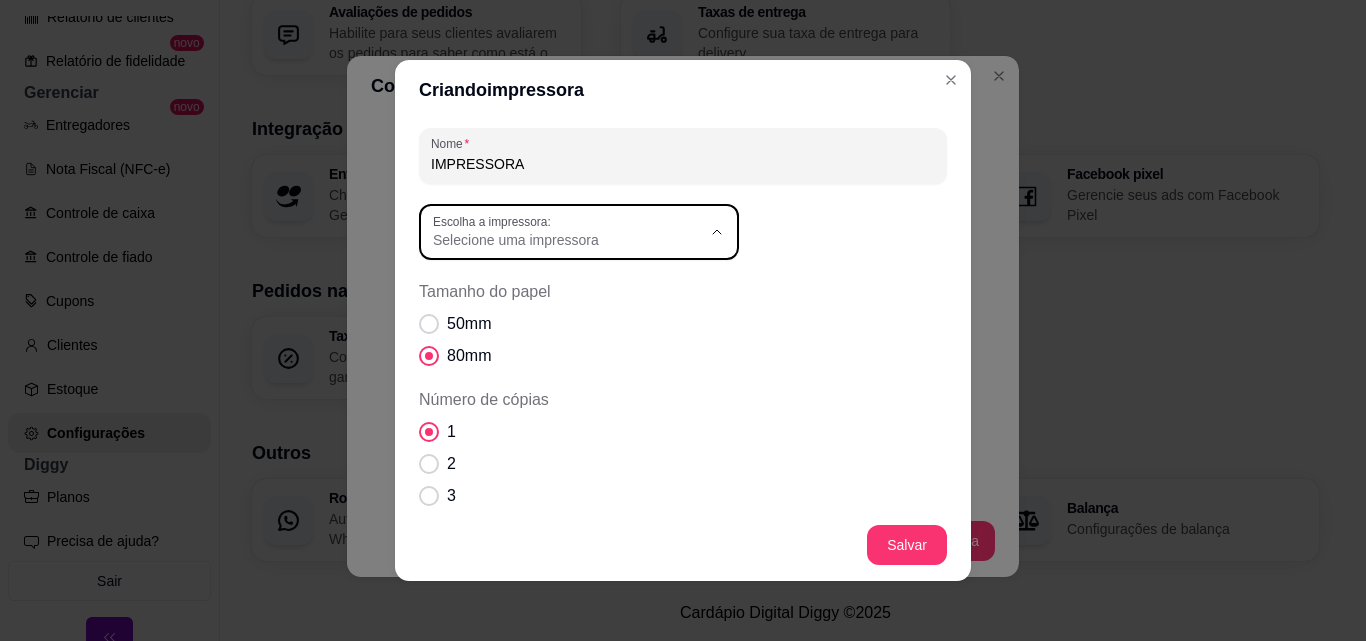 click on "POS-58 compraqui" at bounding box center (561, 451) 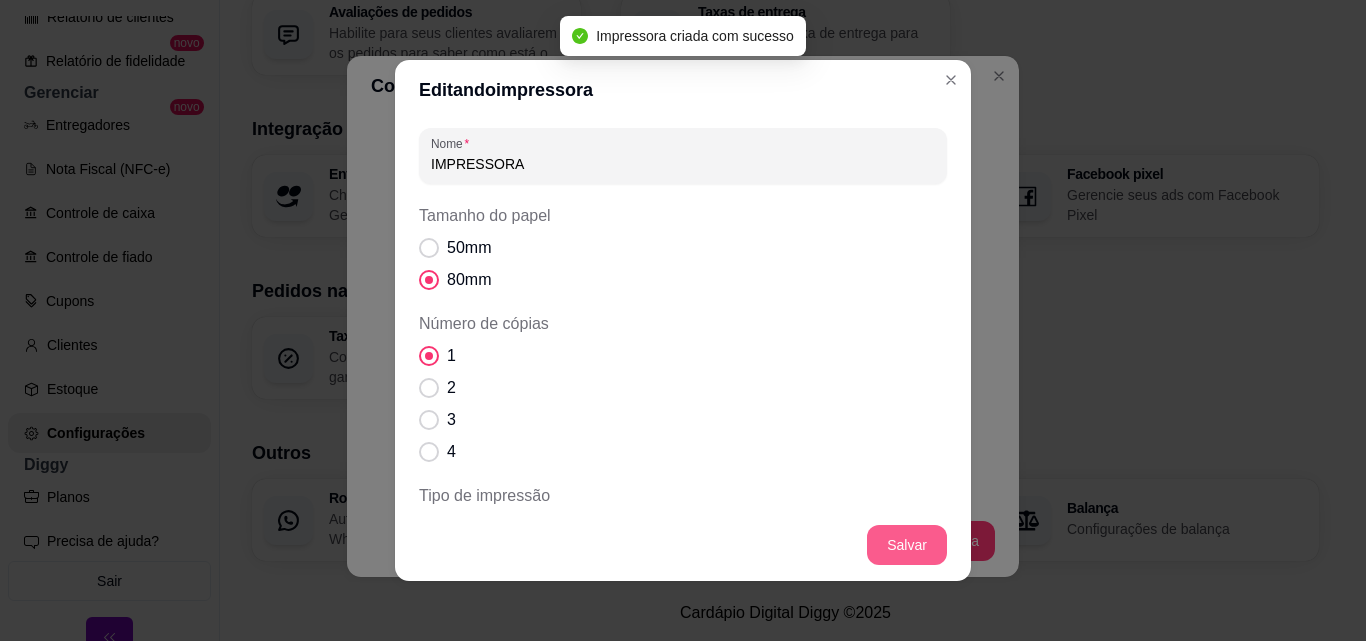 scroll, scrollTop: 656, scrollLeft: 0, axis: vertical 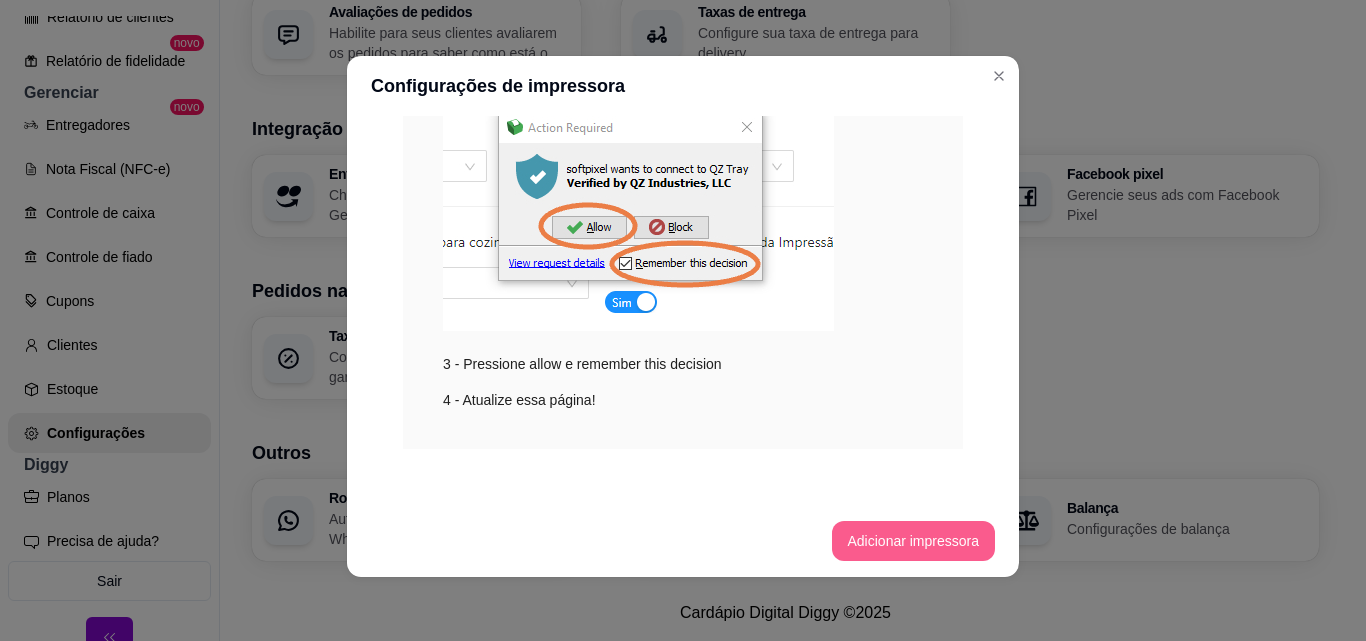 click on "Adicionar impressora" at bounding box center (914, 541) 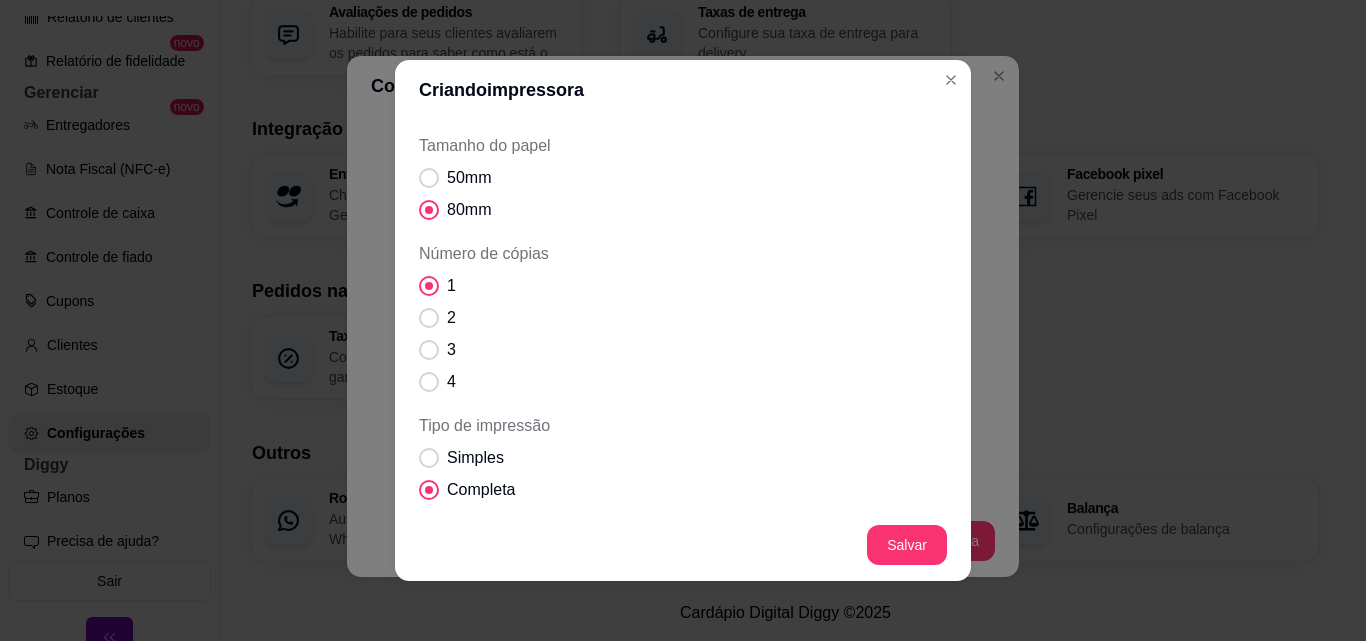 scroll, scrollTop: 341, scrollLeft: 0, axis: vertical 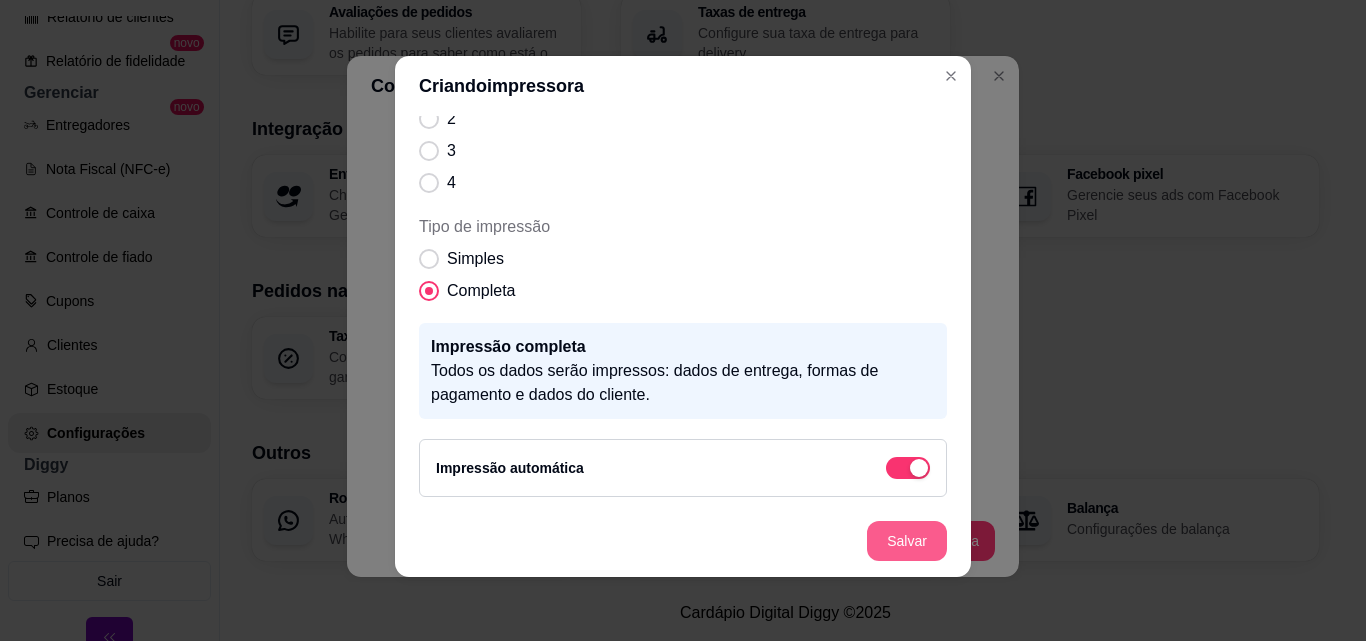 click on "Salvar" at bounding box center [907, 541] 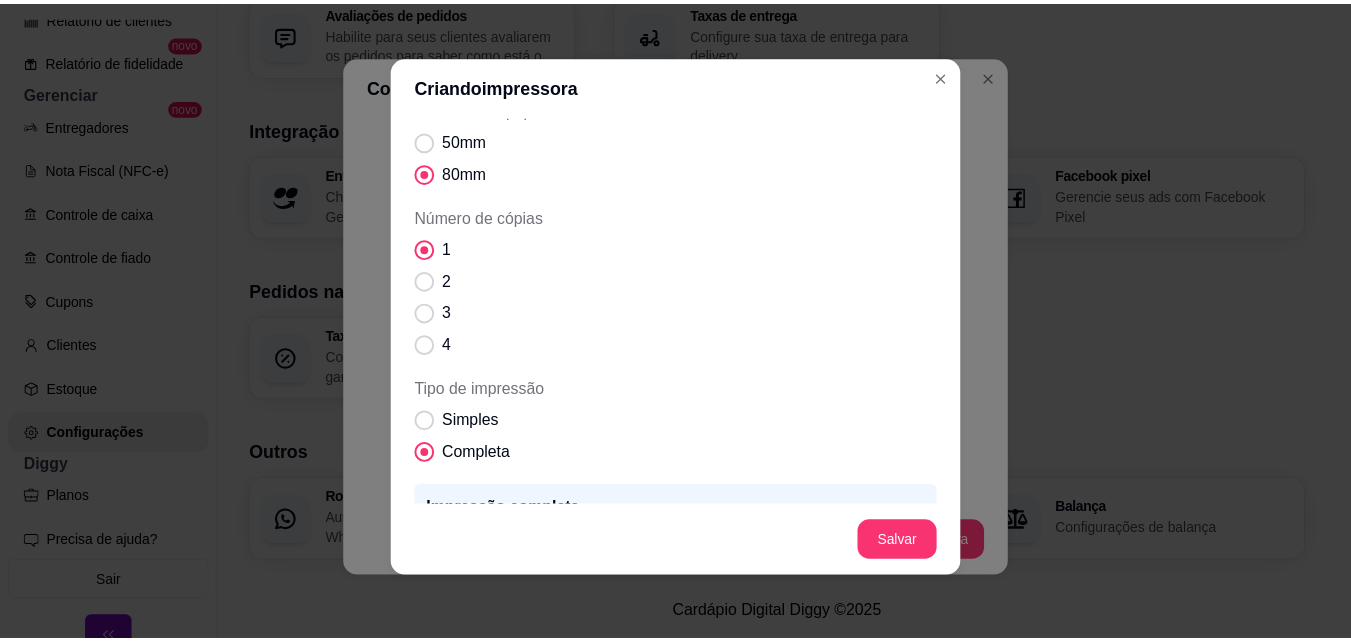 scroll, scrollTop: 200, scrollLeft: 0, axis: vertical 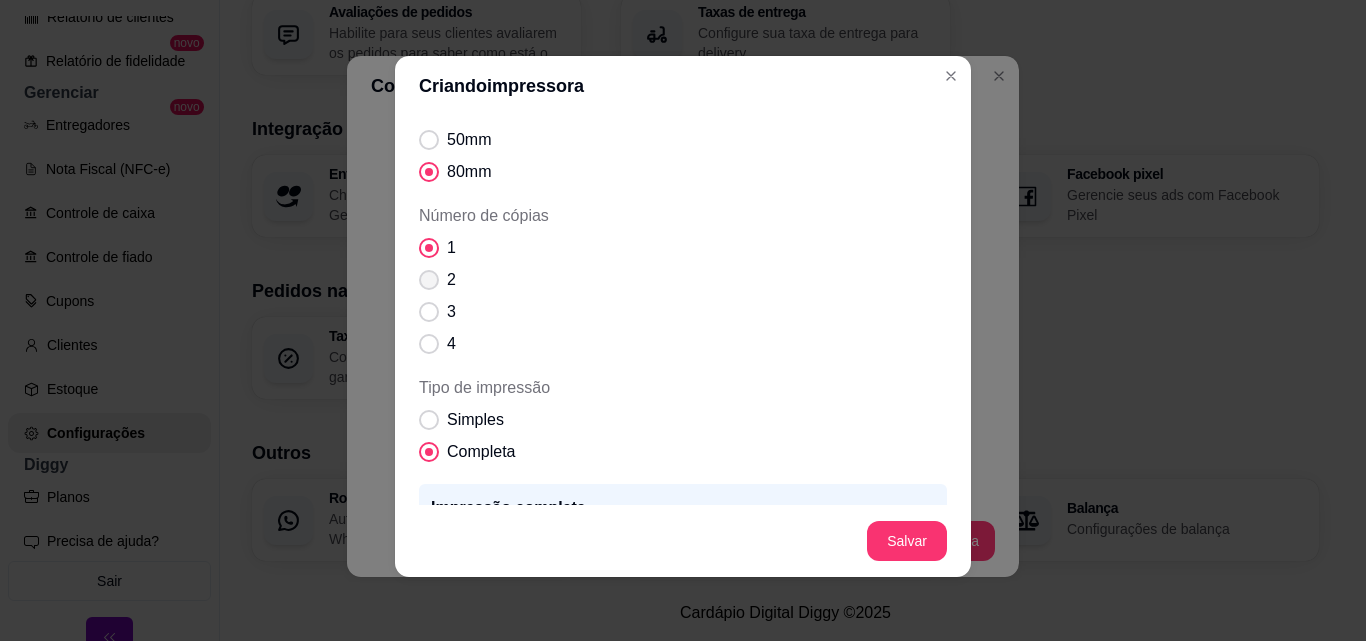 click at bounding box center (429, 280) 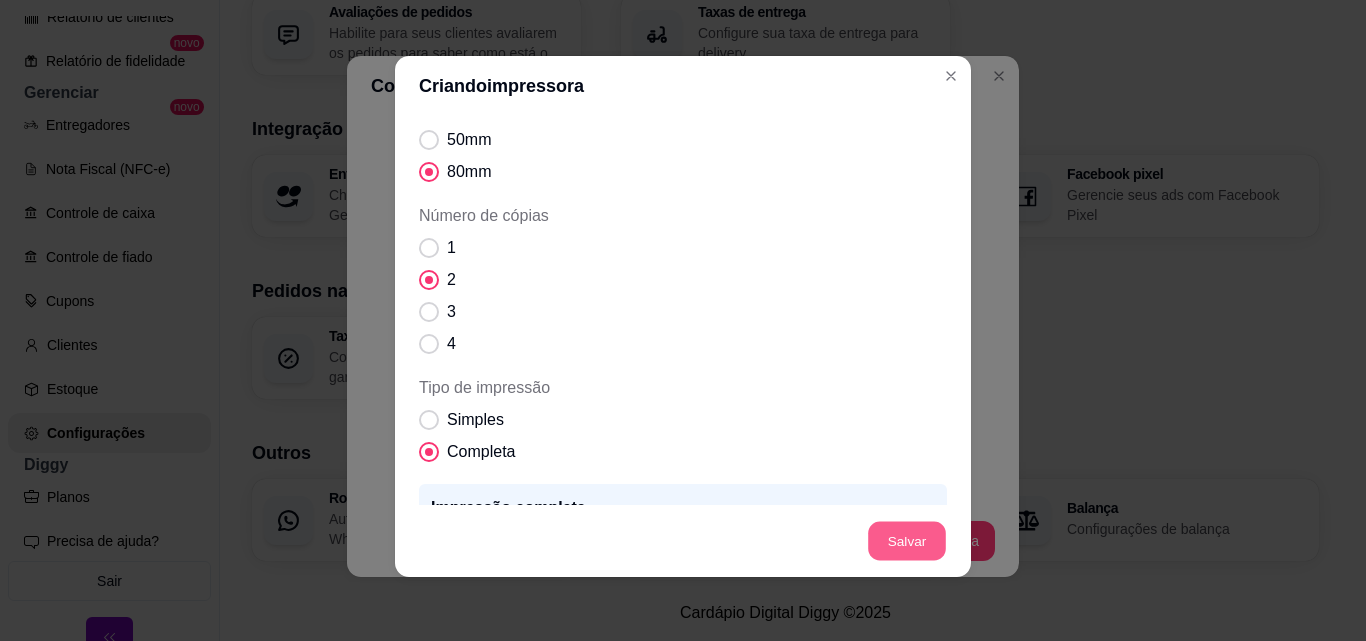 click on "Salvar" at bounding box center [907, 541] 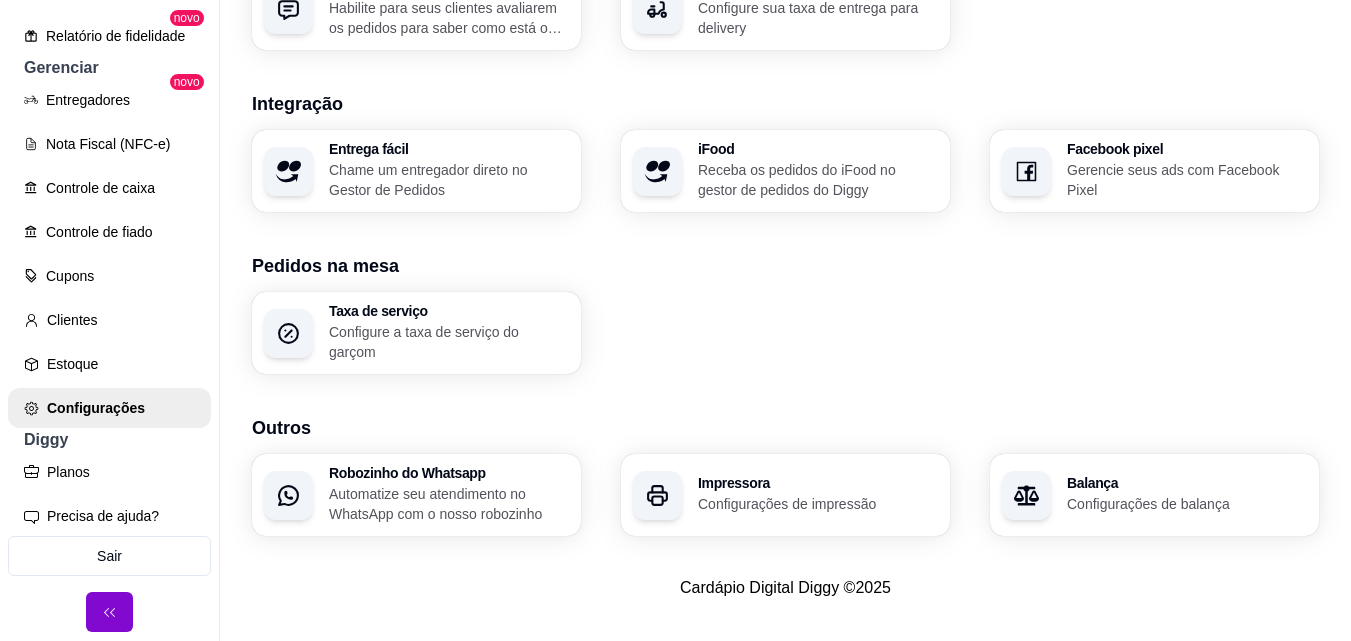 scroll, scrollTop: 32, scrollLeft: 0, axis: vertical 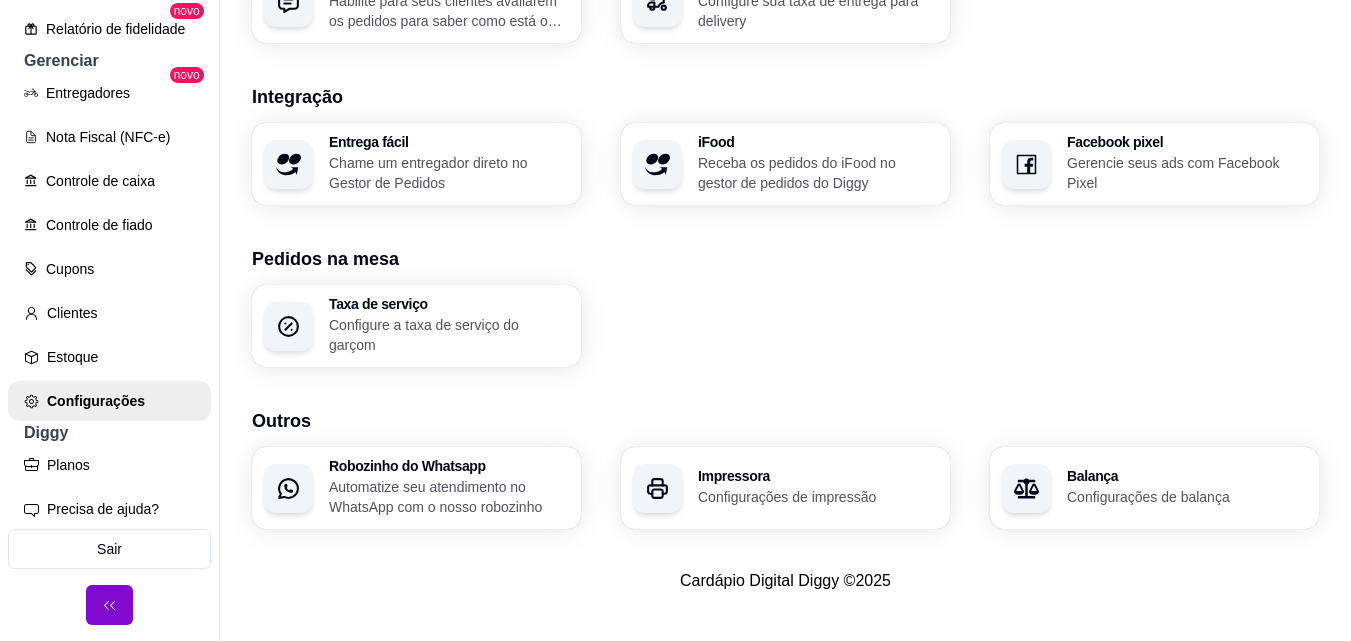 click on "Configurações de impressão" at bounding box center [818, 497] 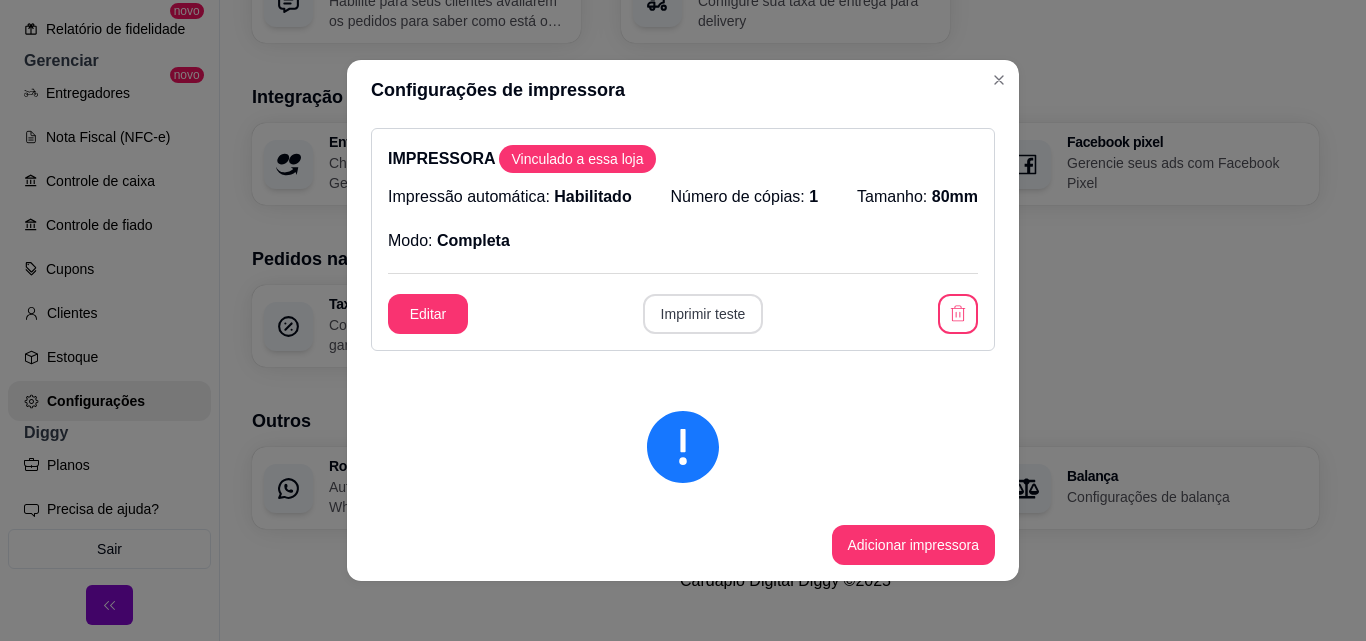click on "Imprimir teste" at bounding box center [703, 314] 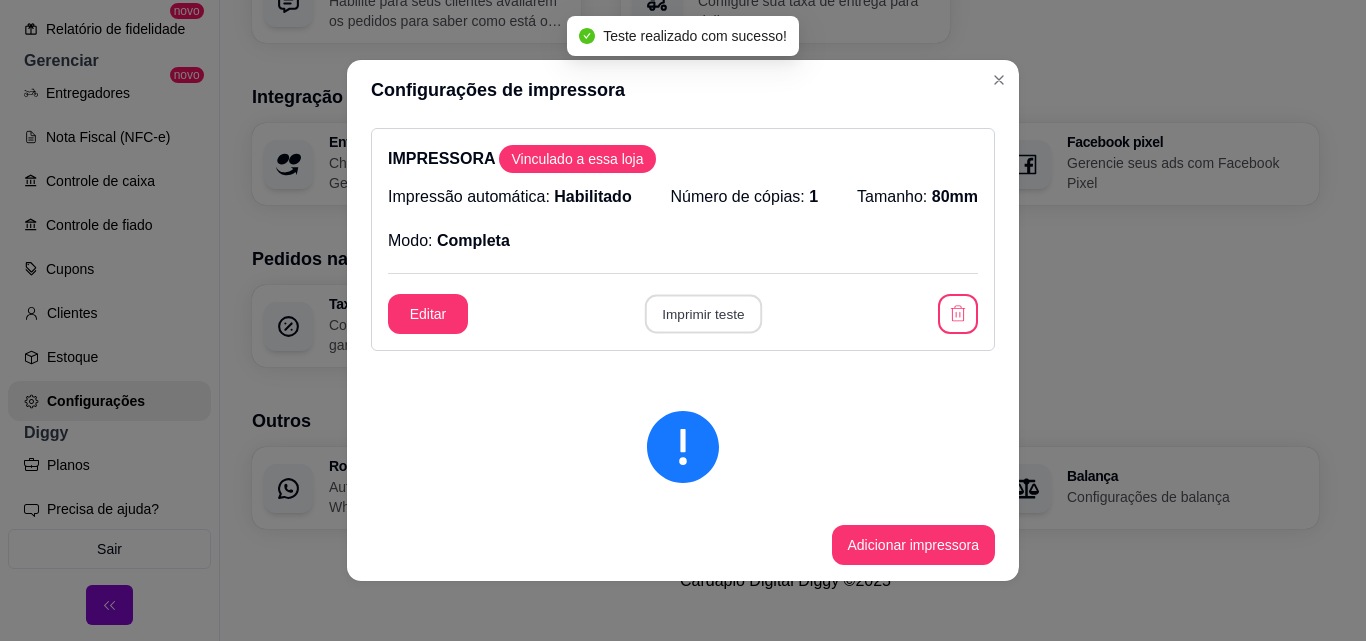 click on "Imprimir teste" at bounding box center [702, 314] 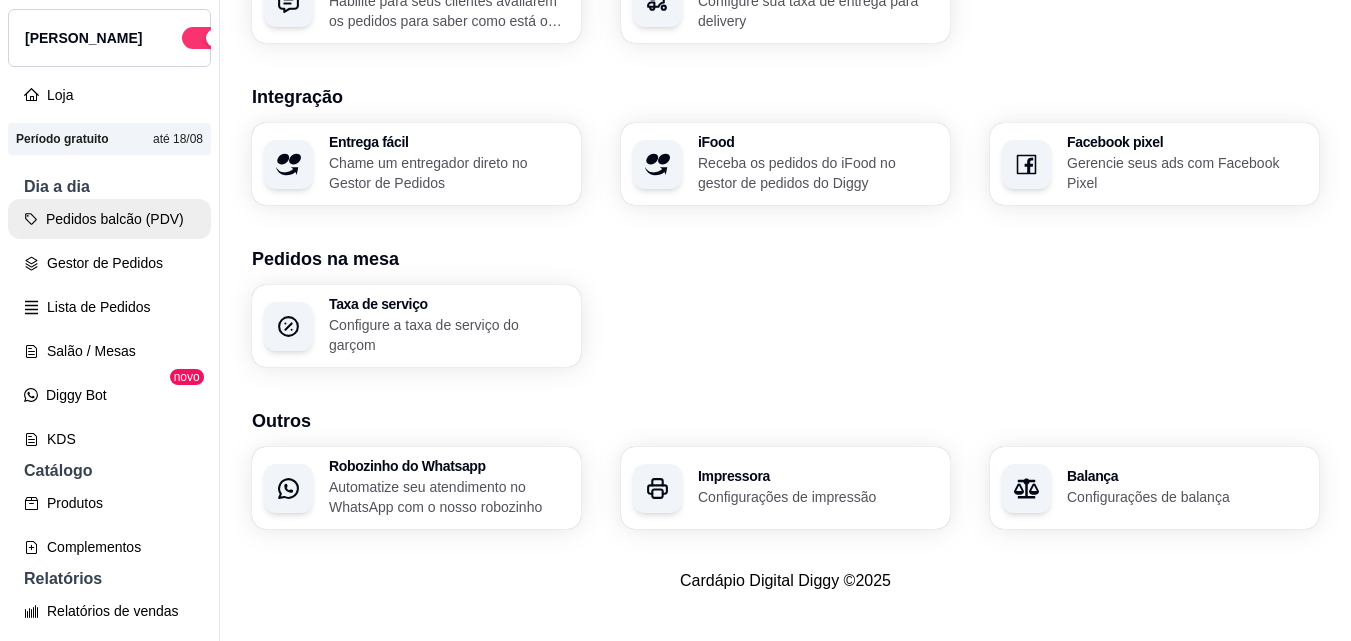 scroll, scrollTop: 29, scrollLeft: 0, axis: vertical 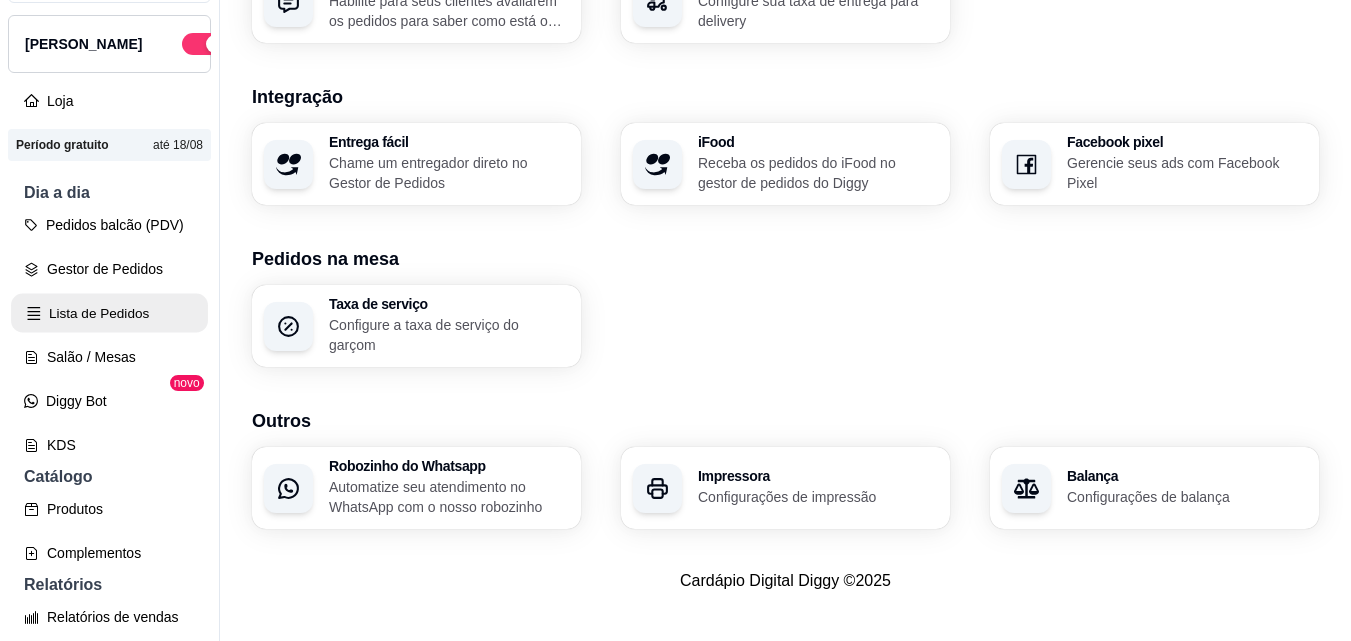 click on "Lista de Pedidos" at bounding box center [109, 313] 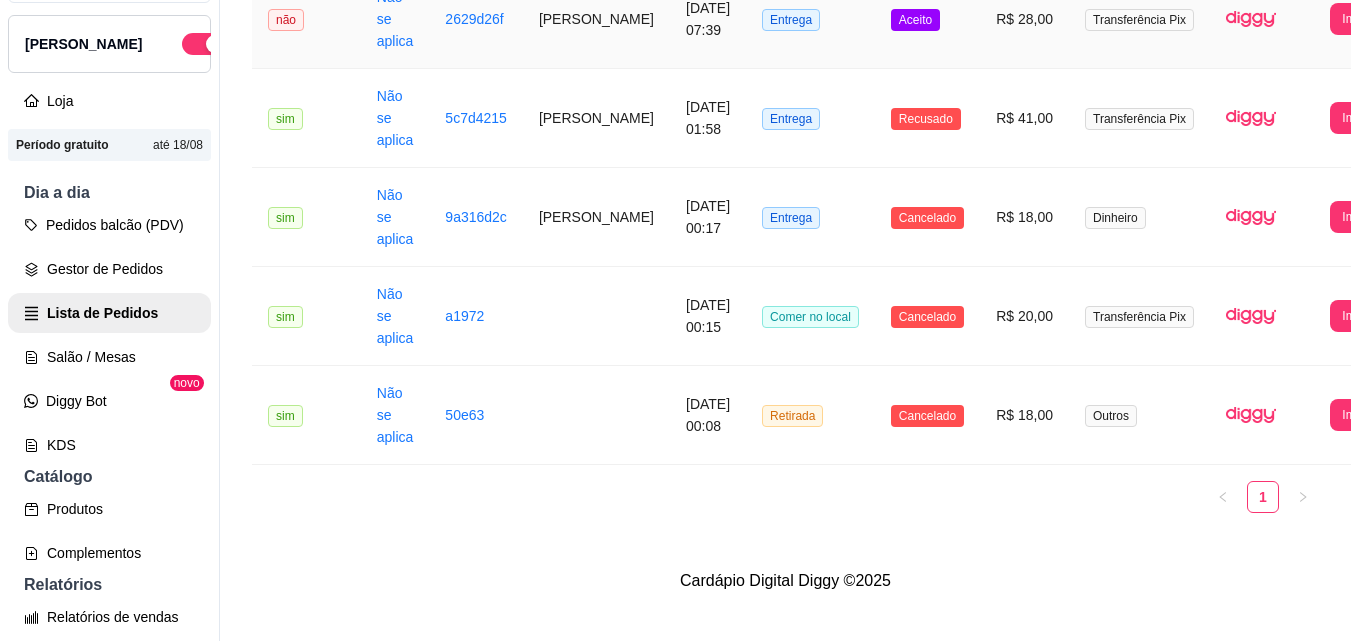 scroll, scrollTop: 0, scrollLeft: 0, axis: both 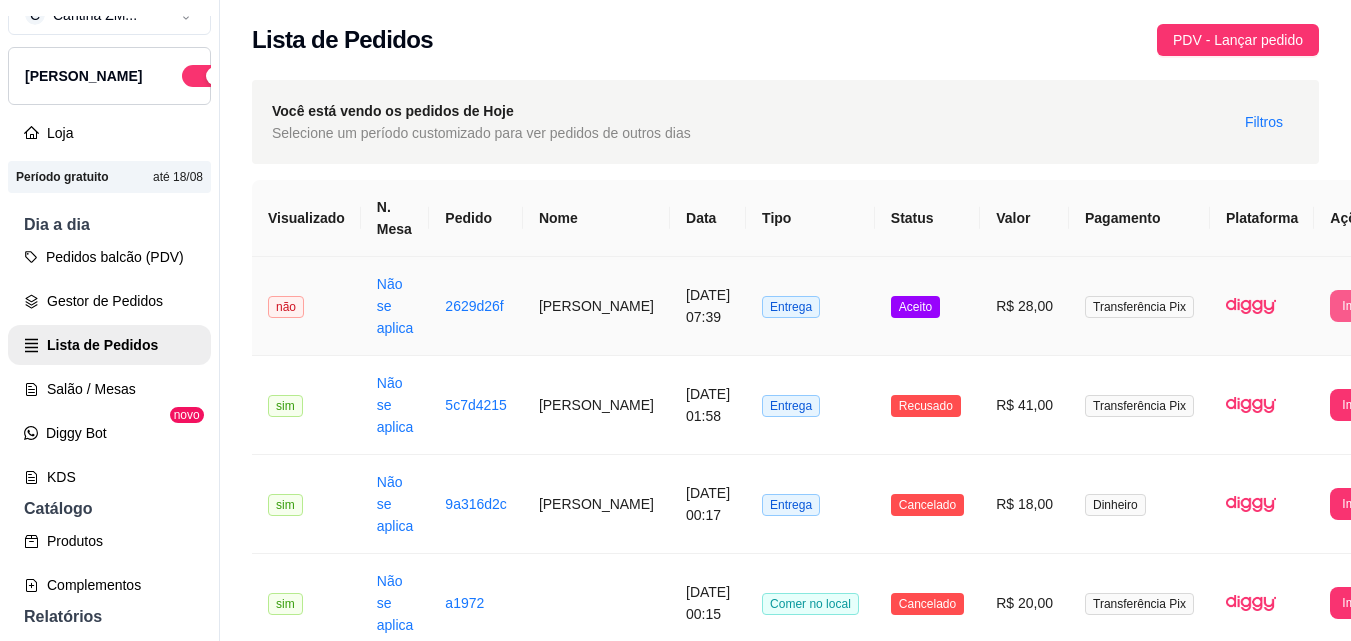 click on "Imprimir" at bounding box center (1363, 306) 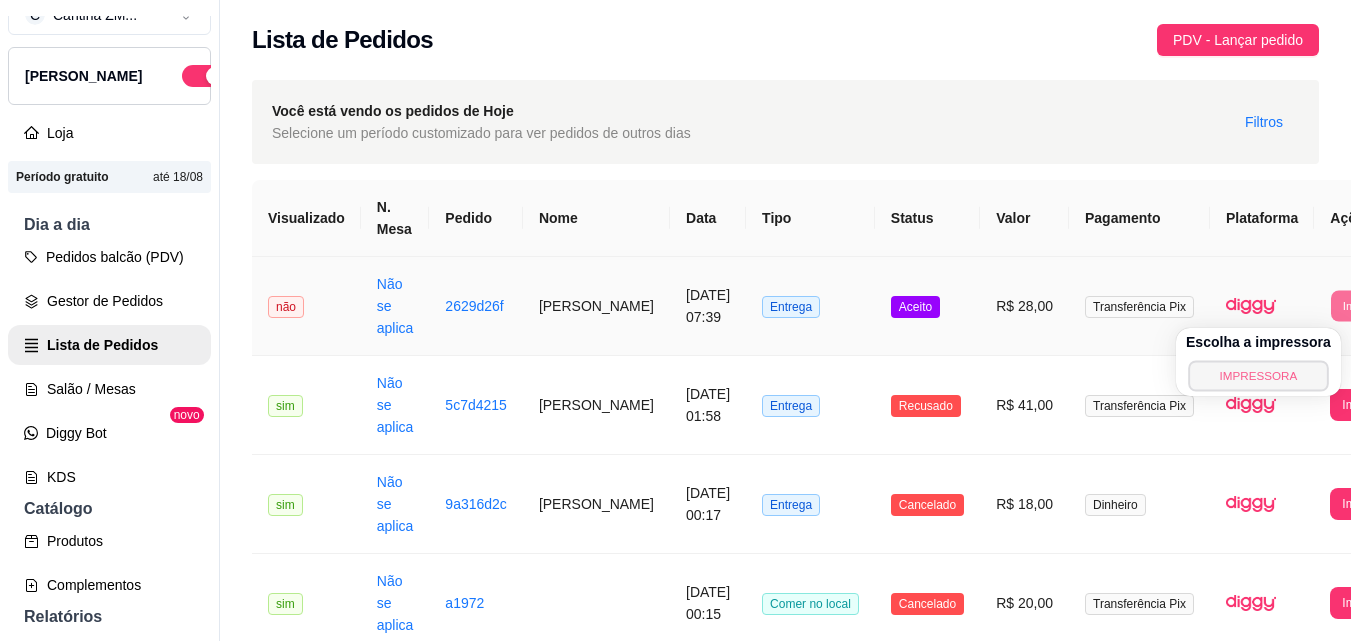 click on "IMPRESSORA" at bounding box center [1258, 375] 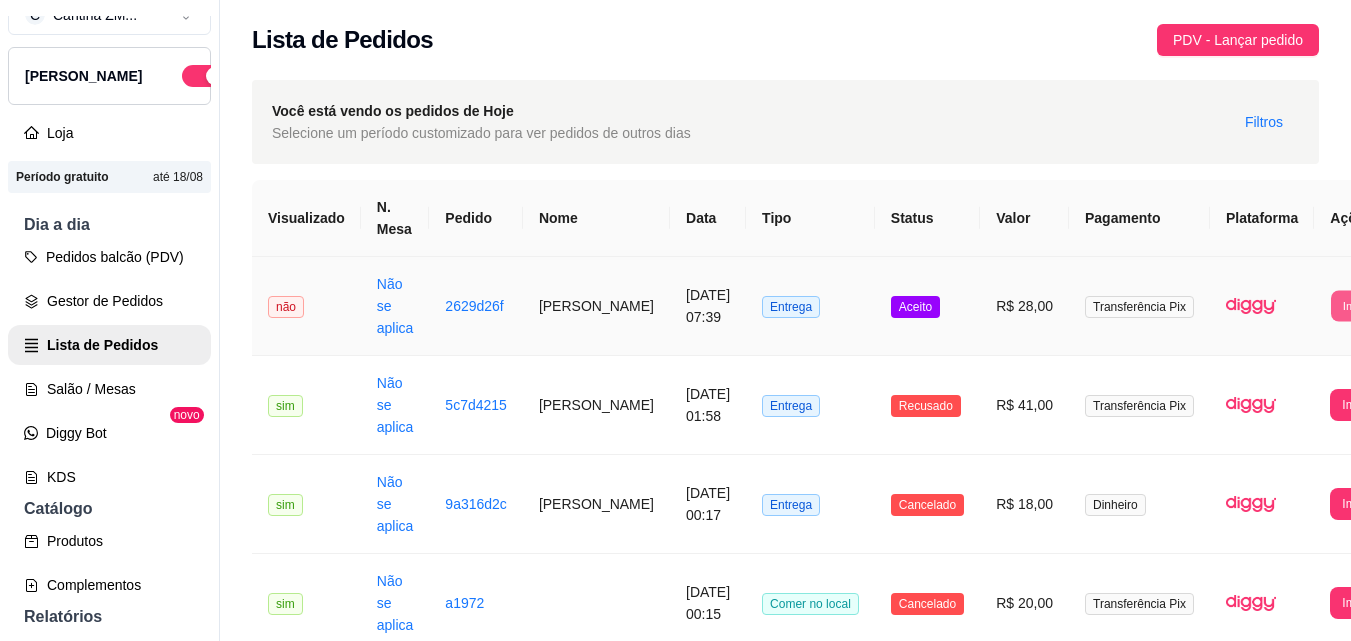 click on "Imprimir" at bounding box center (1363, 305) 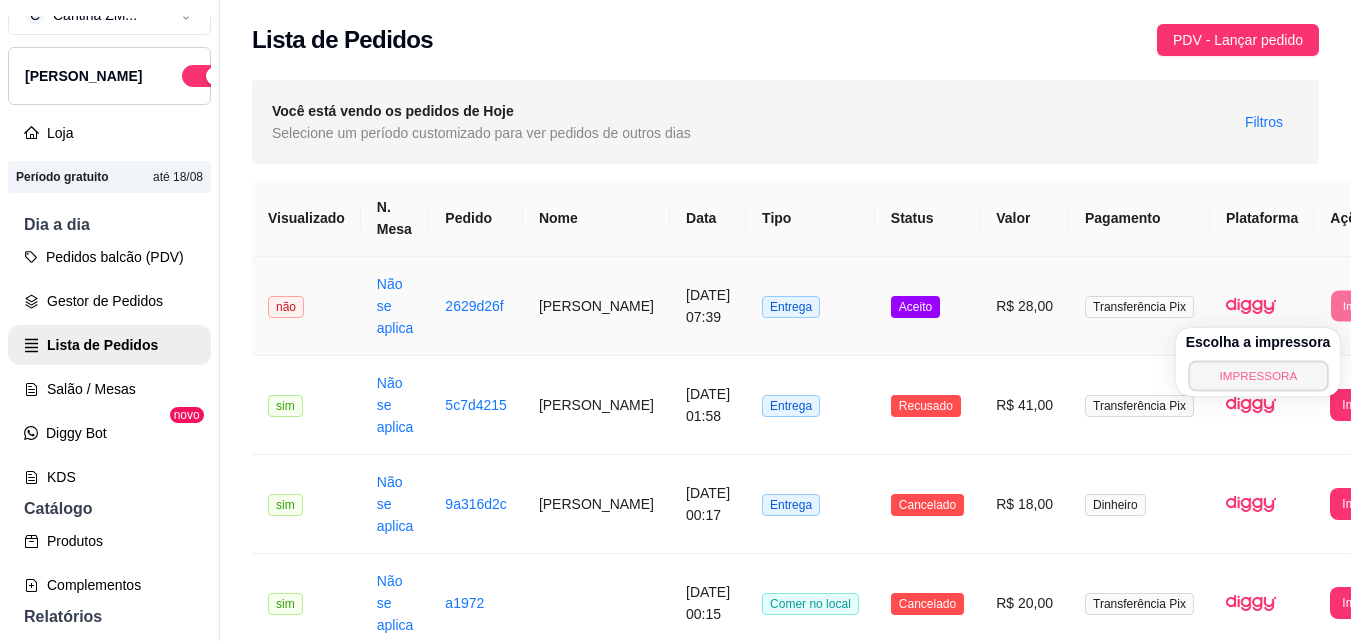 click on "IMPRESSORA" at bounding box center (1258, 375) 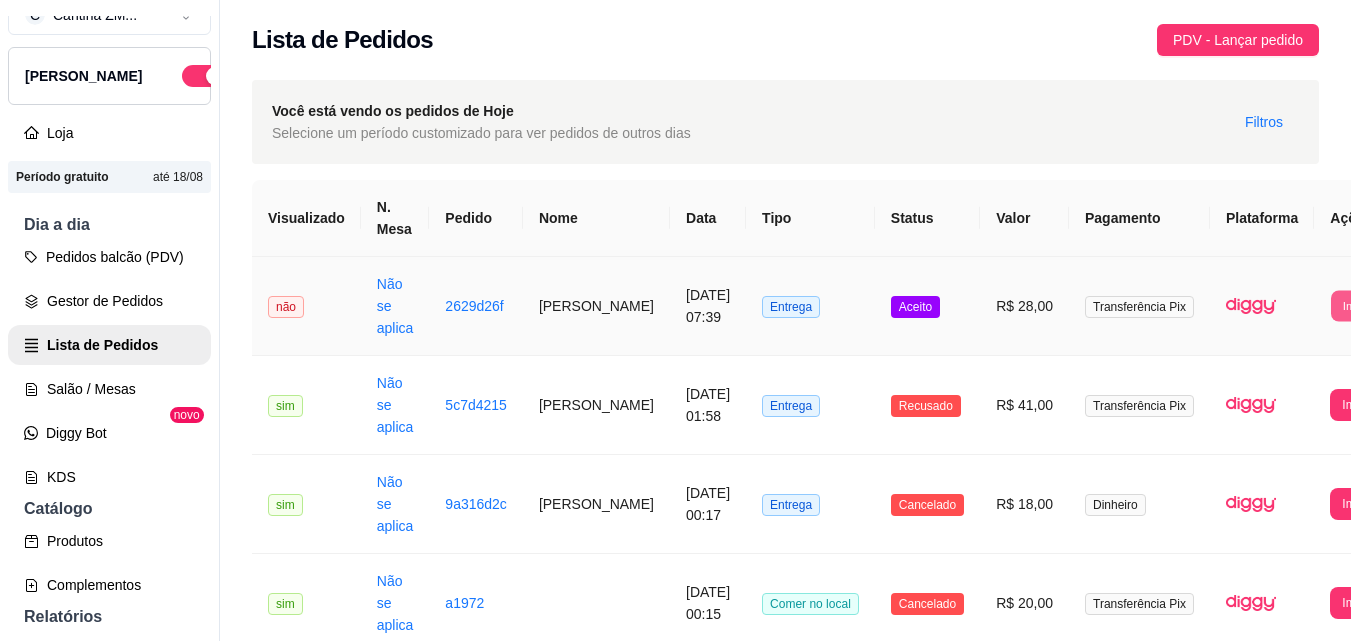 click on "Imprimir" at bounding box center (1363, 305) 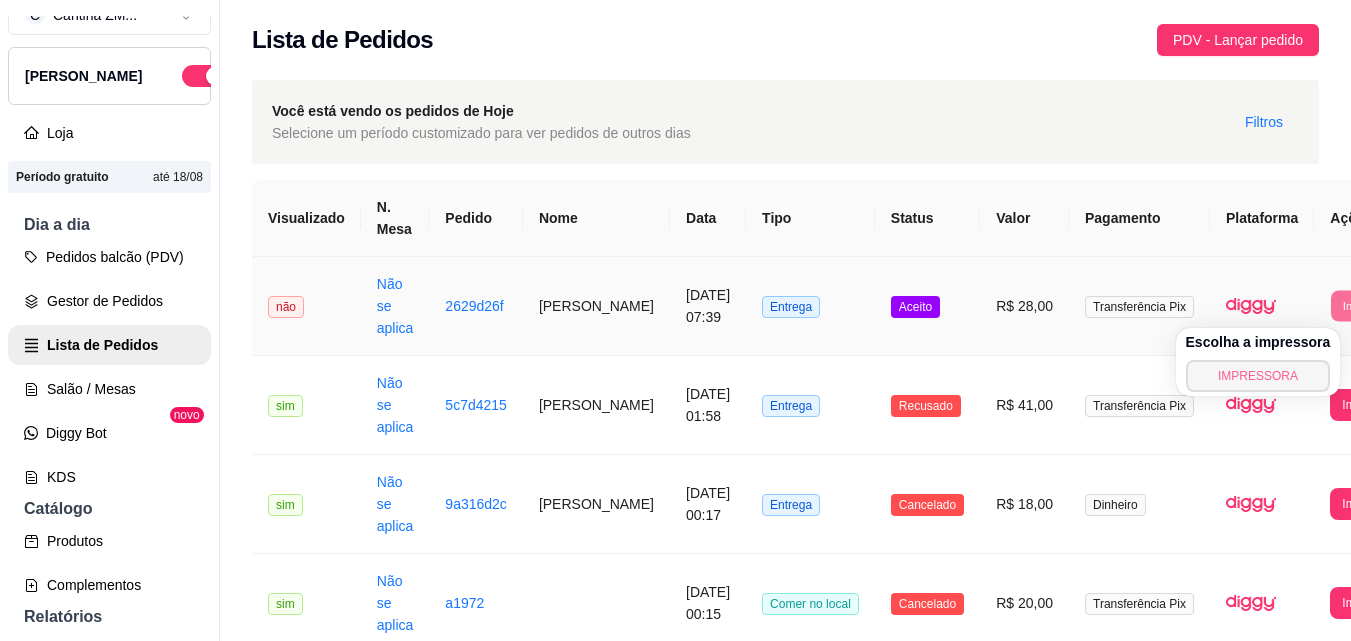 click on "IMPRESSORA" at bounding box center [1258, 376] 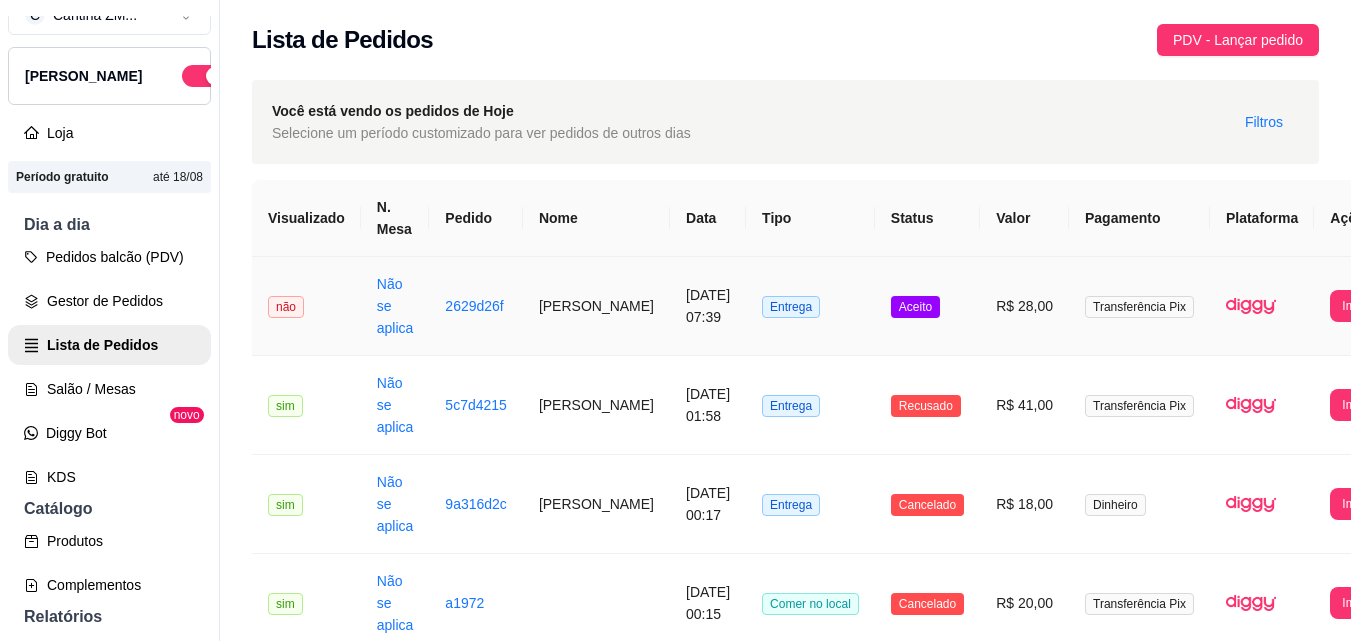 click at bounding box center (1262, 306) 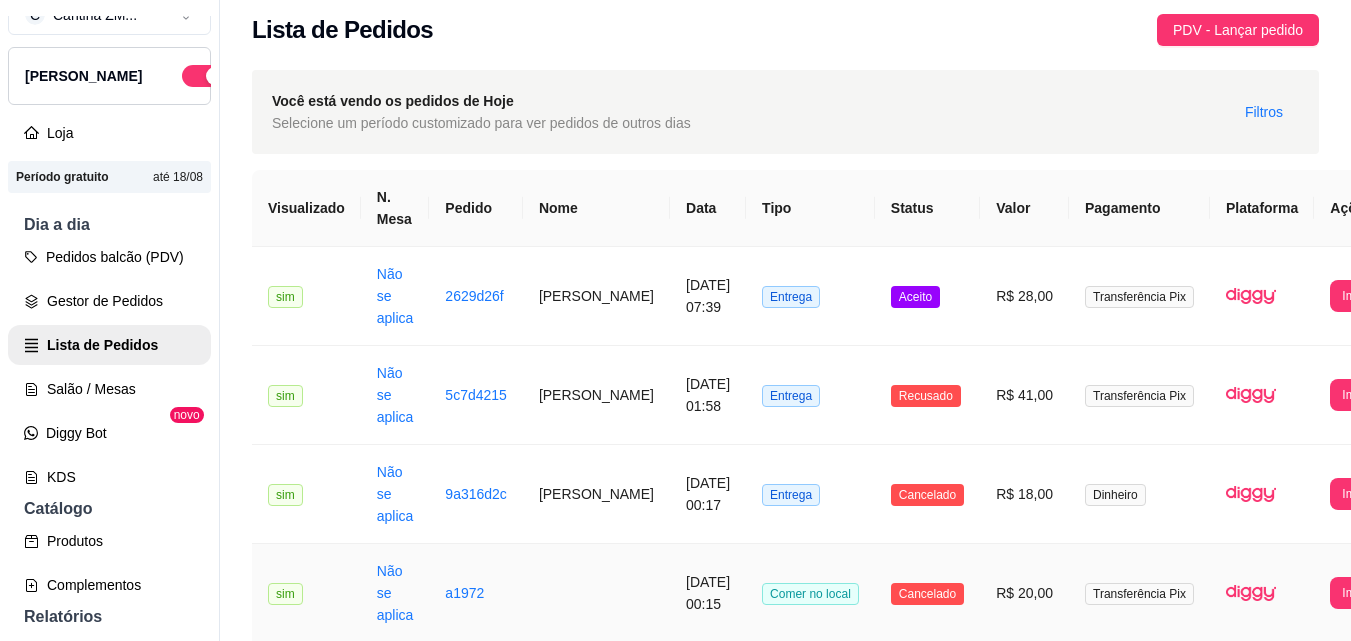 scroll, scrollTop: 0, scrollLeft: 0, axis: both 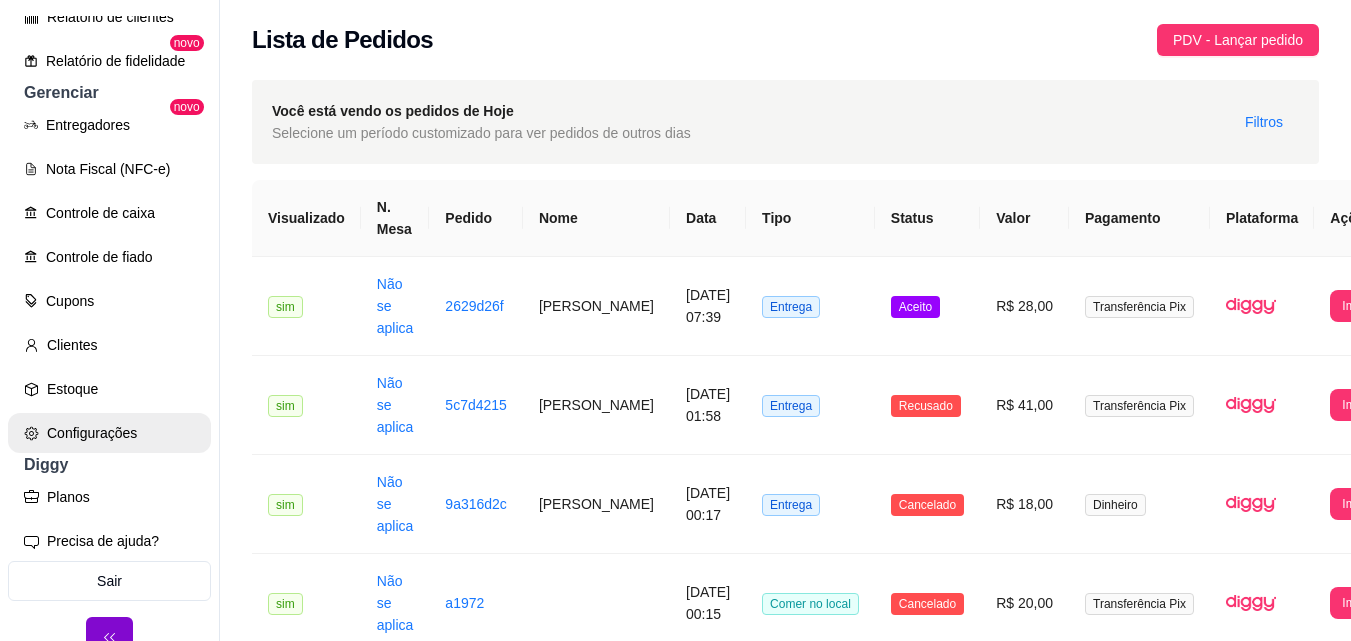 click on "Configurações" at bounding box center [109, 433] 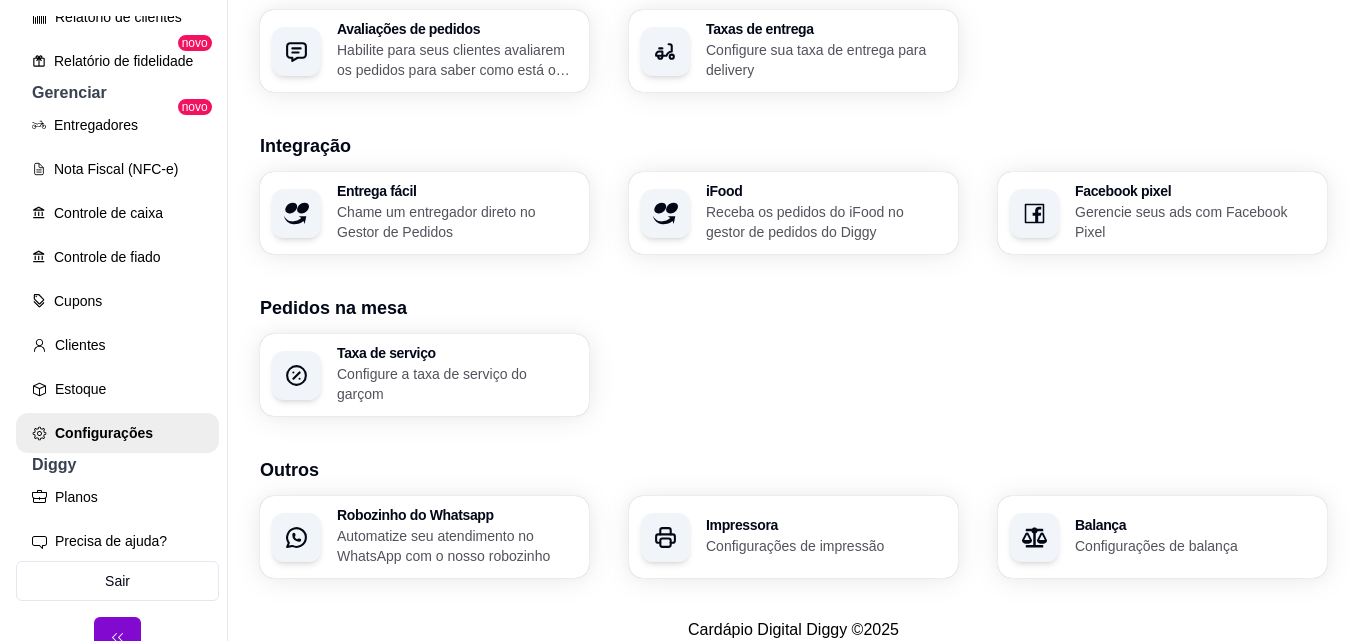 scroll, scrollTop: 792, scrollLeft: 0, axis: vertical 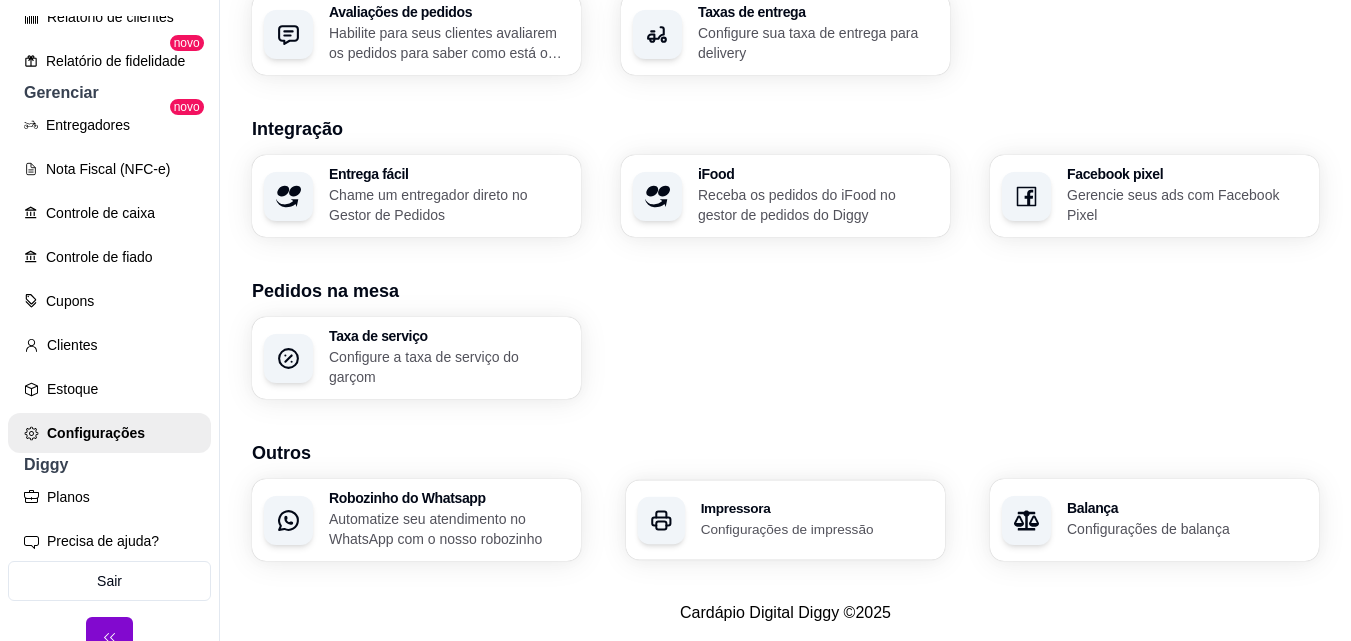 click on "Impressora" at bounding box center [817, 509] 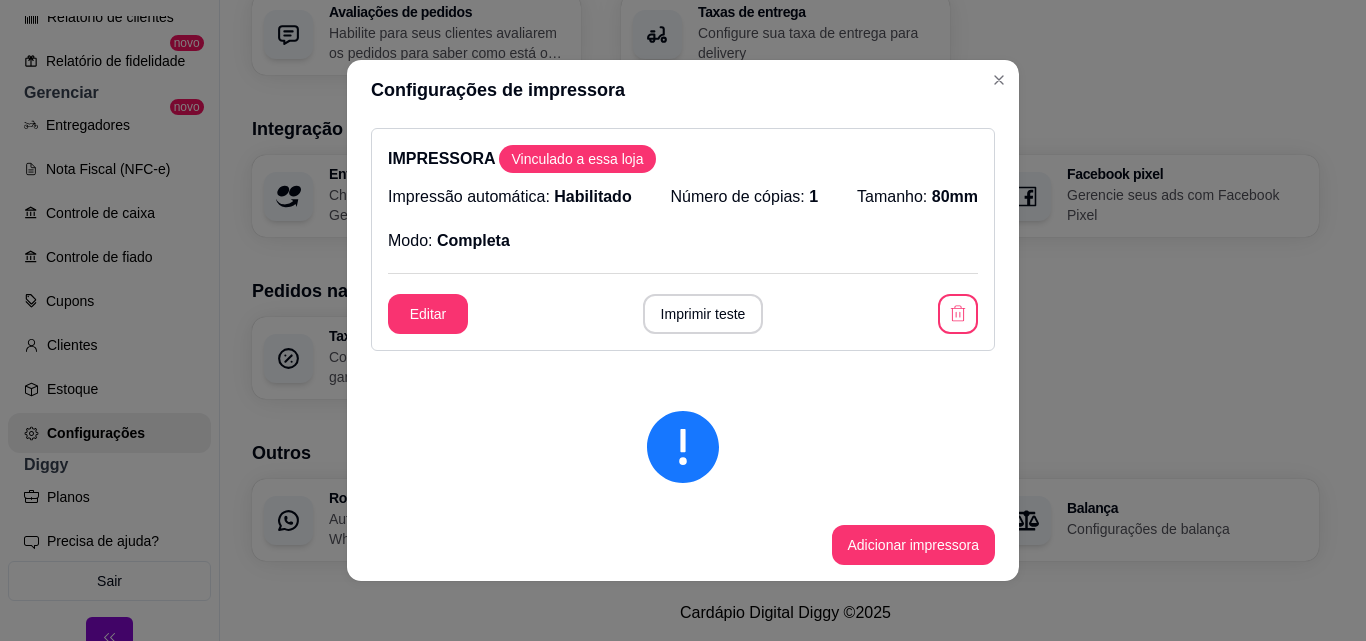 click on "80mm" at bounding box center (955, 196) 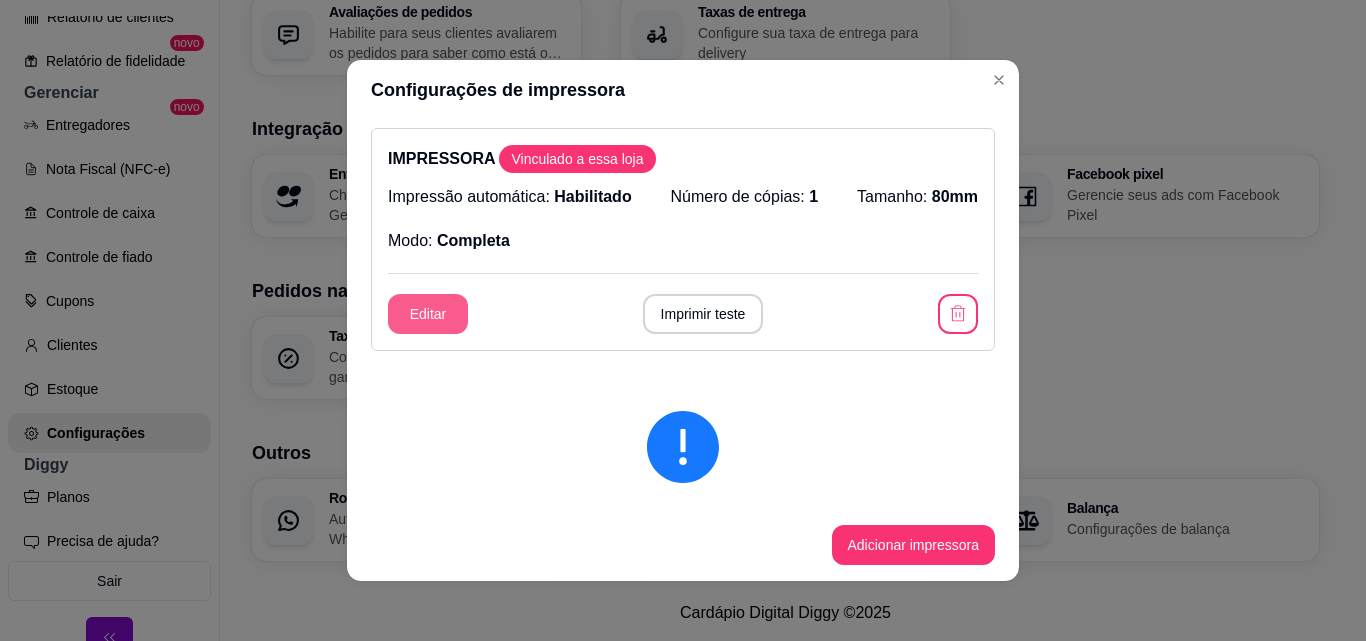 click on "Editar" at bounding box center (428, 314) 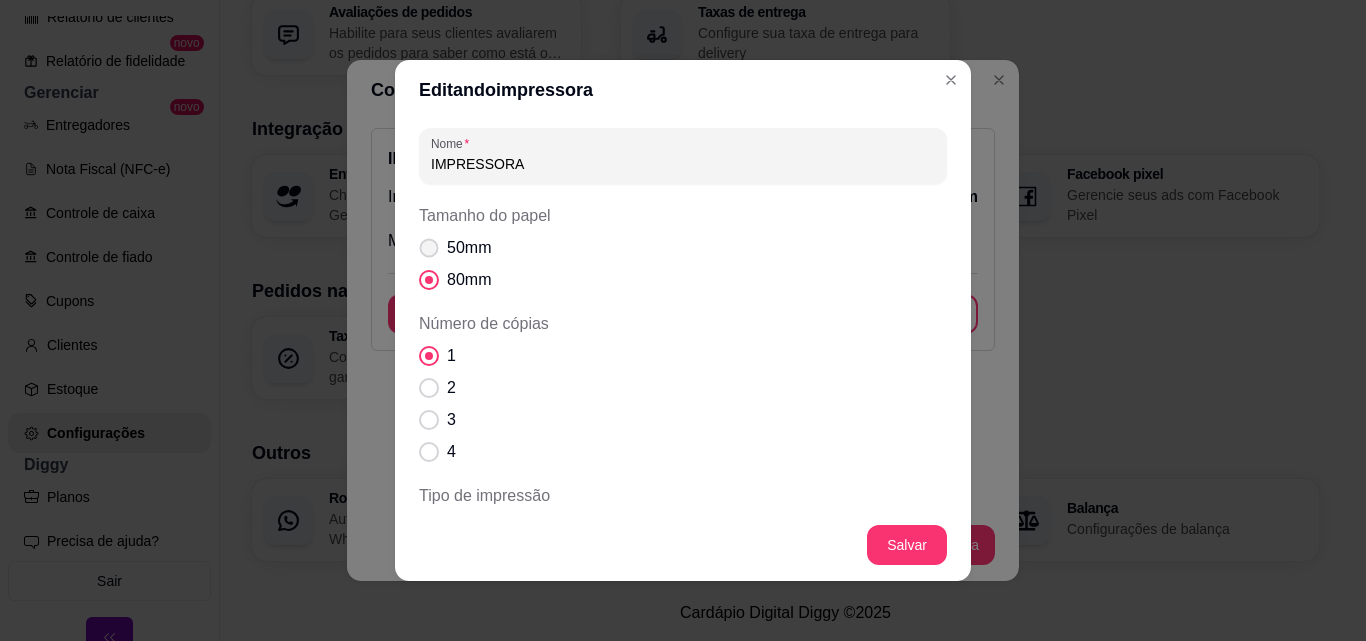 click at bounding box center [429, 248] 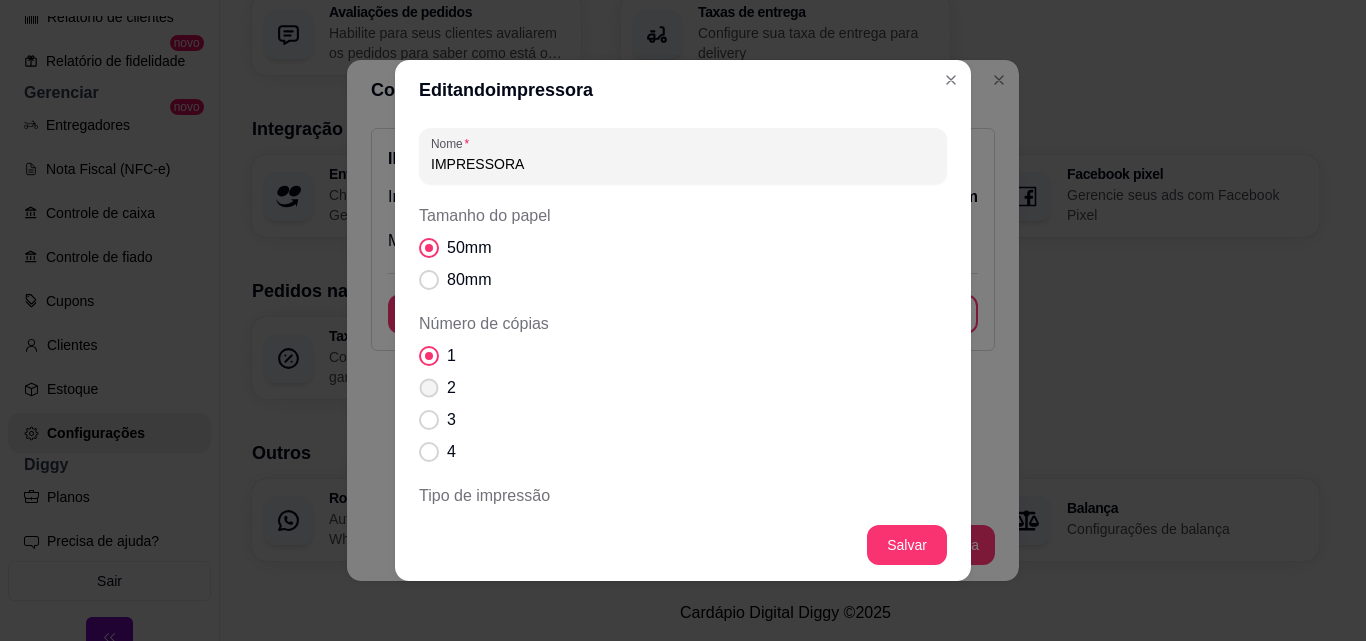 click at bounding box center [429, 388] 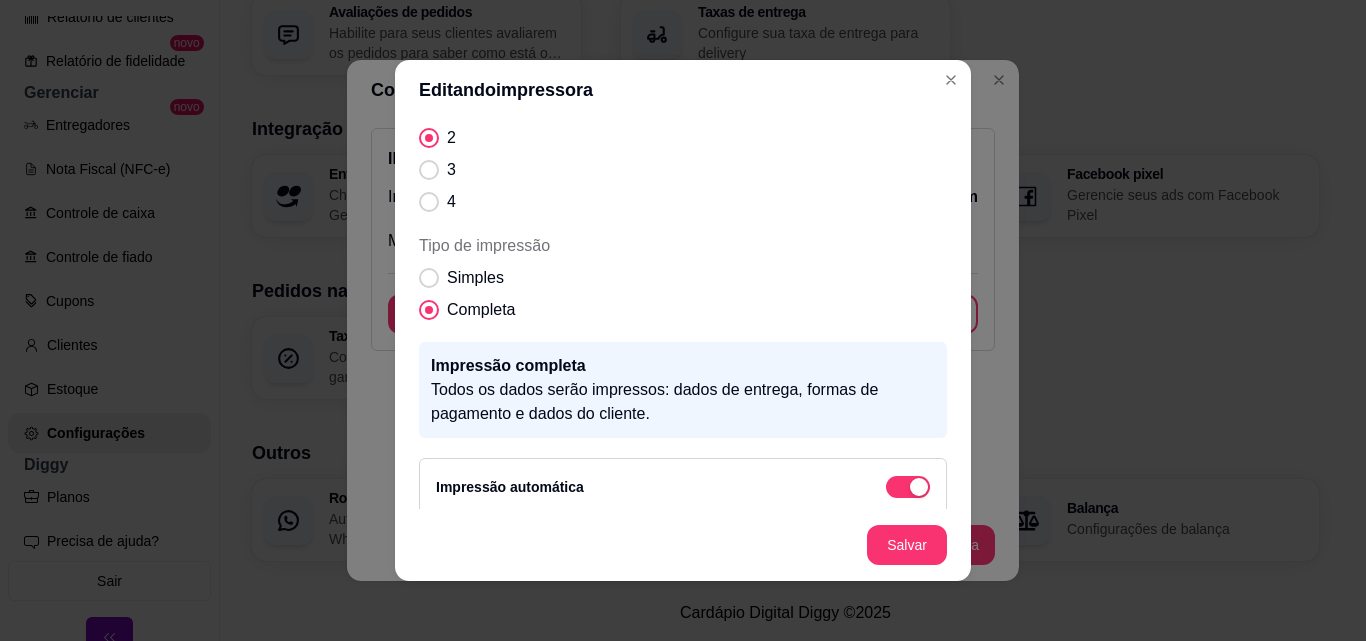 scroll, scrollTop: 265, scrollLeft: 0, axis: vertical 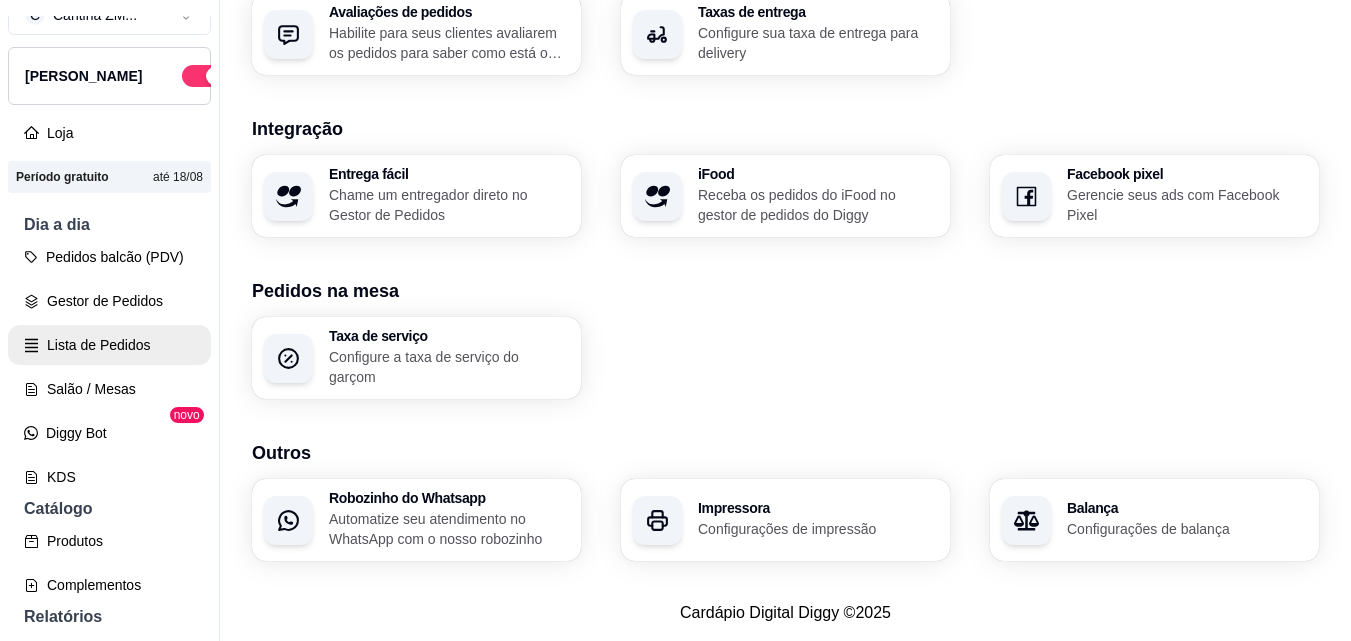 click on "Lista de Pedidos" at bounding box center (109, 345) 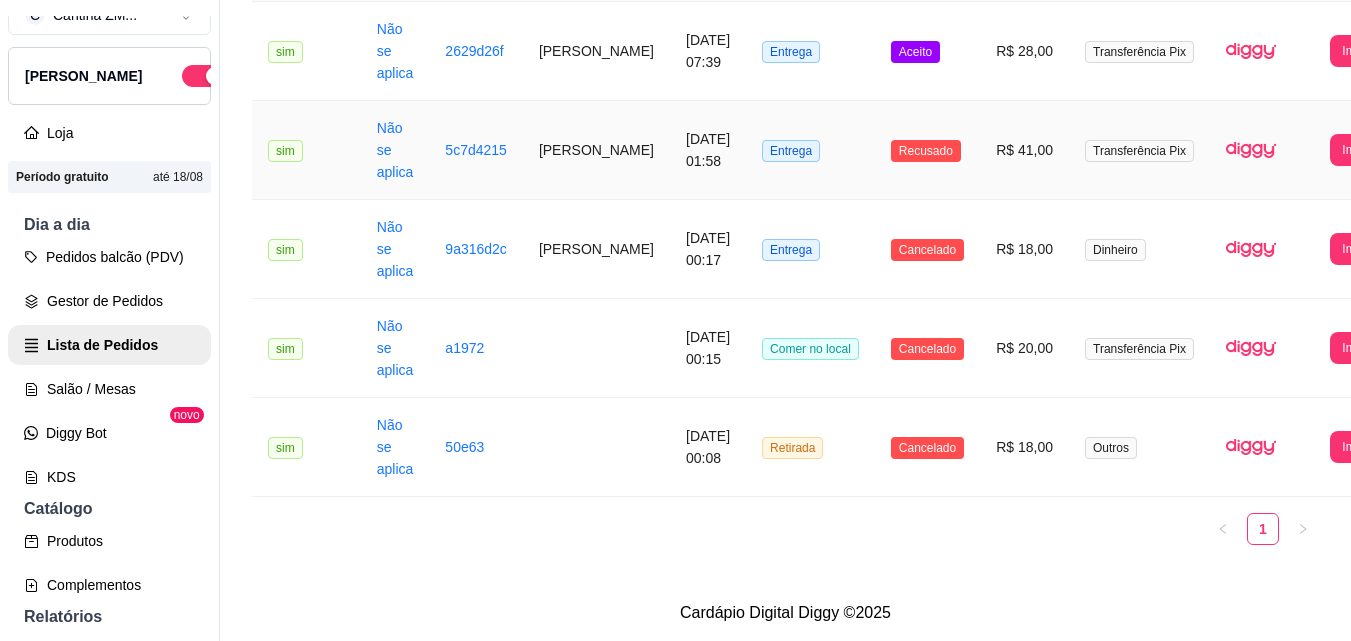 scroll, scrollTop: 0, scrollLeft: 0, axis: both 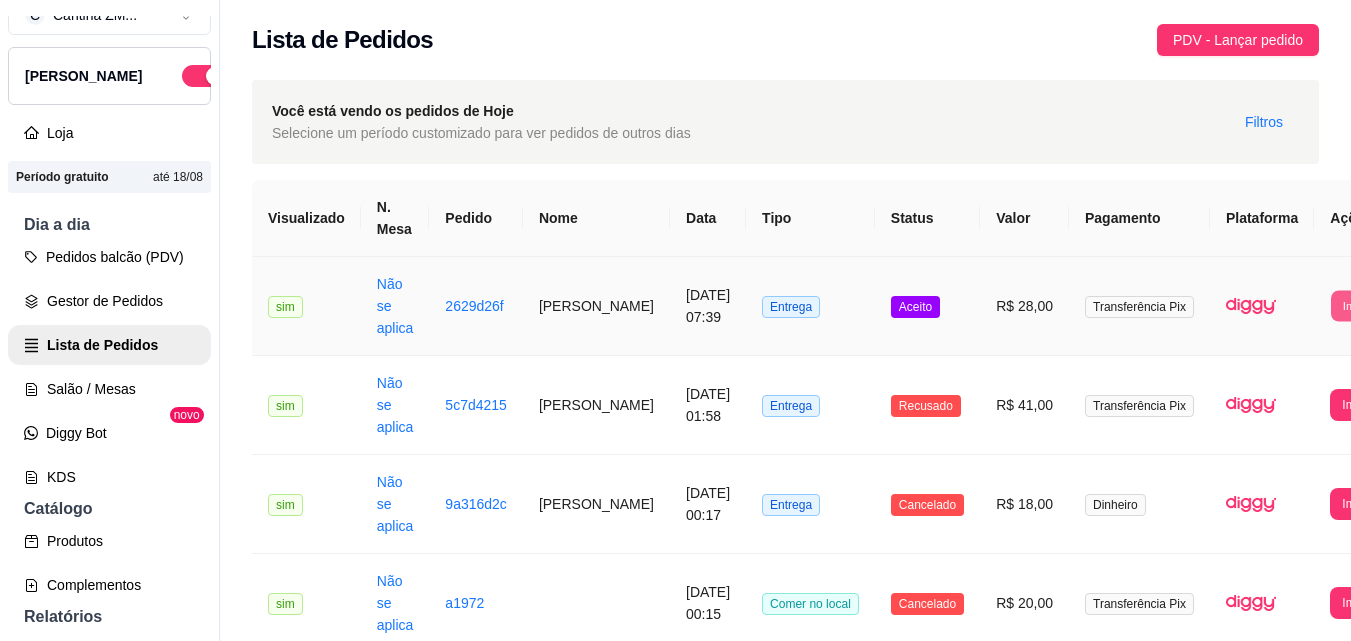 click on "Imprimir" at bounding box center [1363, 305] 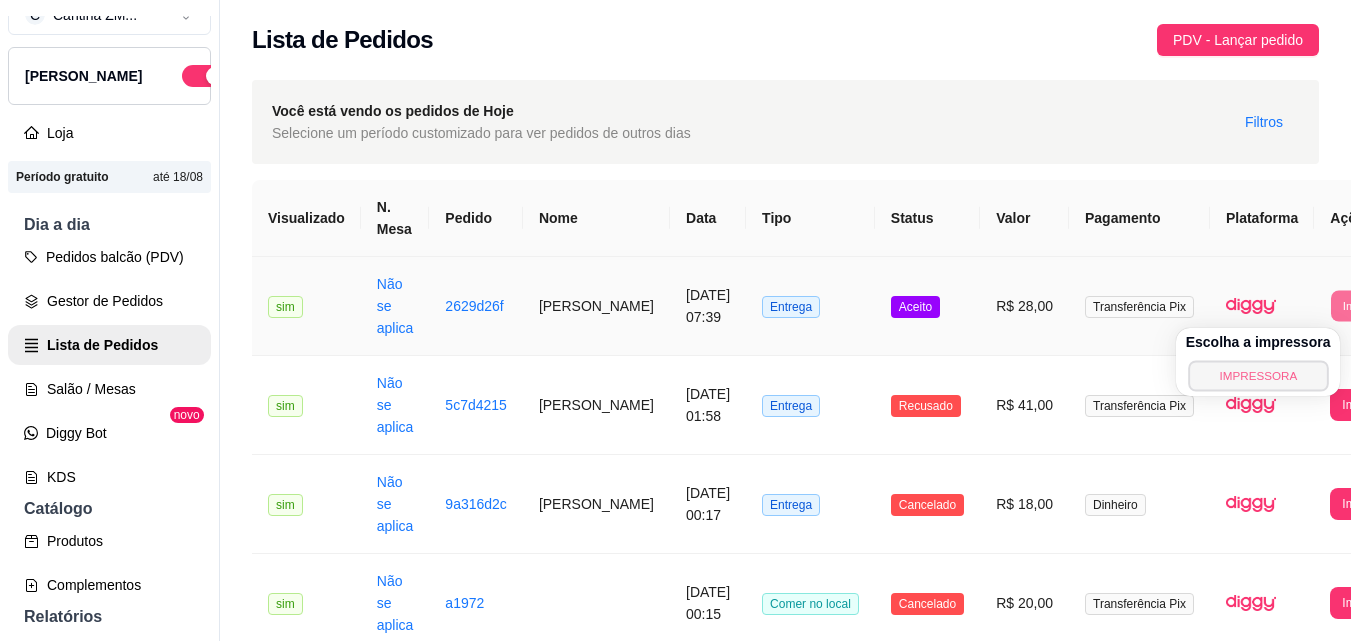 click on "IMPRESSORA" at bounding box center (1258, 375) 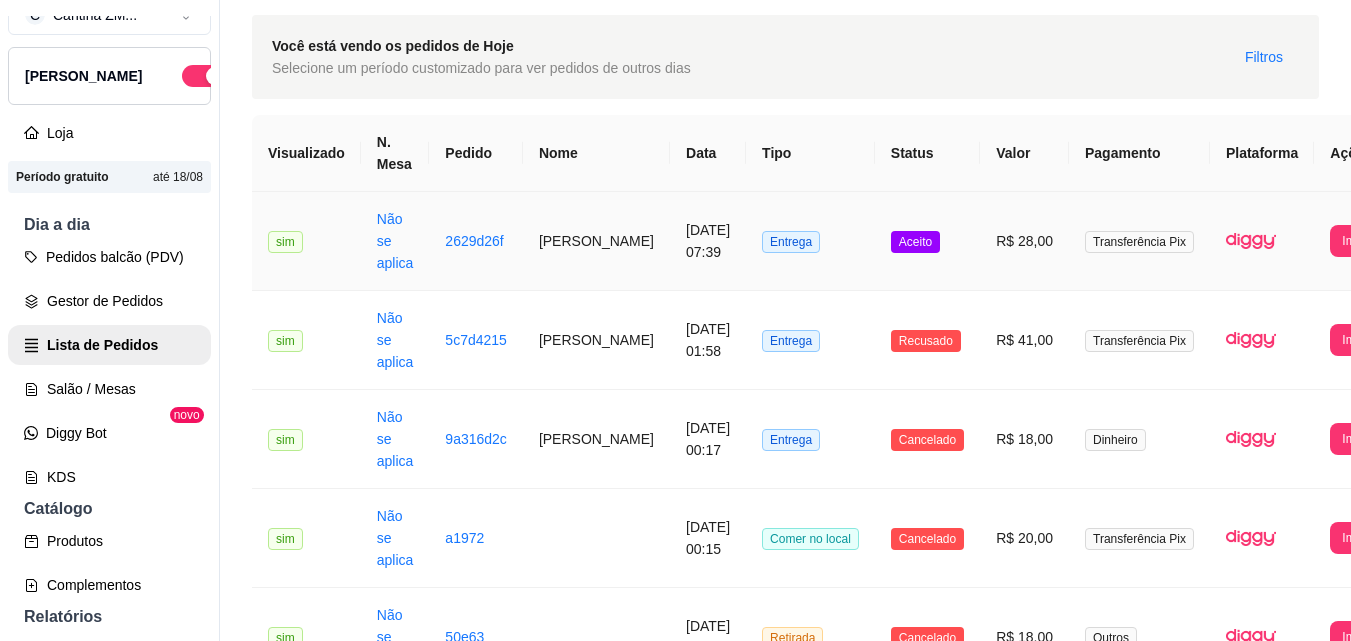 scroll, scrollTop: 100, scrollLeft: 0, axis: vertical 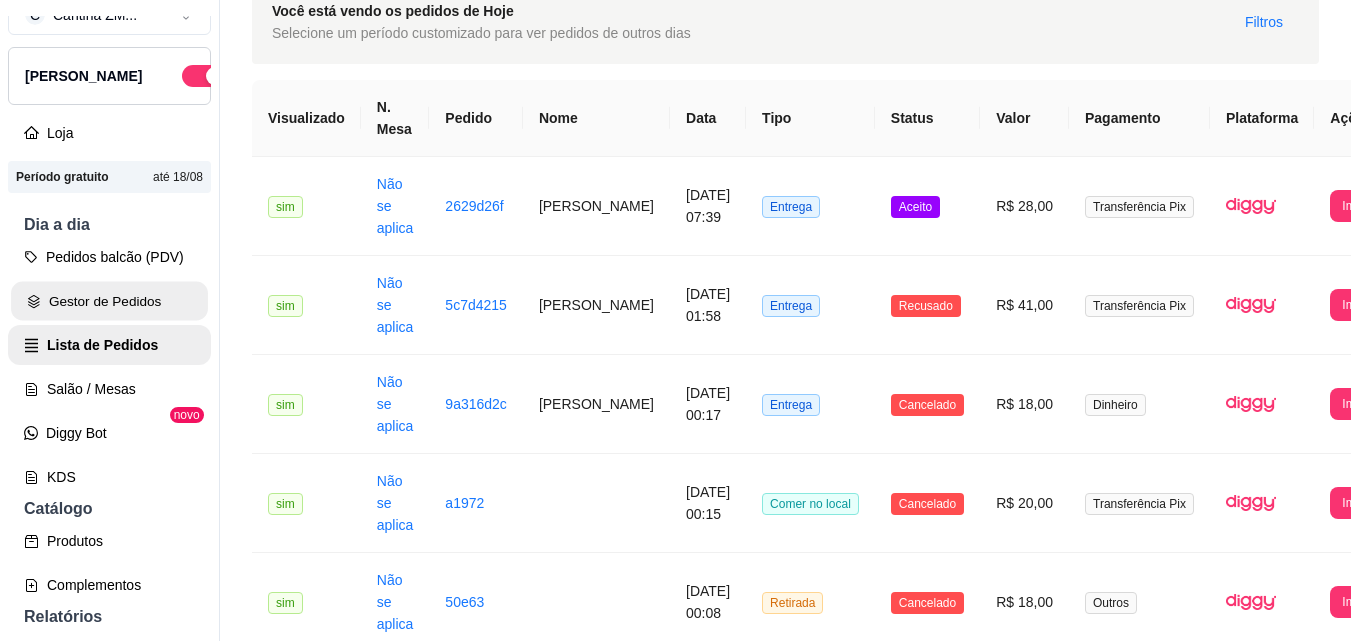 click on "Gestor de Pedidos" at bounding box center (109, 301) 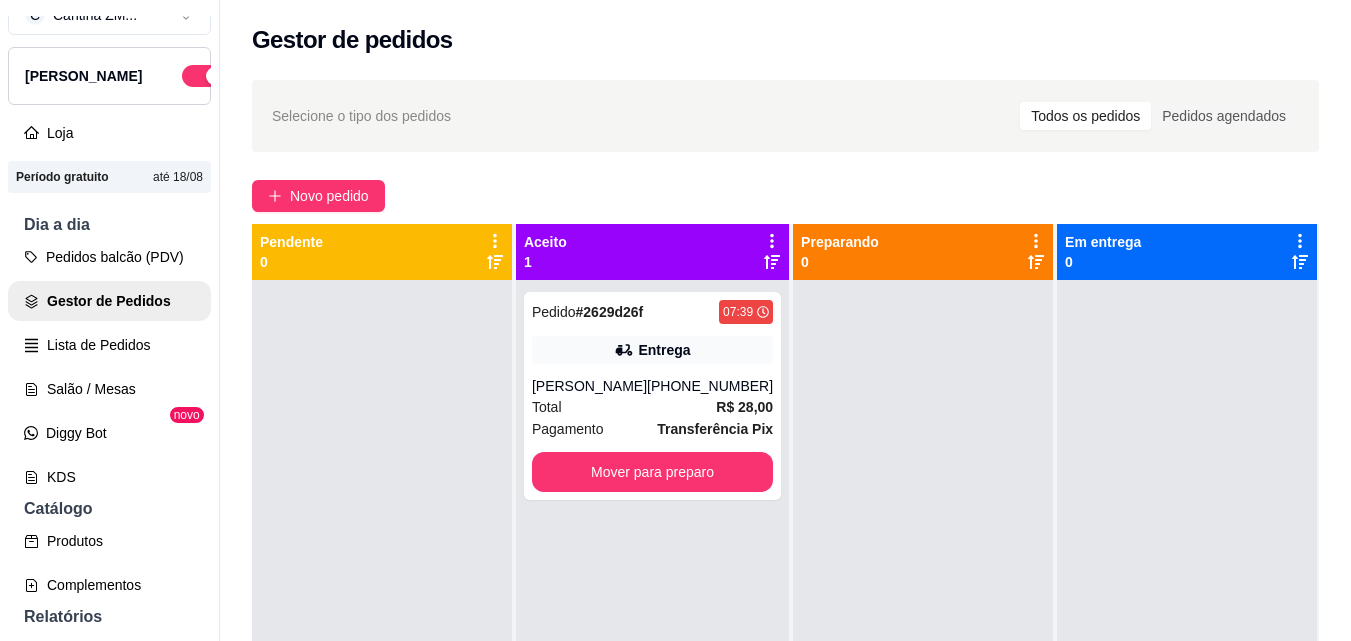 drag, startPoint x: 633, startPoint y: 380, endPoint x: 849, endPoint y: 429, distance: 221.48814 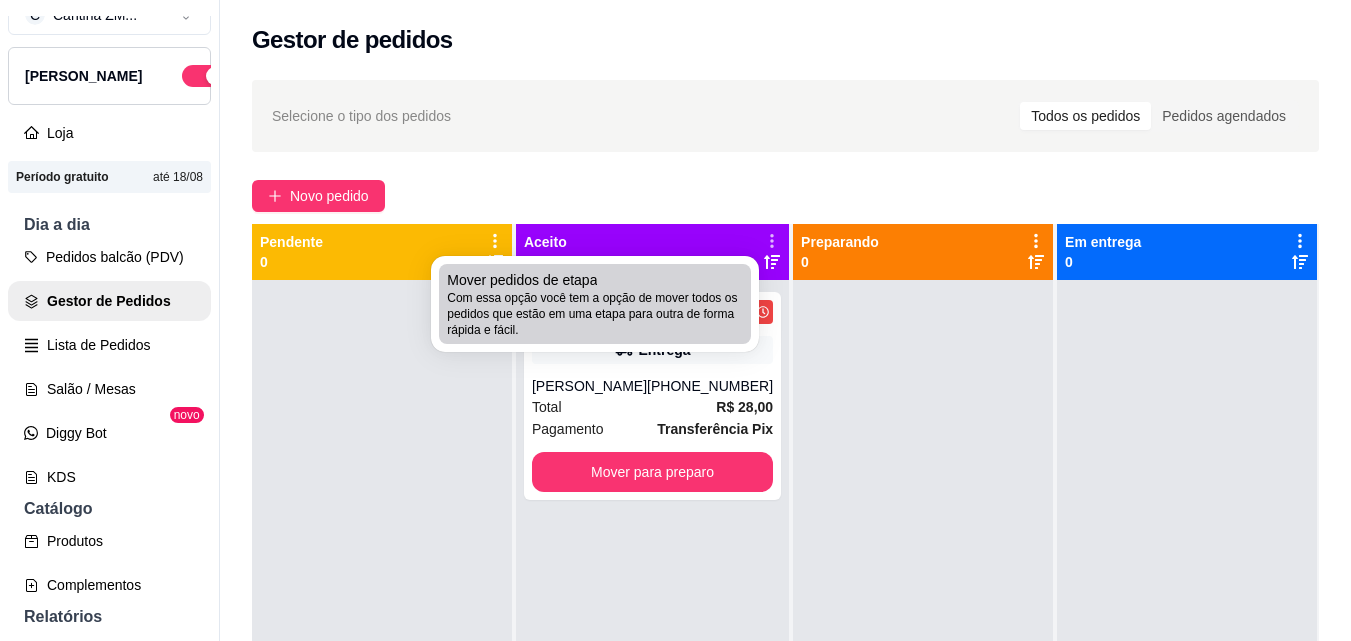 click on "Com essa opção você tem a opção de mover todos os pedidos que estão em uma etapa para outra de forma rápida e fácil." at bounding box center (595, 314) 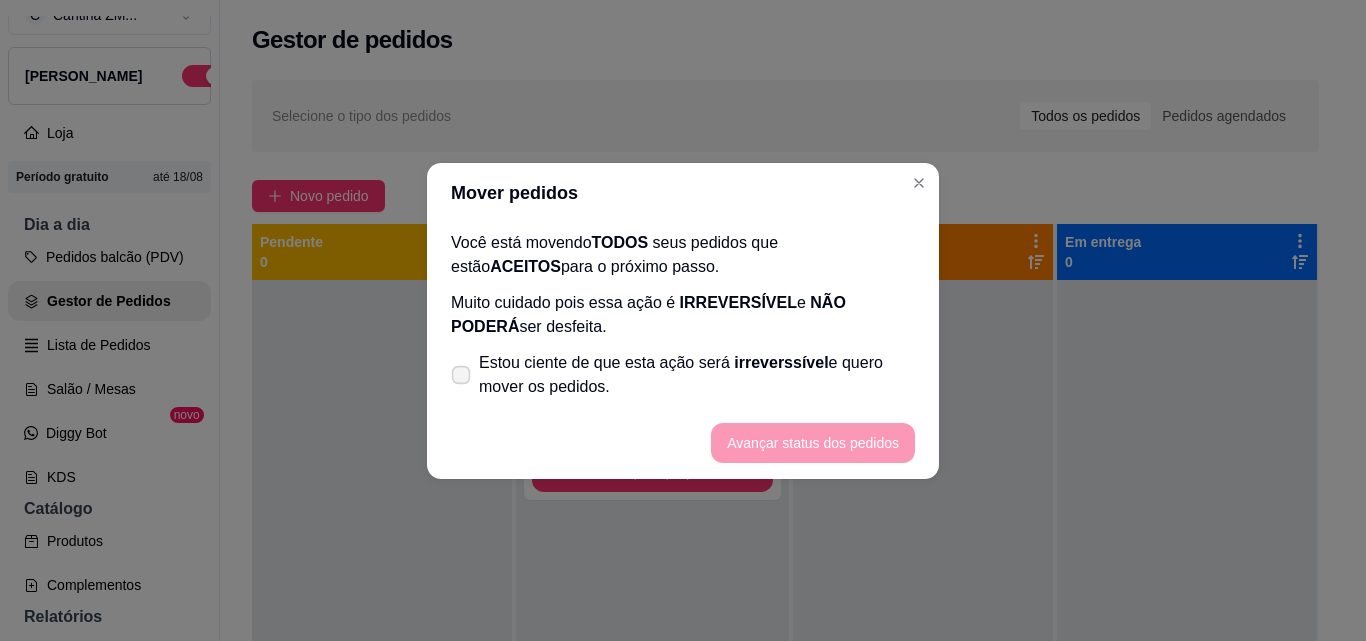 click on "Estou ciente de que esta ação será   irreverssível  e quero mover os pedidos." at bounding box center (683, 375) 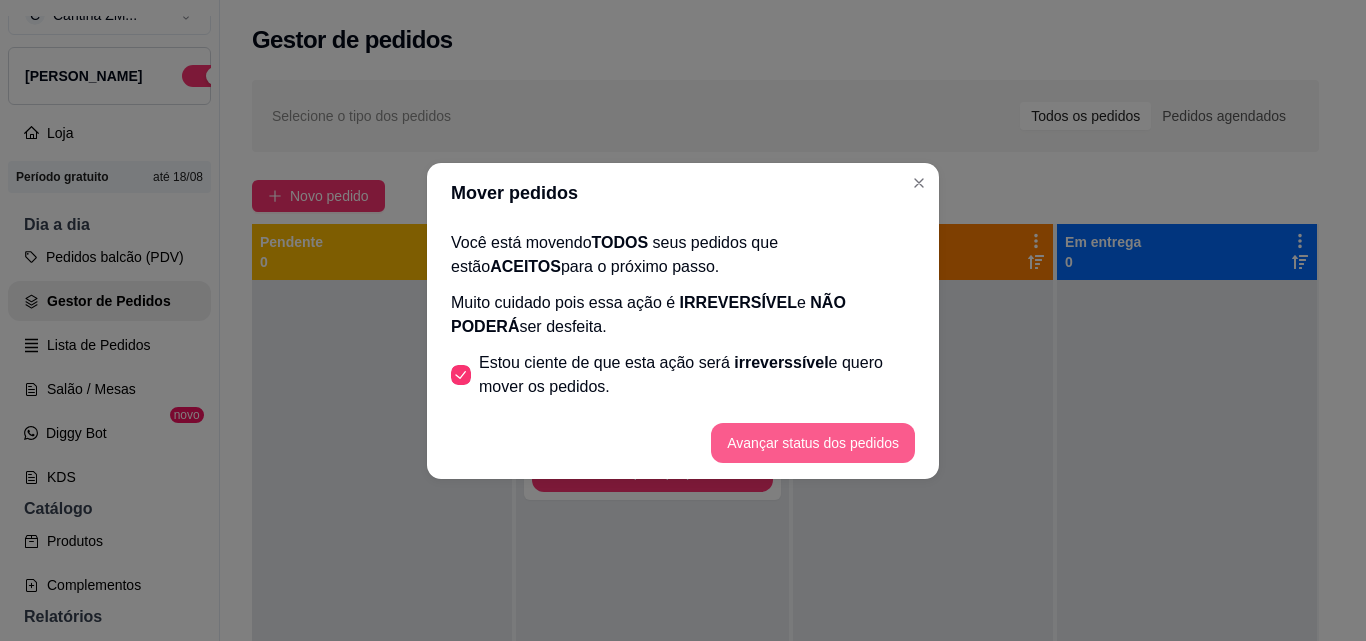 click on "Avançar status dos pedidos" at bounding box center [813, 443] 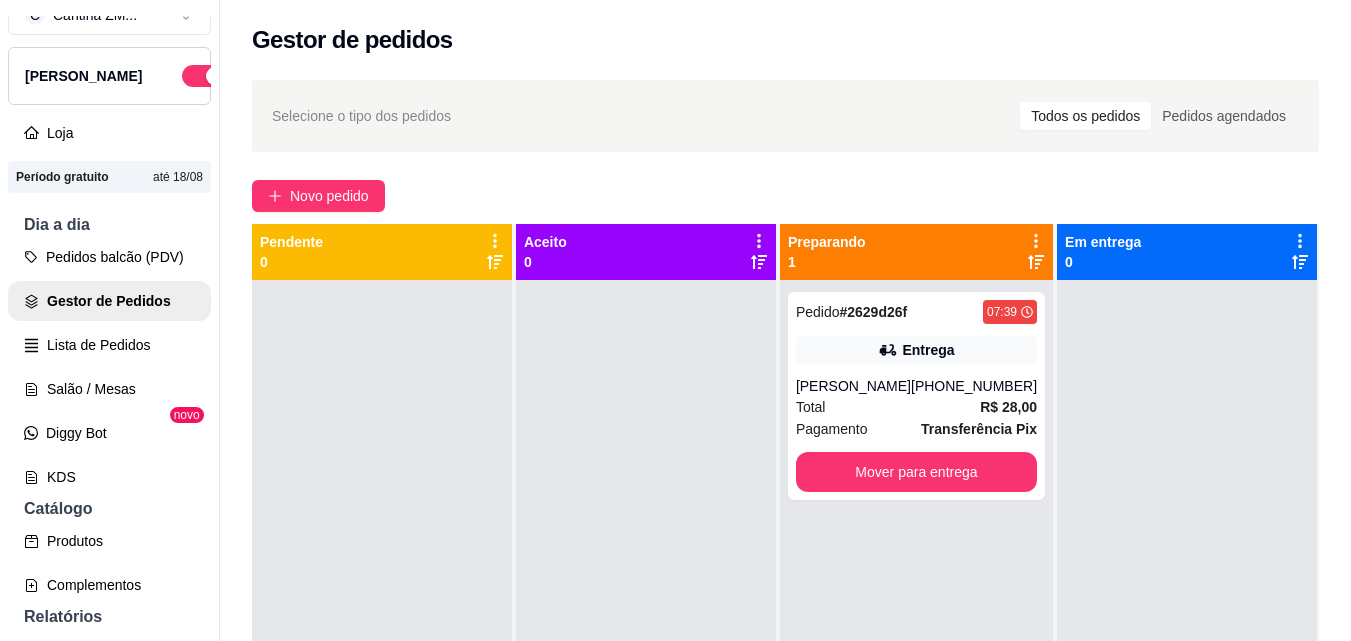 click 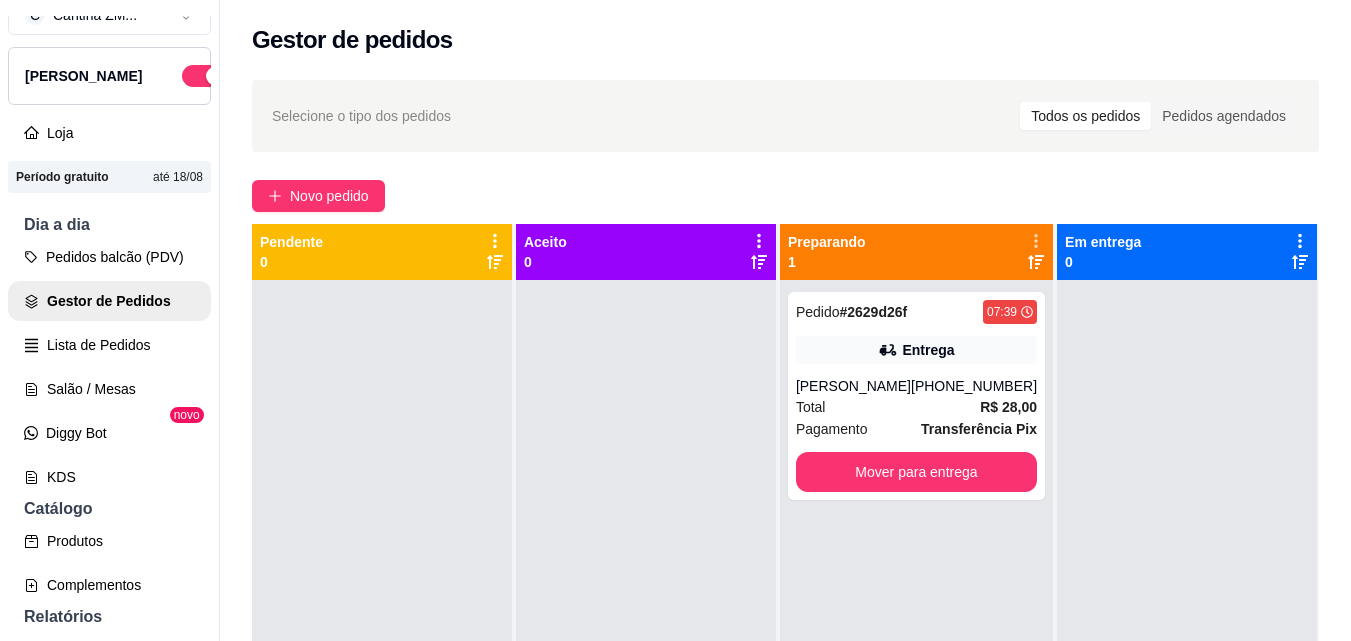 click at bounding box center (1187, 600) 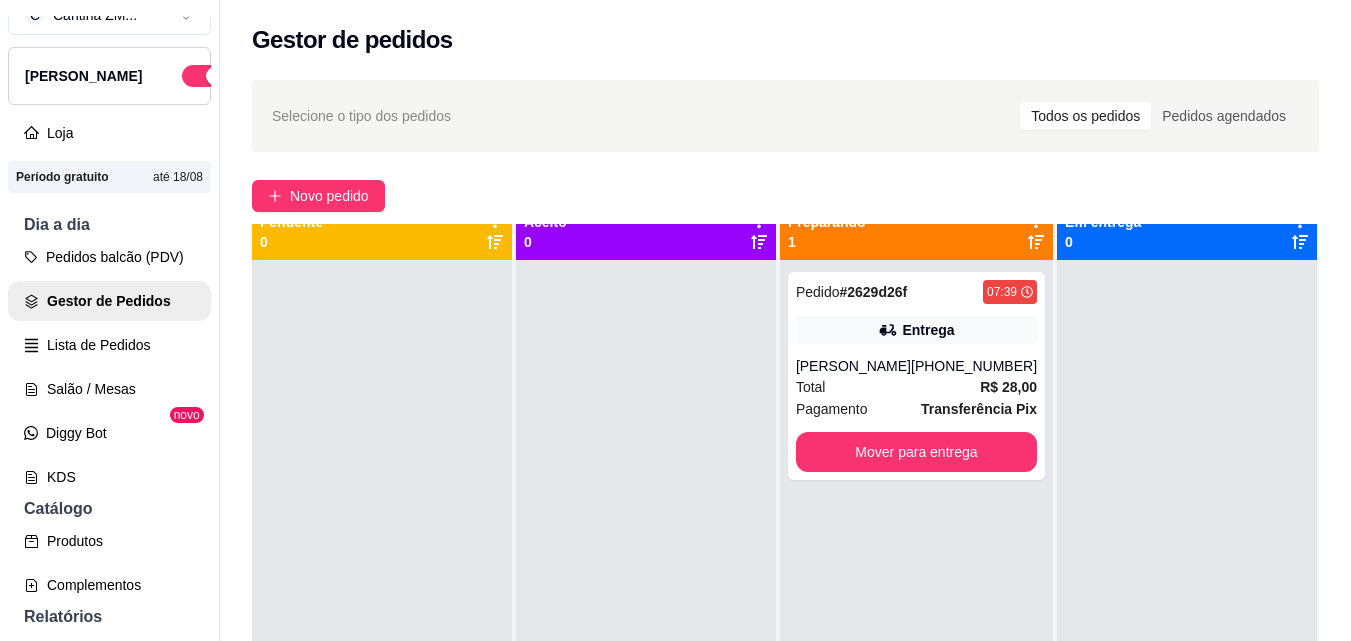 scroll, scrollTop: 0, scrollLeft: 0, axis: both 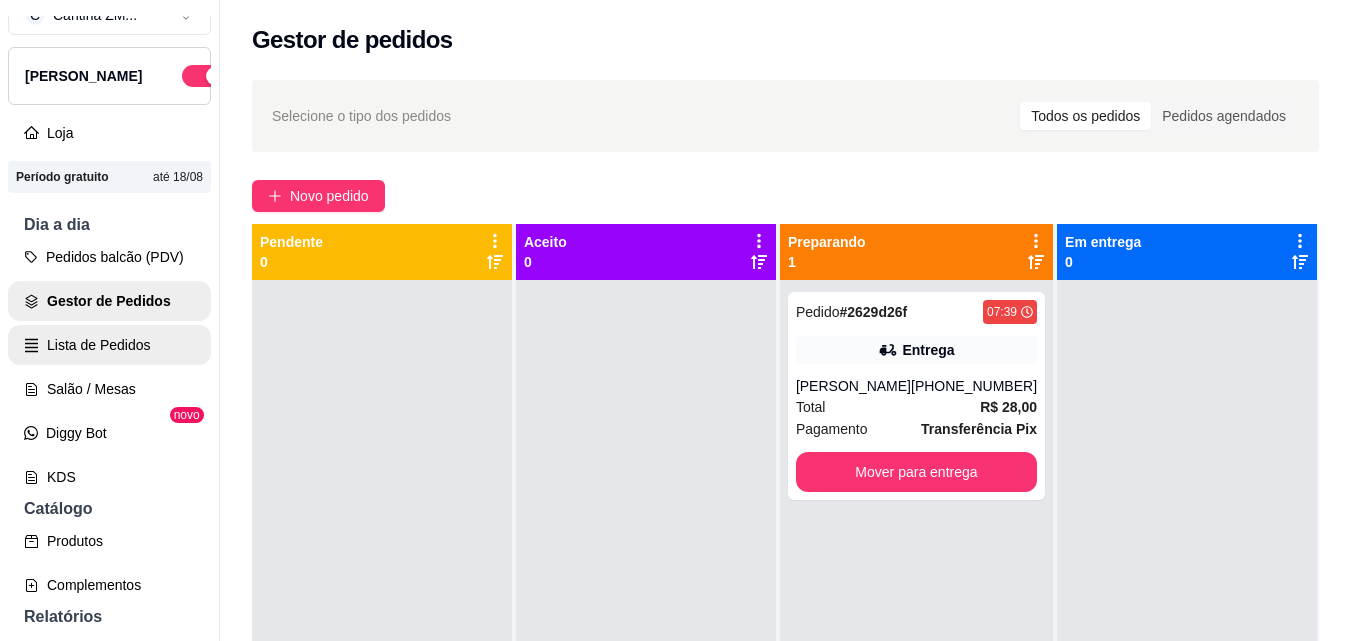 click on "Lista de Pedidos" at bounding box center [109, 345] 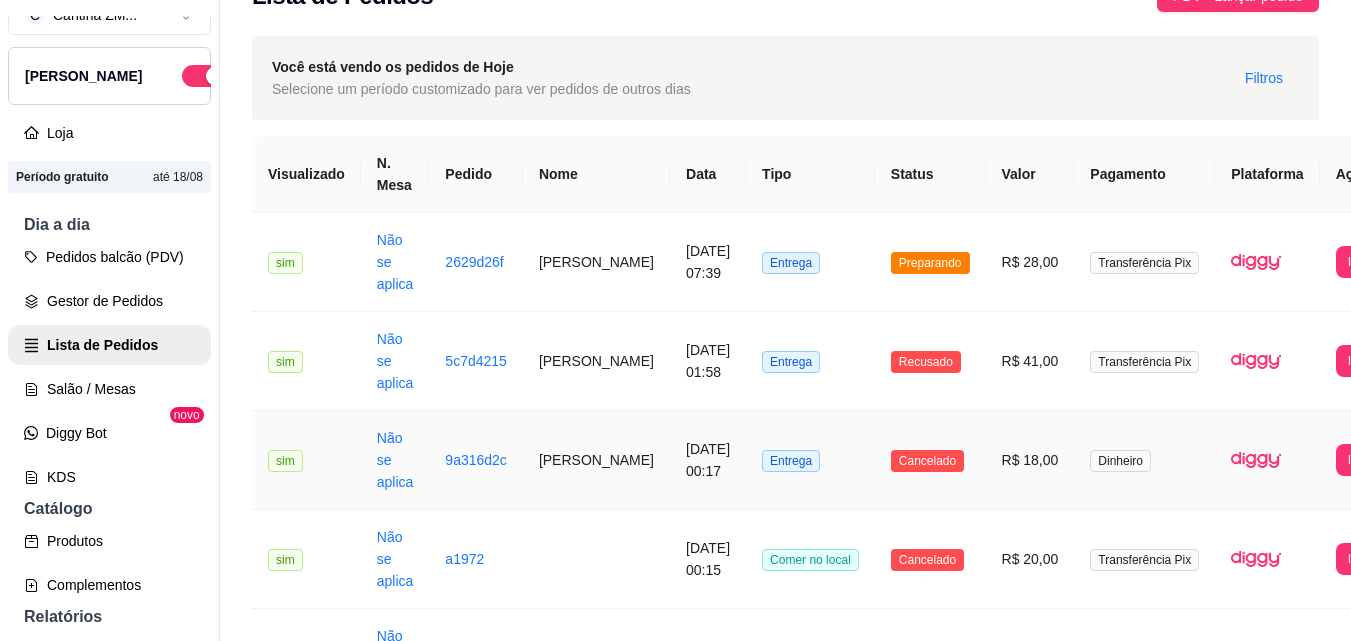 scroll, scrollTop: 0, scrollLeft: 0, axis: both 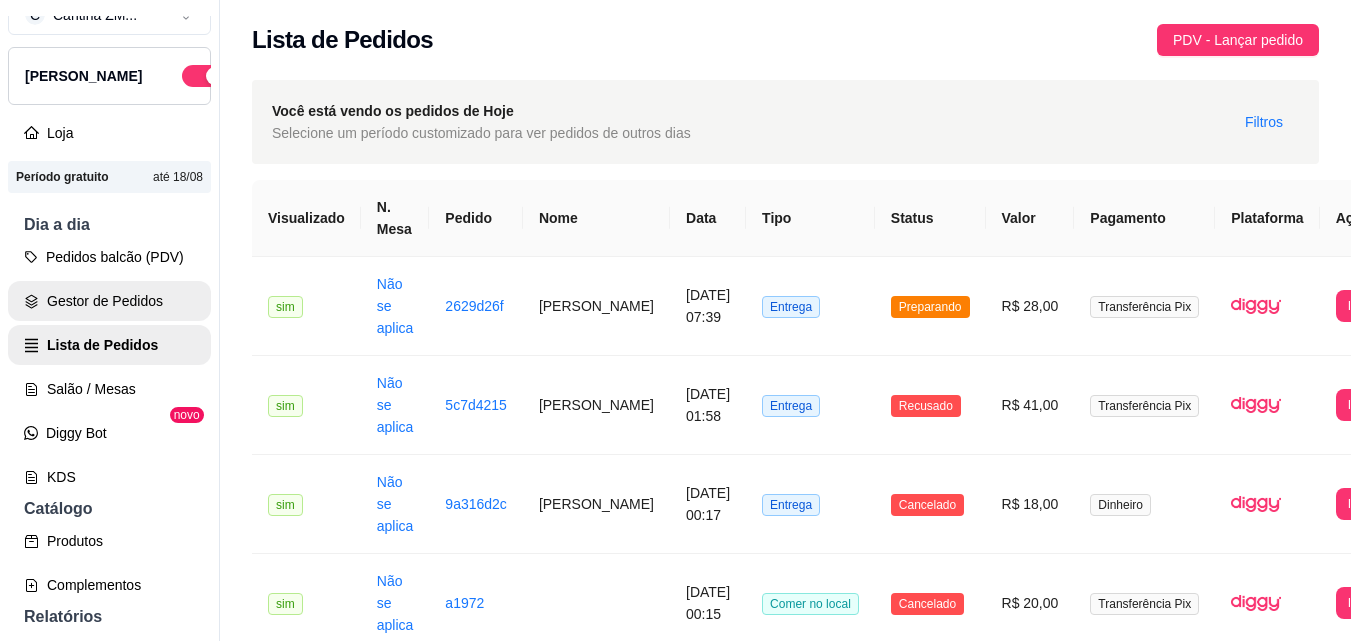 click on "Gestor de Pedidos" at bounding box center (109, 301) 